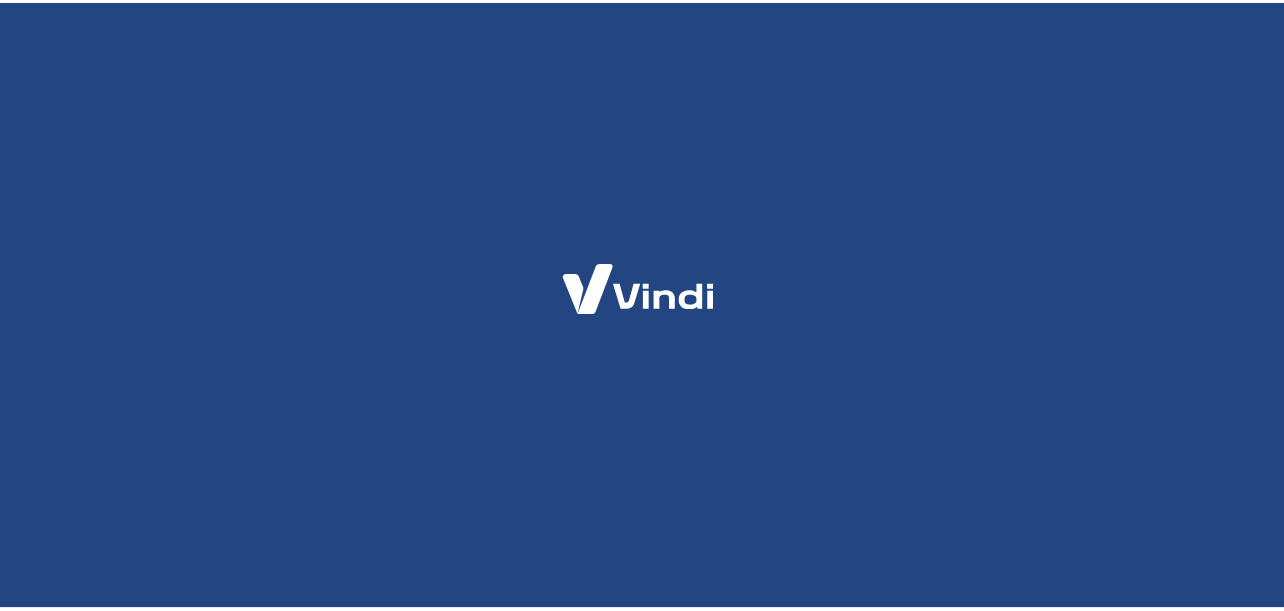 scroll, scrollTop: 0, scrollLeft: 0, axis: both 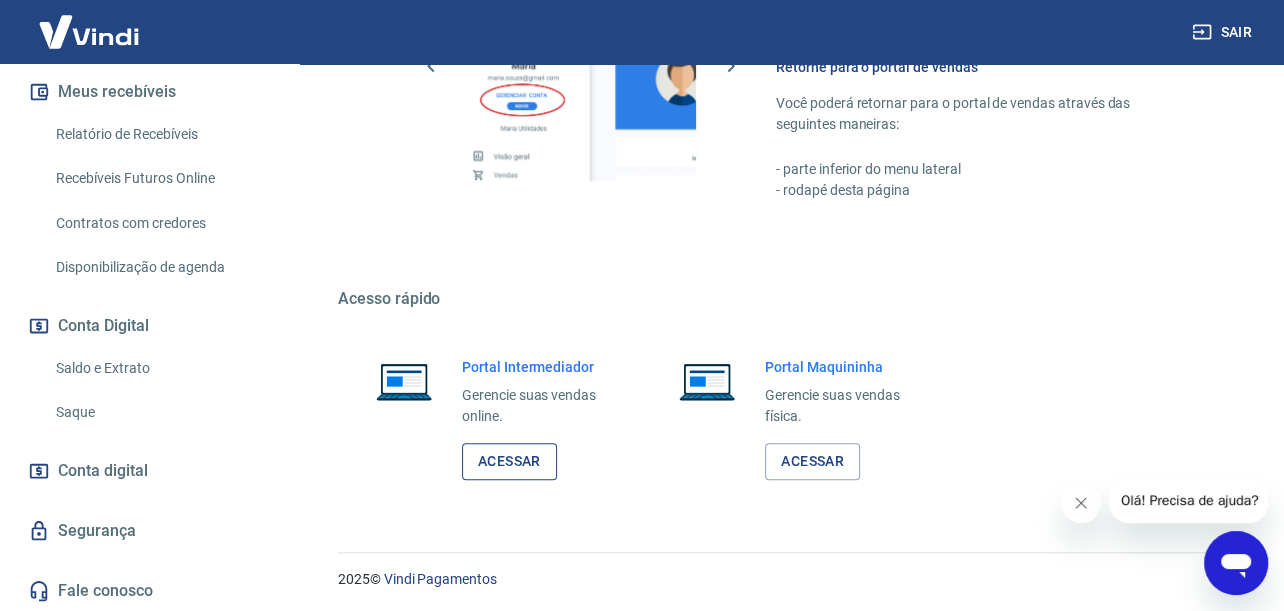 click on "Acessar" at bounding box center (509, 461) 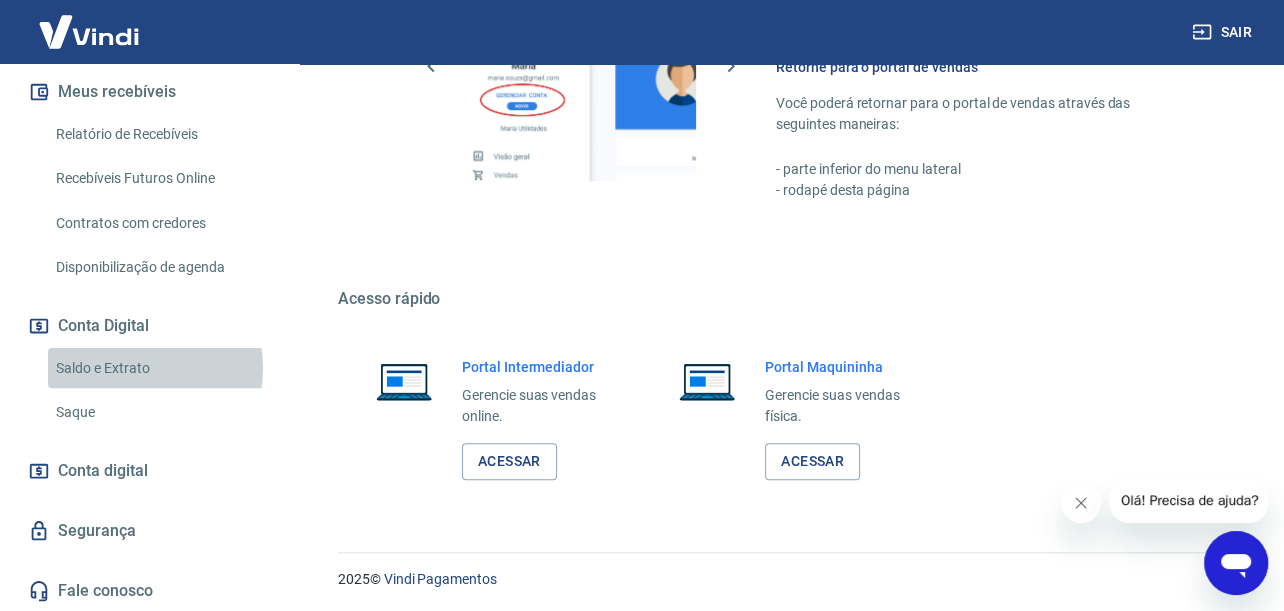 click on "Saldo e Extrato" at bounding box center [161, 368] 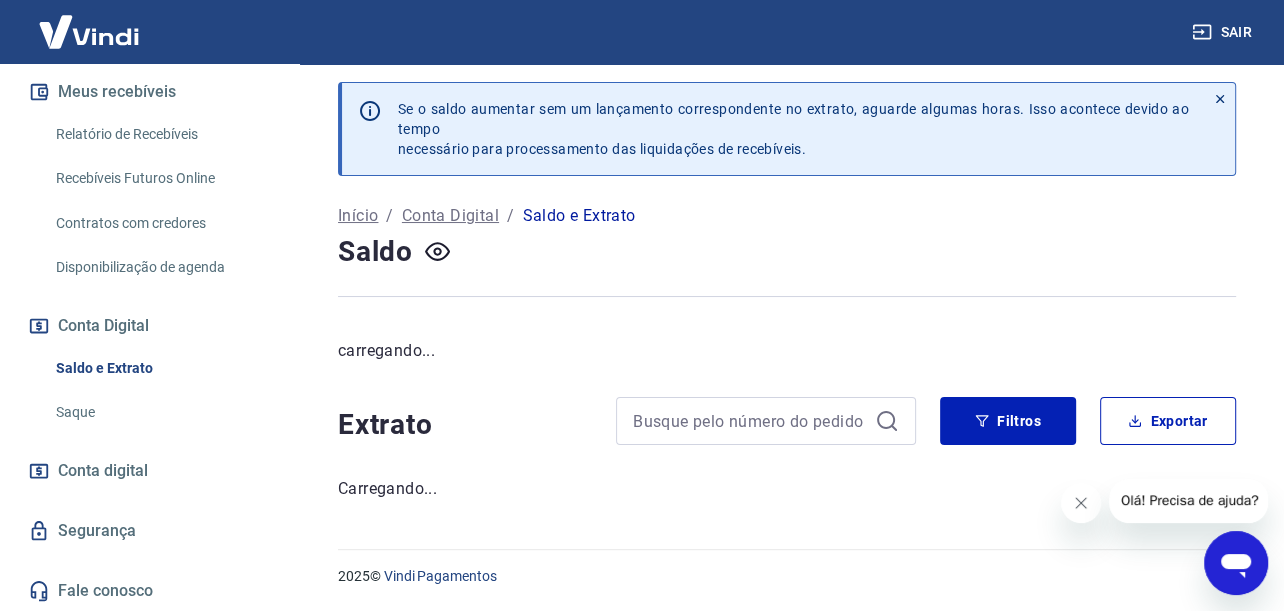 scroll, scrollTop: 4, scrollLeft: 0, axis: vertical 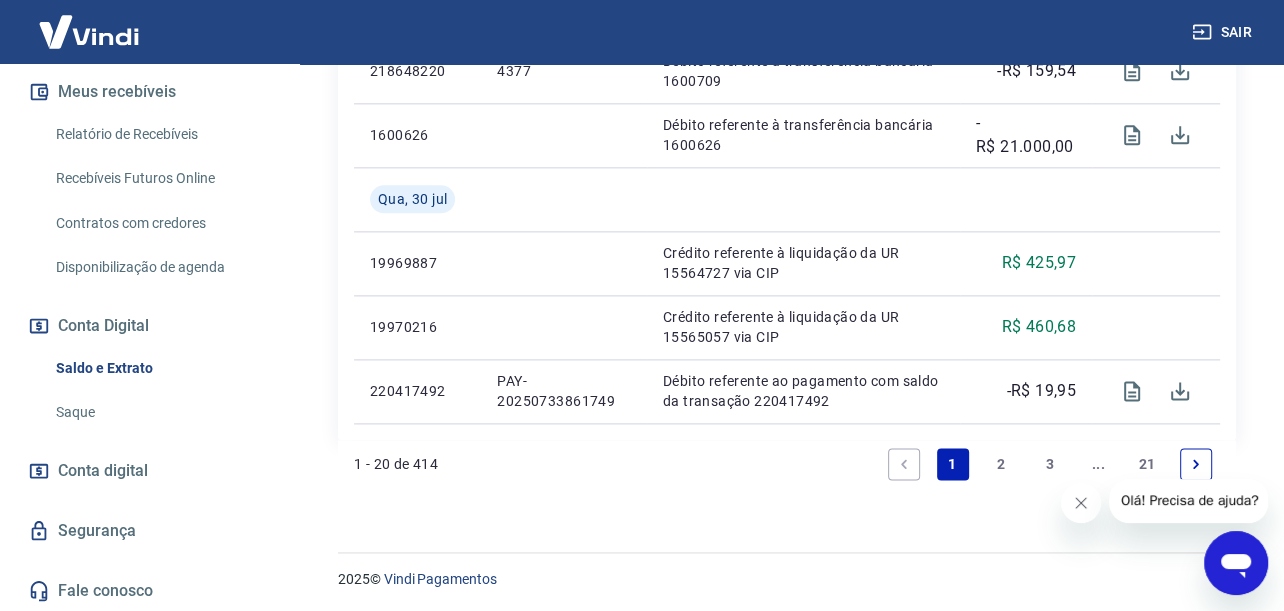click 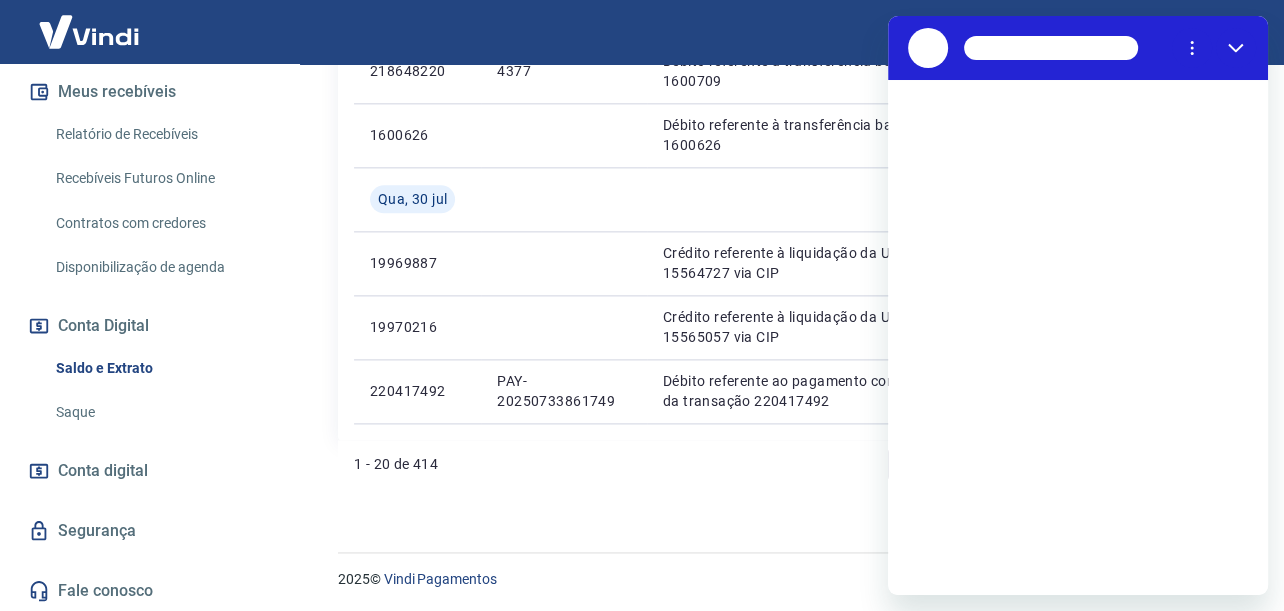 scroll, scrollTop: 0, scrollLeft: 0, axis: both 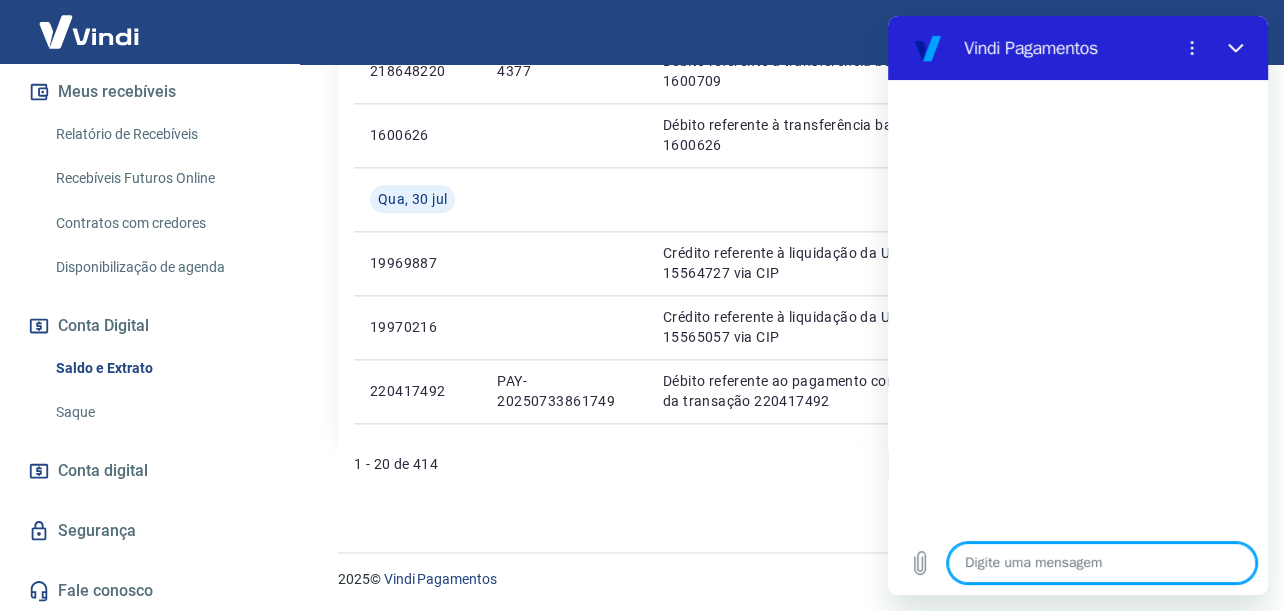type on "o" 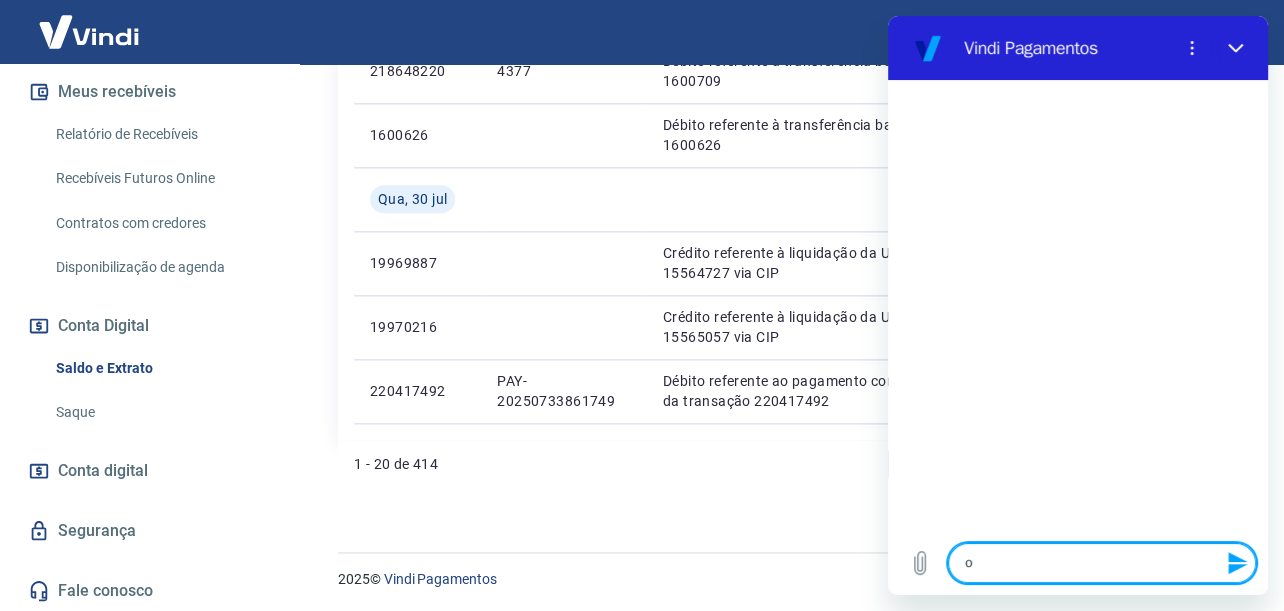type on "oo" 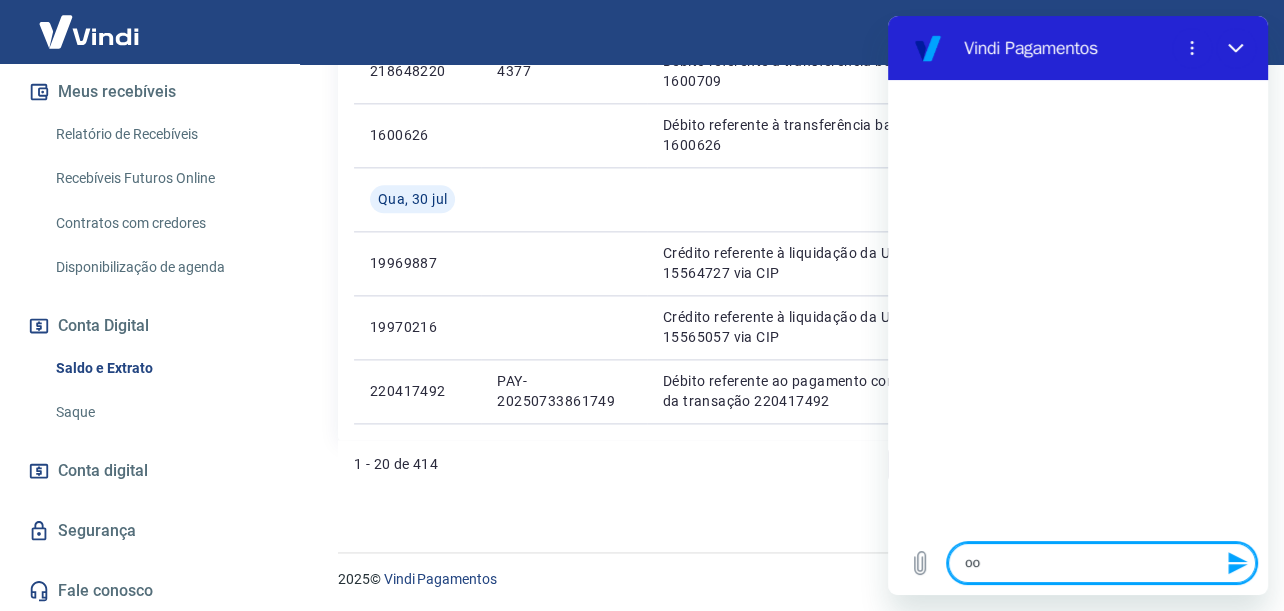 type on "o" 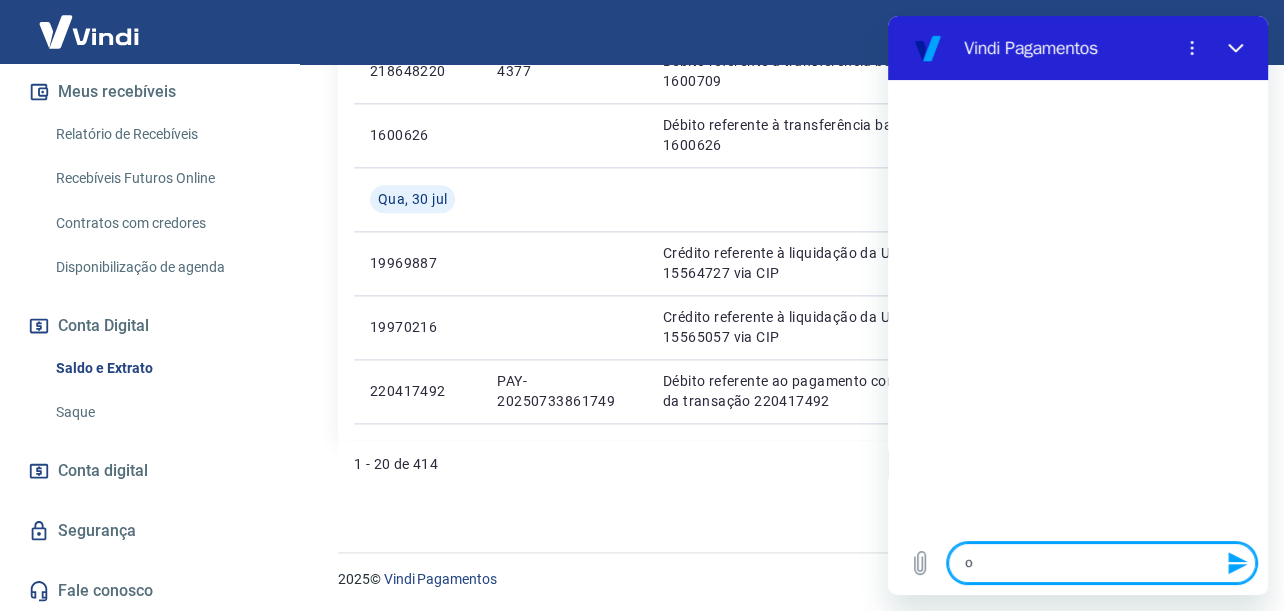 type on "oi" 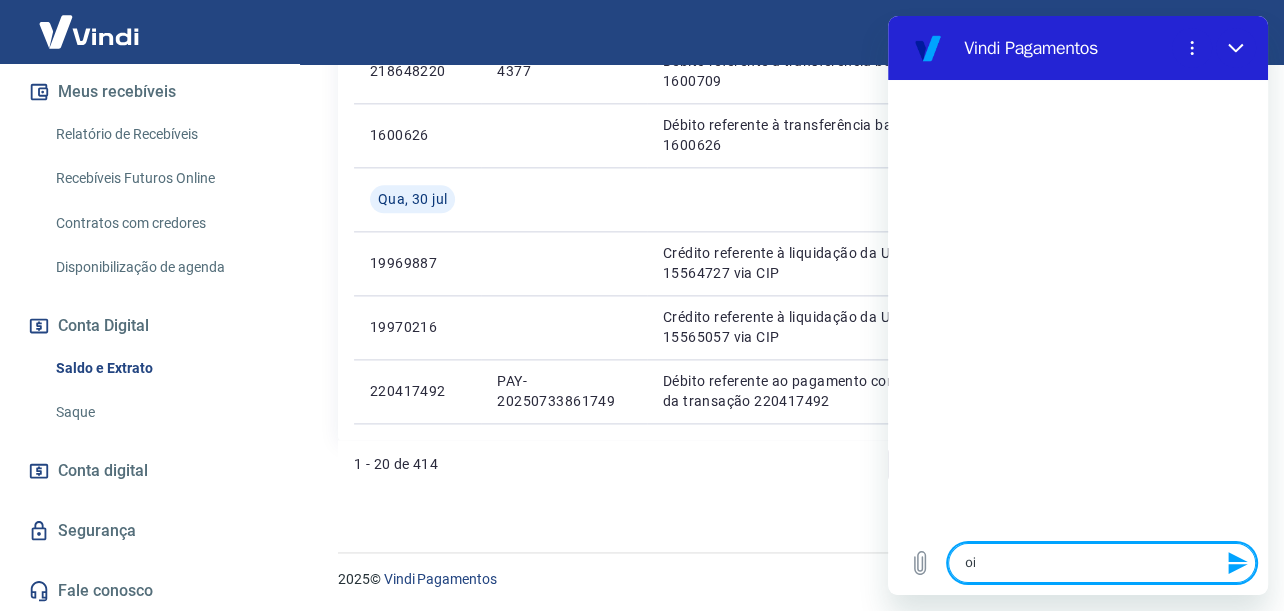 type 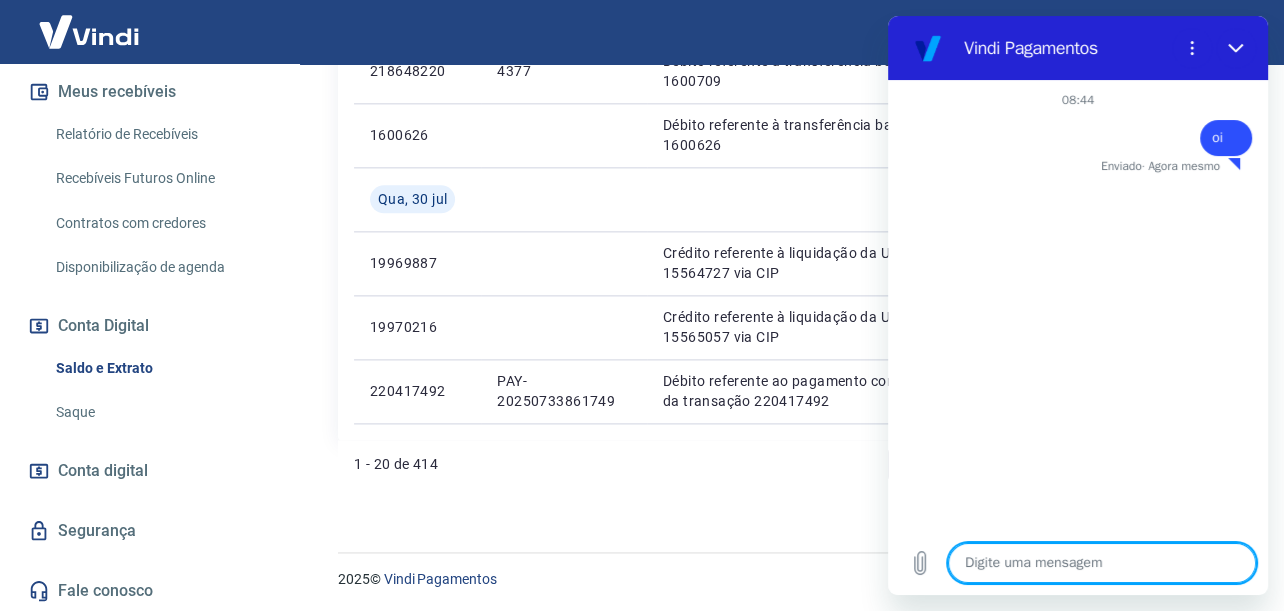type on "x" 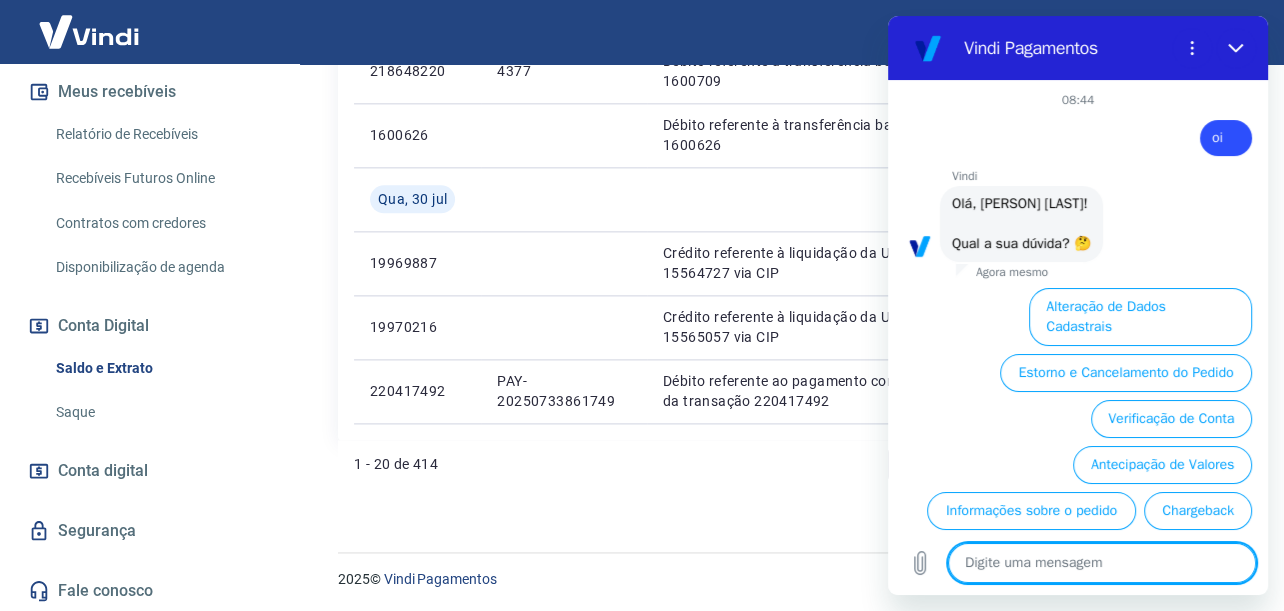 scroll, scrollTop: 115, scrollLeft: 0, axis: vertical 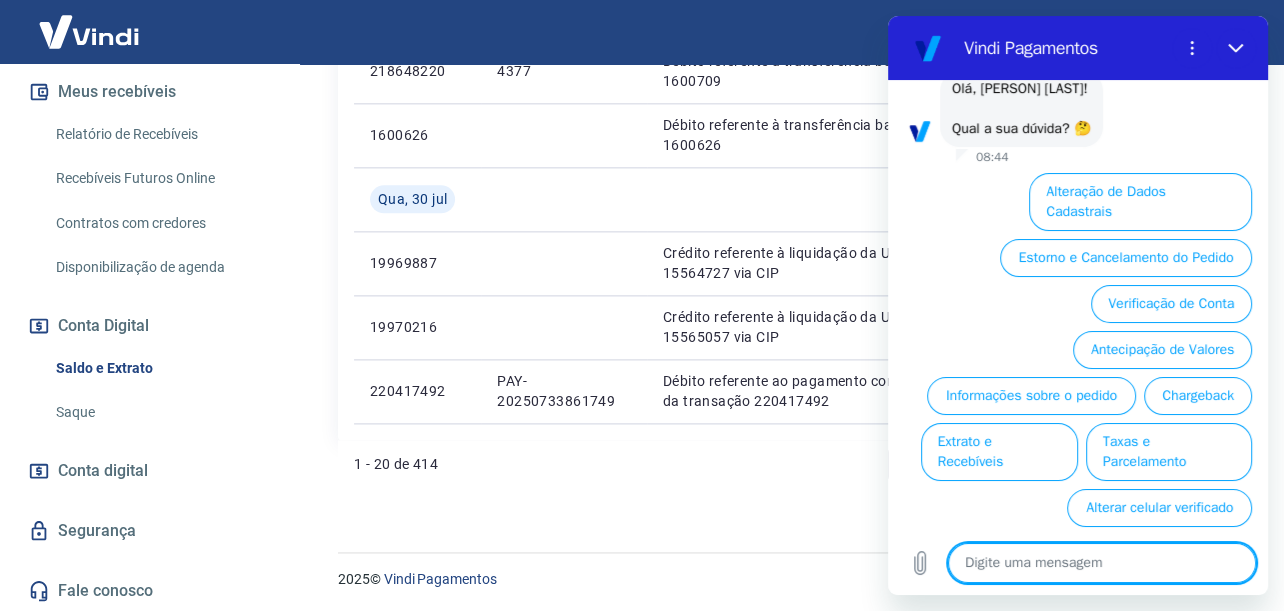click at bounding box center [1102, 563] 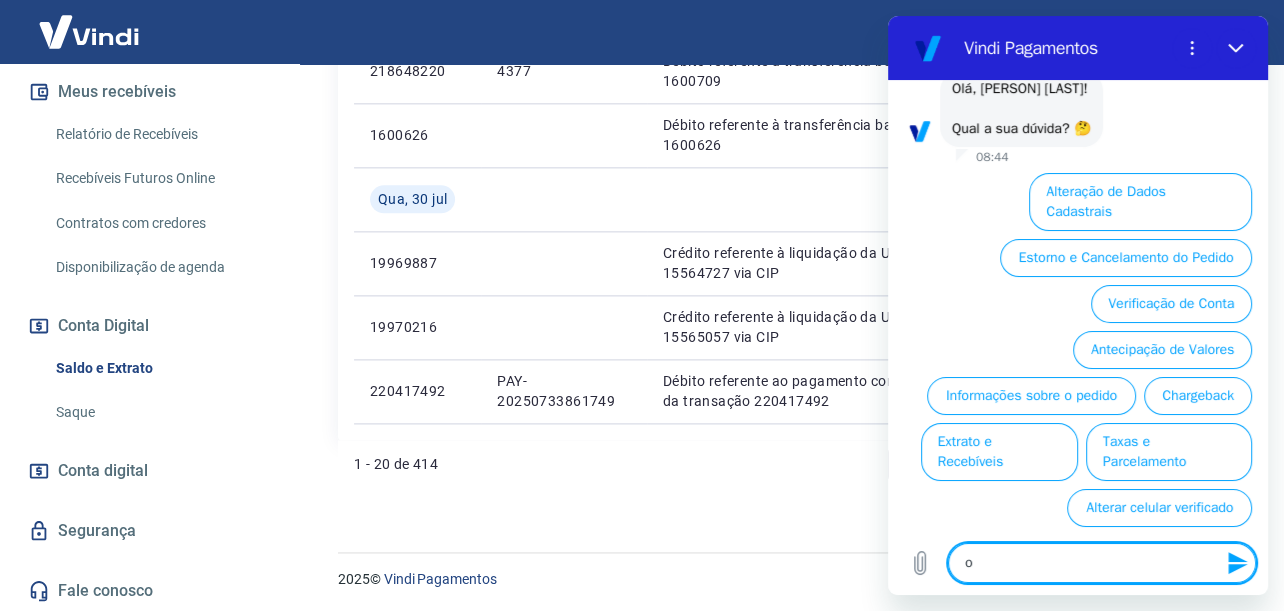 type on "oi" 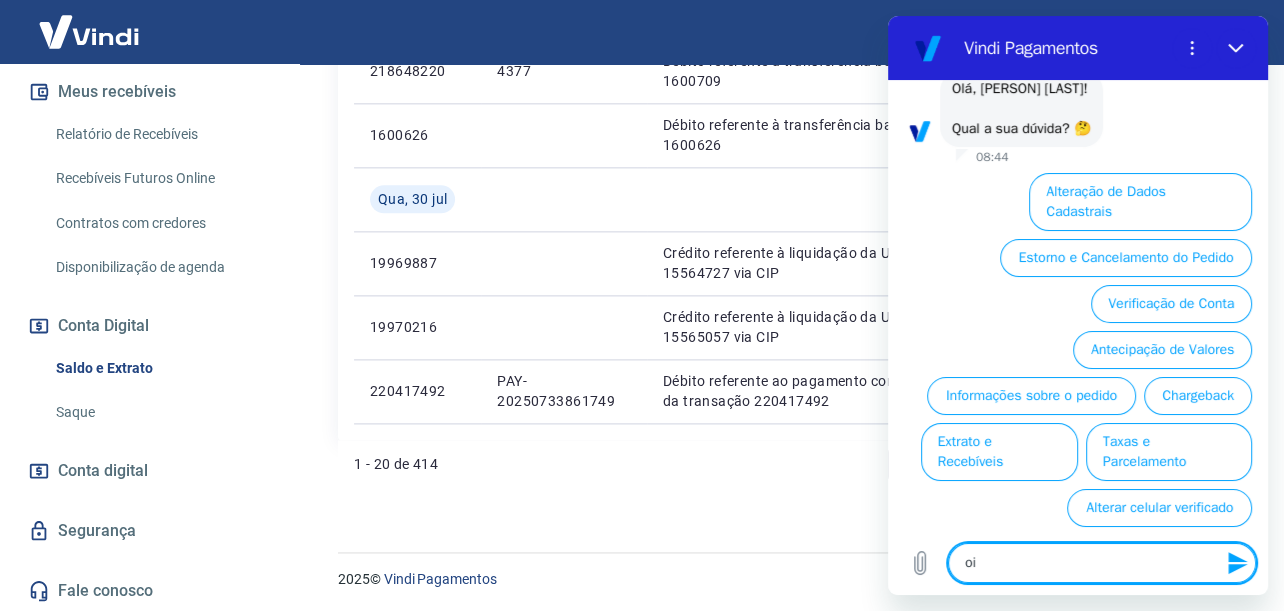 type 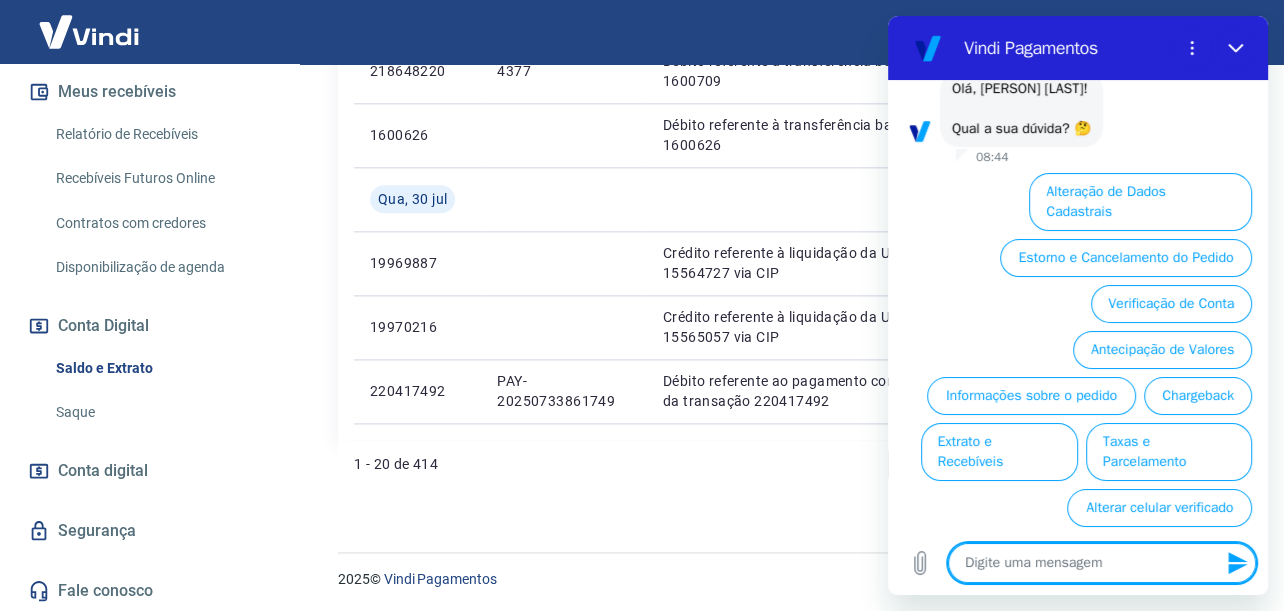 scroll, scrollTop: 0, scrollLeft: 0, axis: both 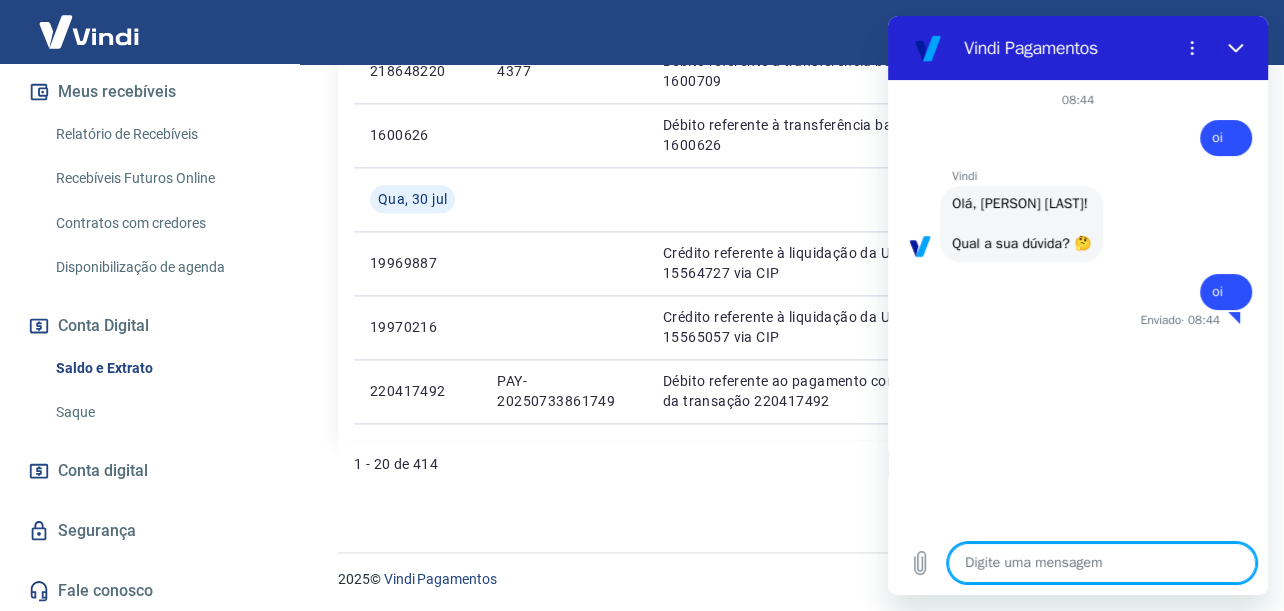 type on "x" 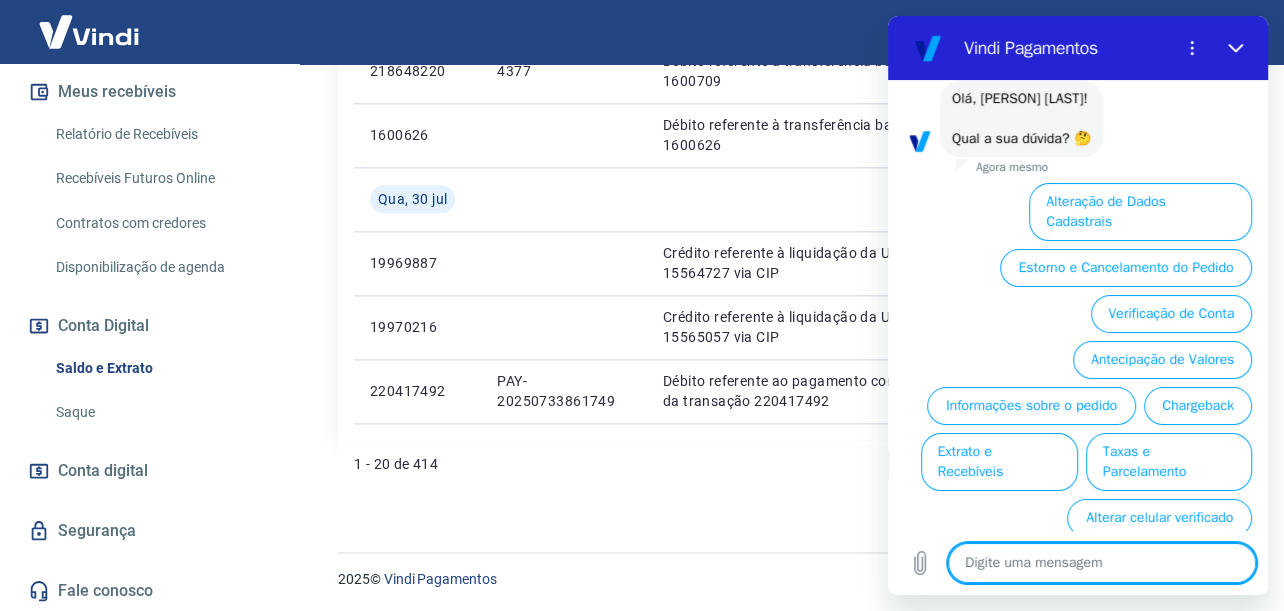 scroll, scrollTop: 269, scrollLeft: 0, axis: vertical 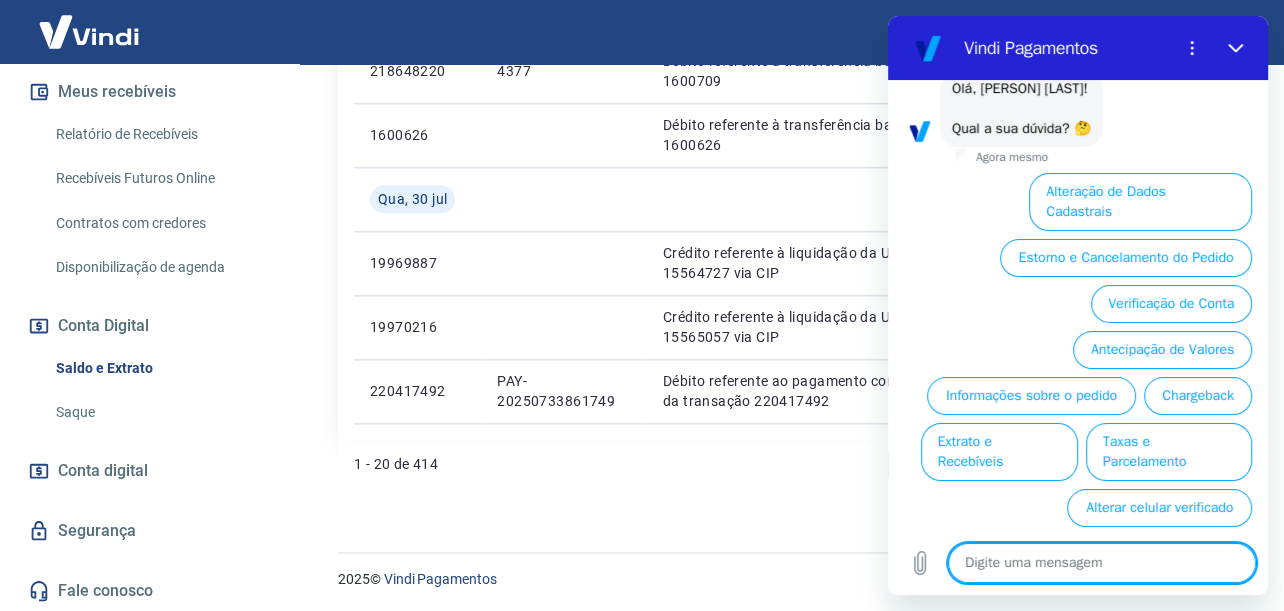 type on "f" 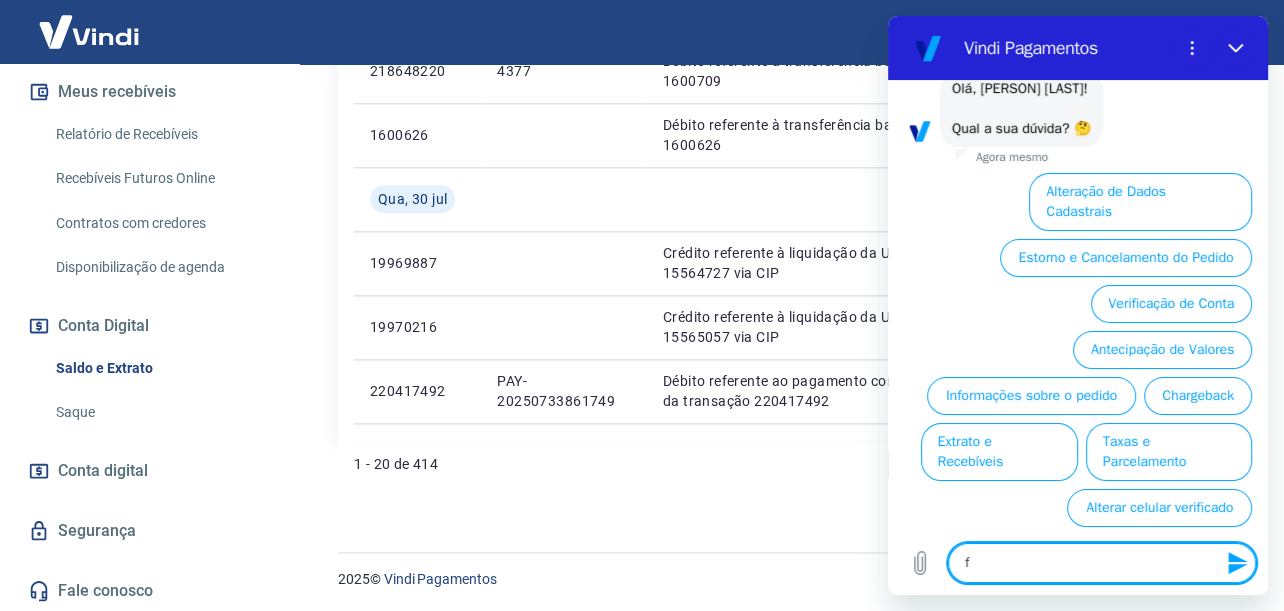 type on "fa" 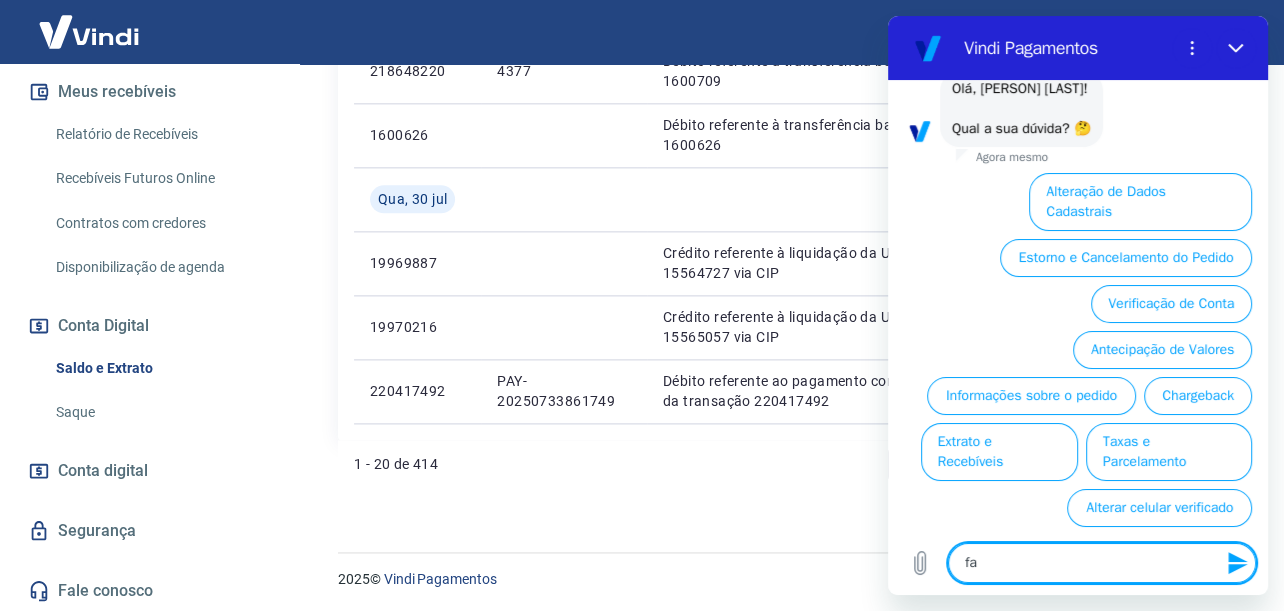 type on "fal" 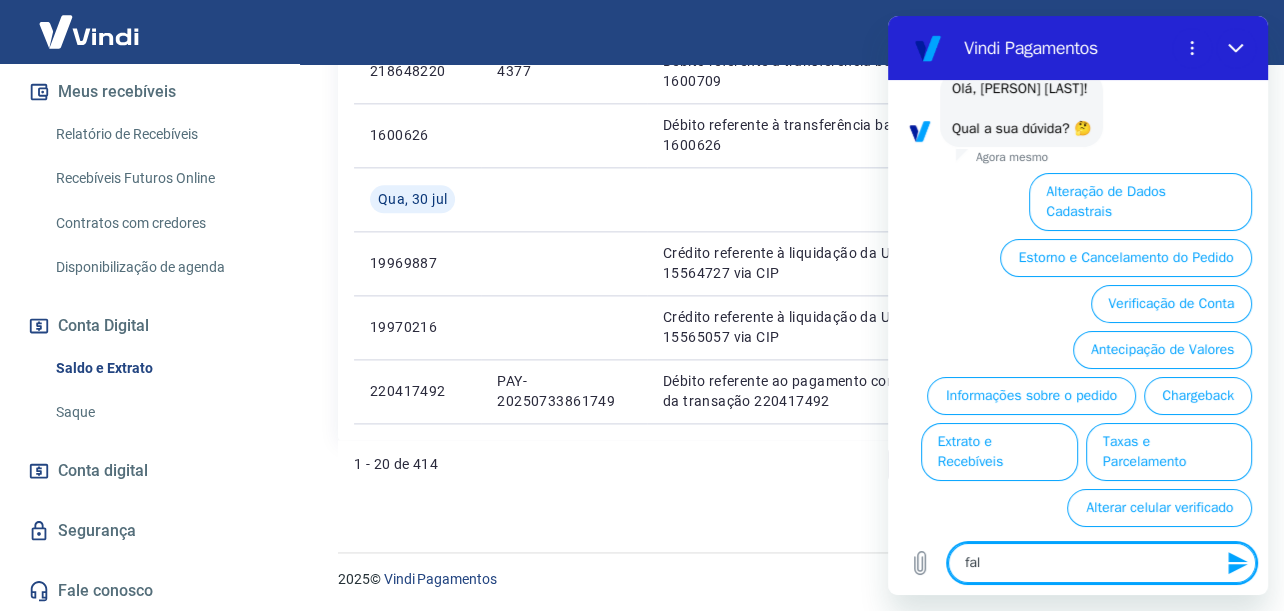 type on "x" 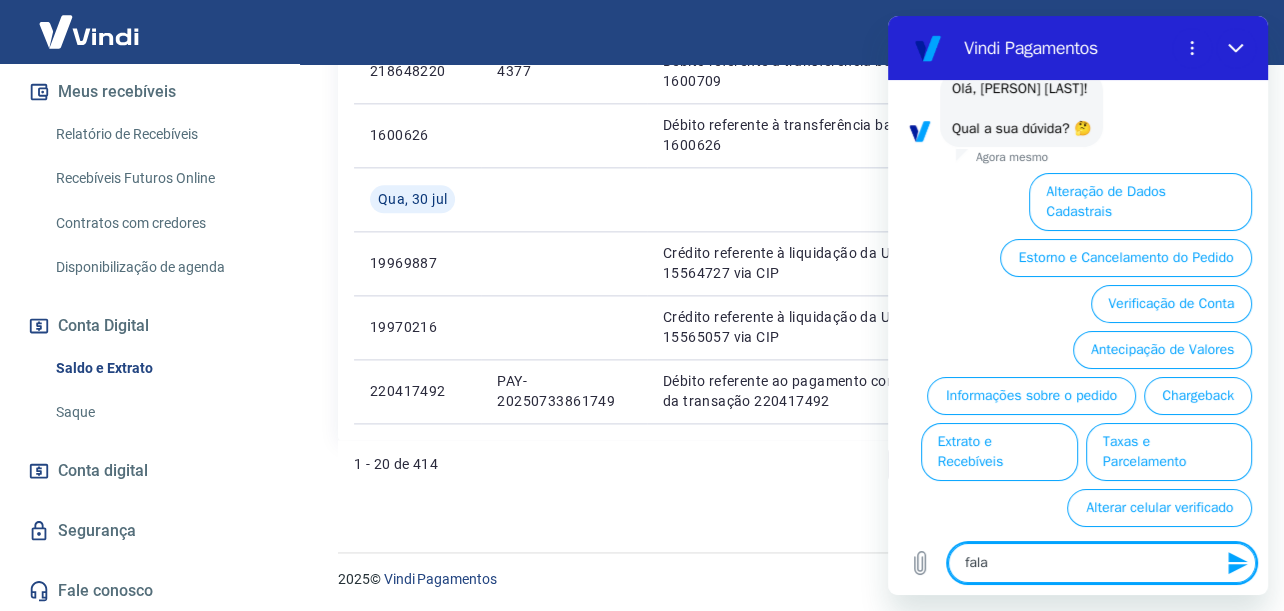 type on "x" 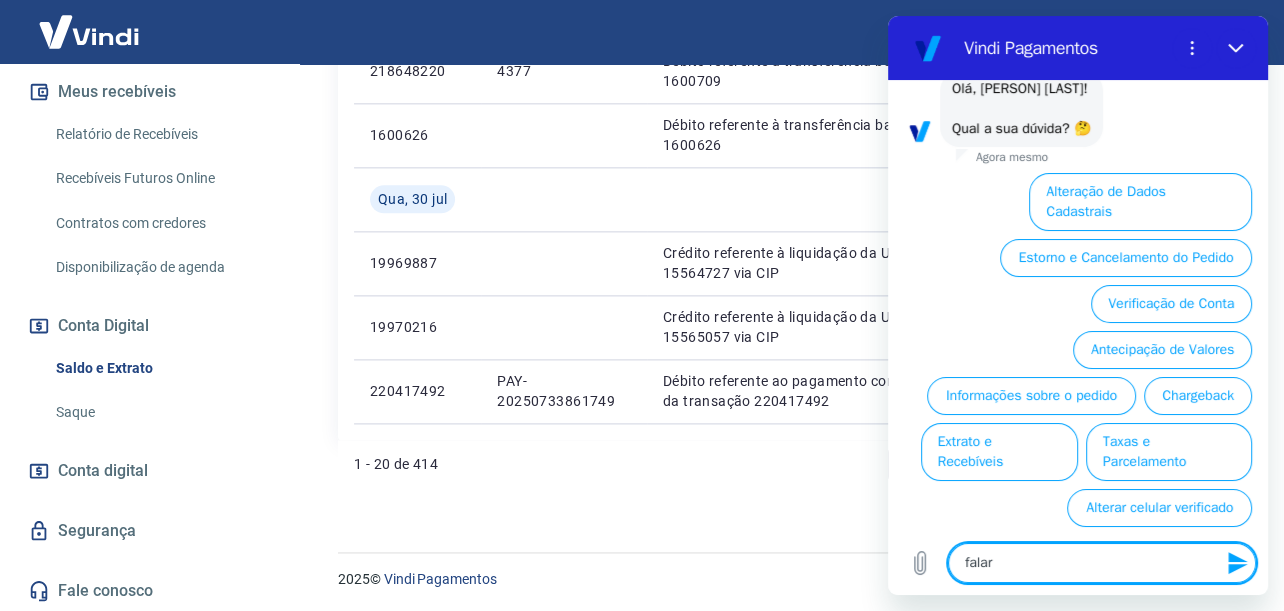 type on "falar" 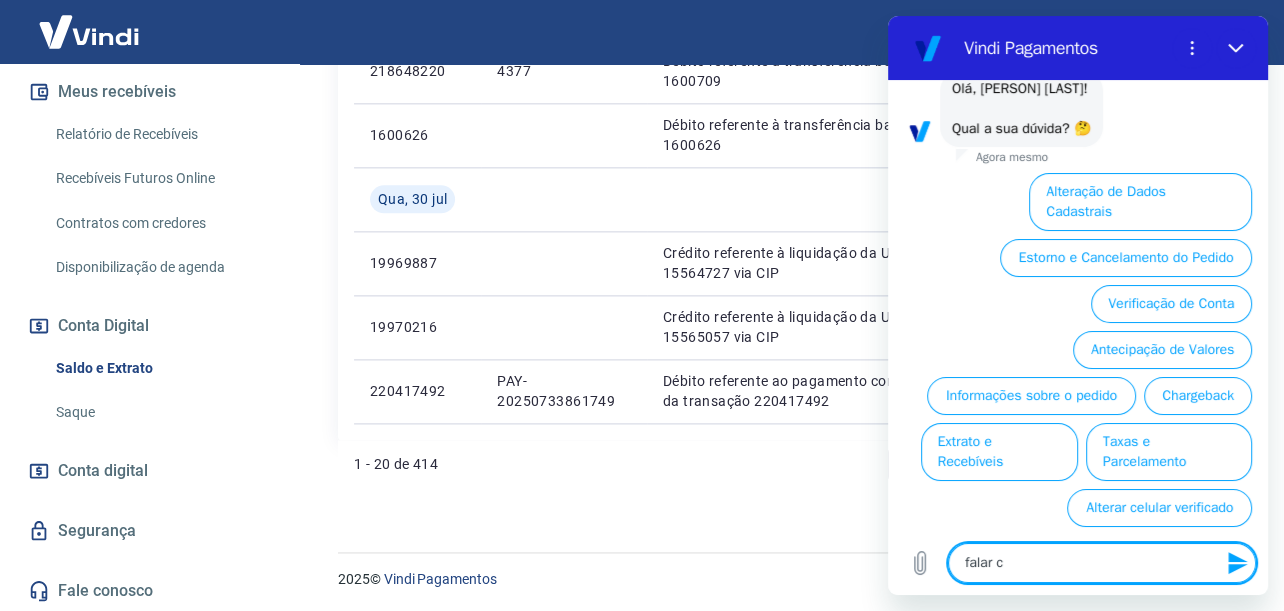 type on "falar co" 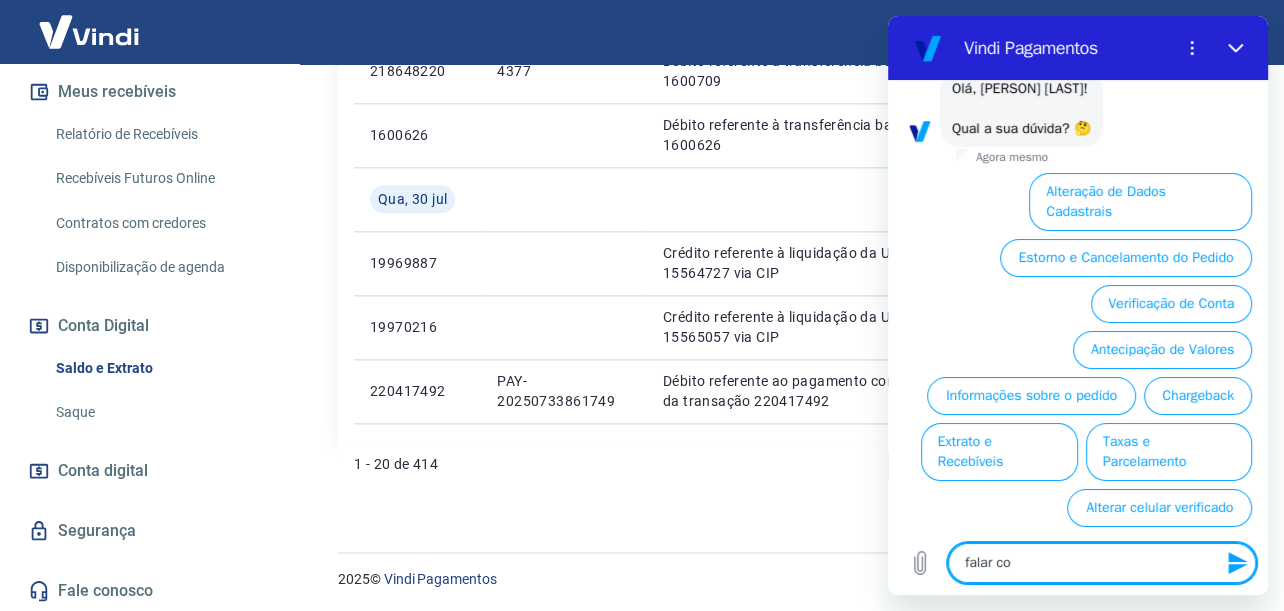 type on "falar com" 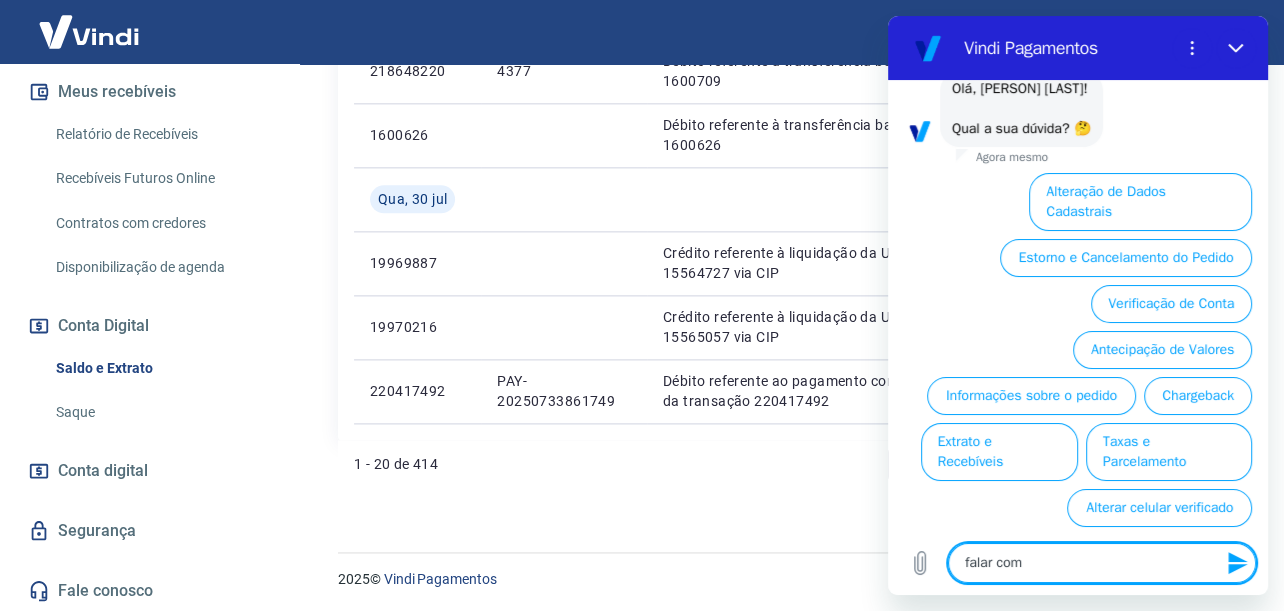 type on "falar com" 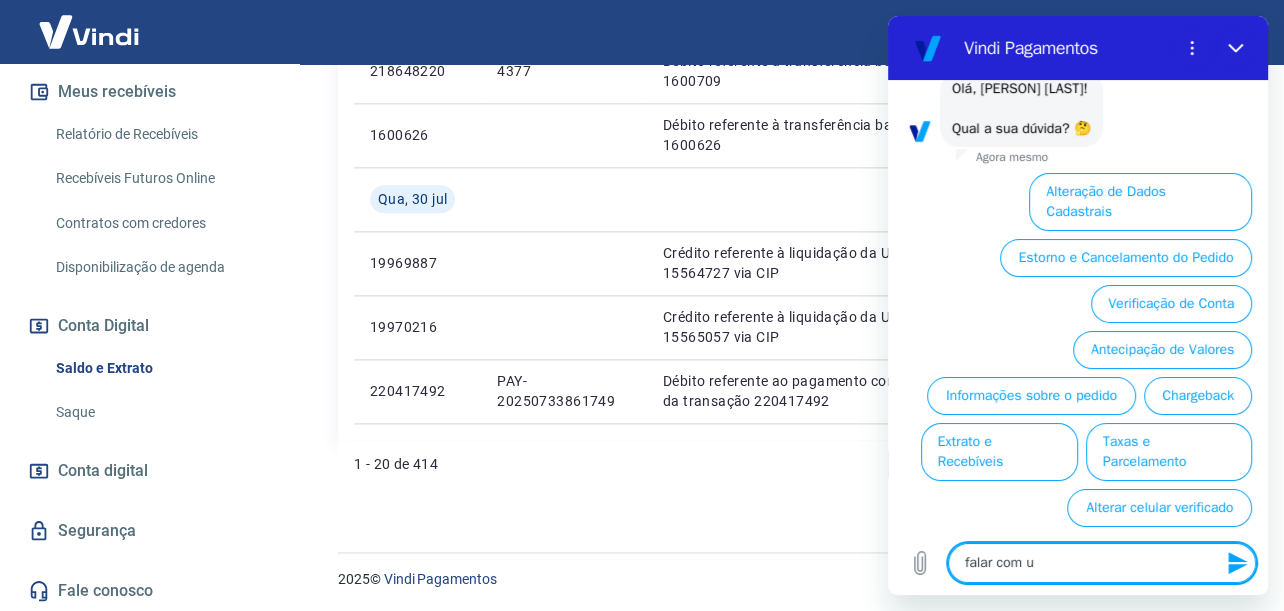 type on "falar com um" 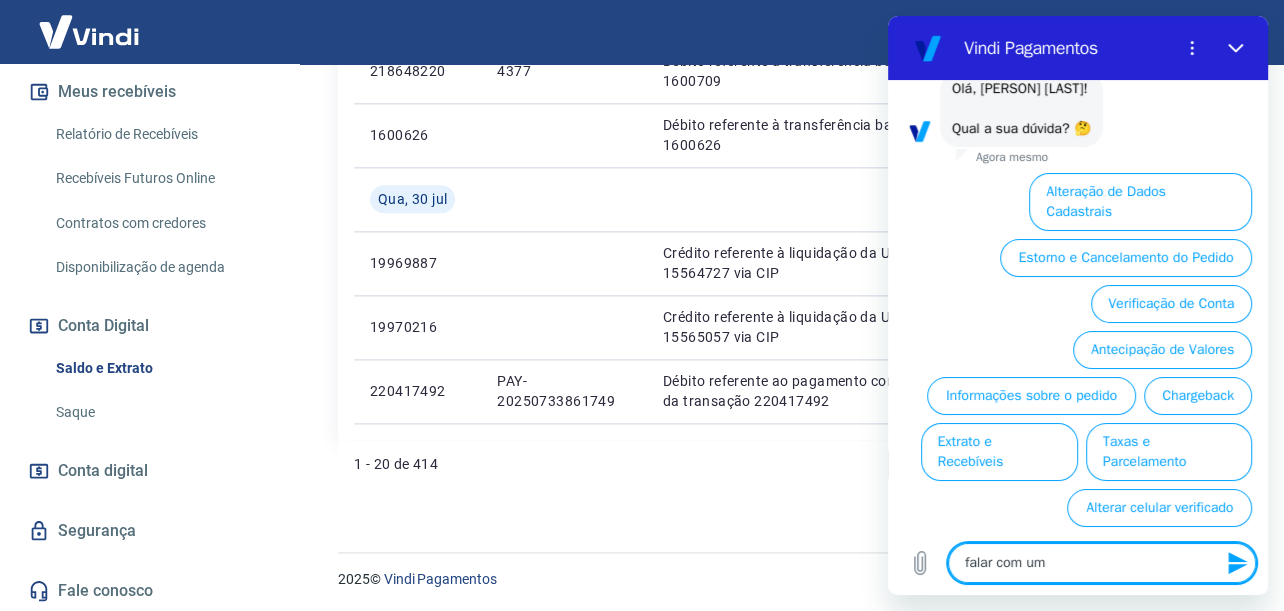 type on "falar com um" 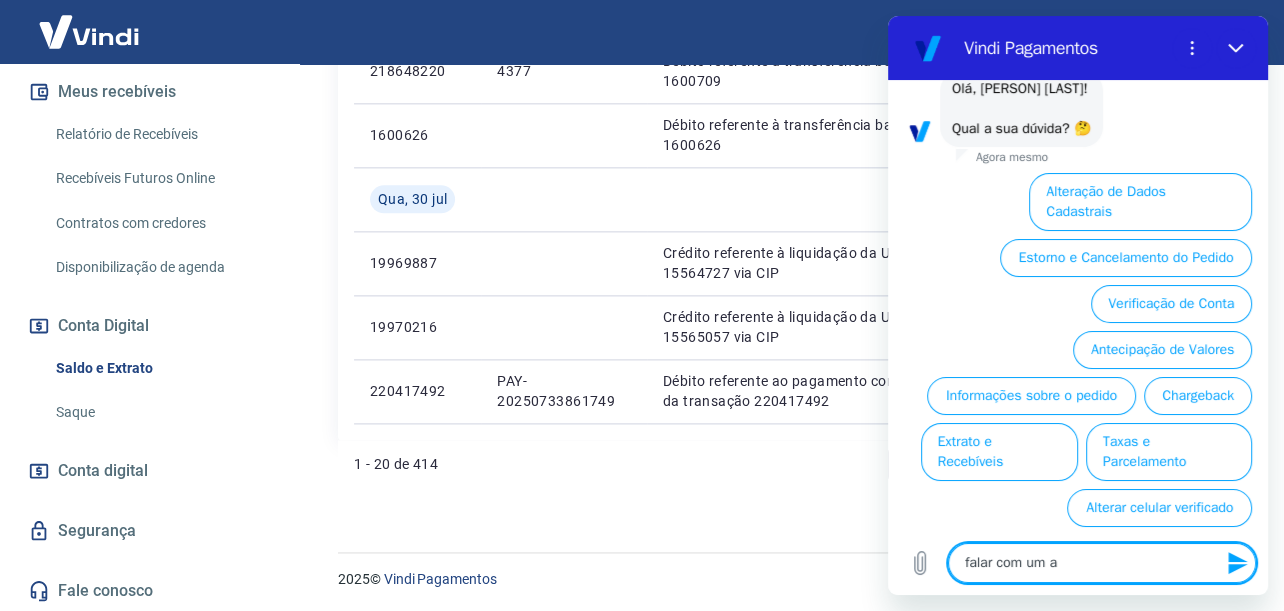 type on "falar com um at" 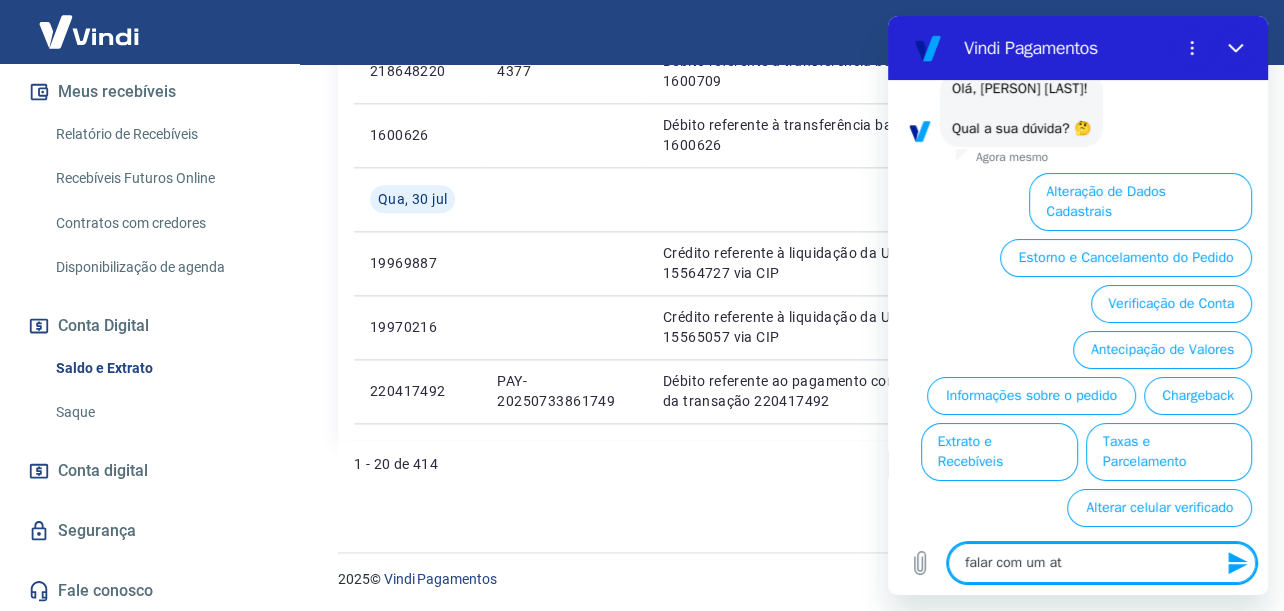type on "falar com um ate" 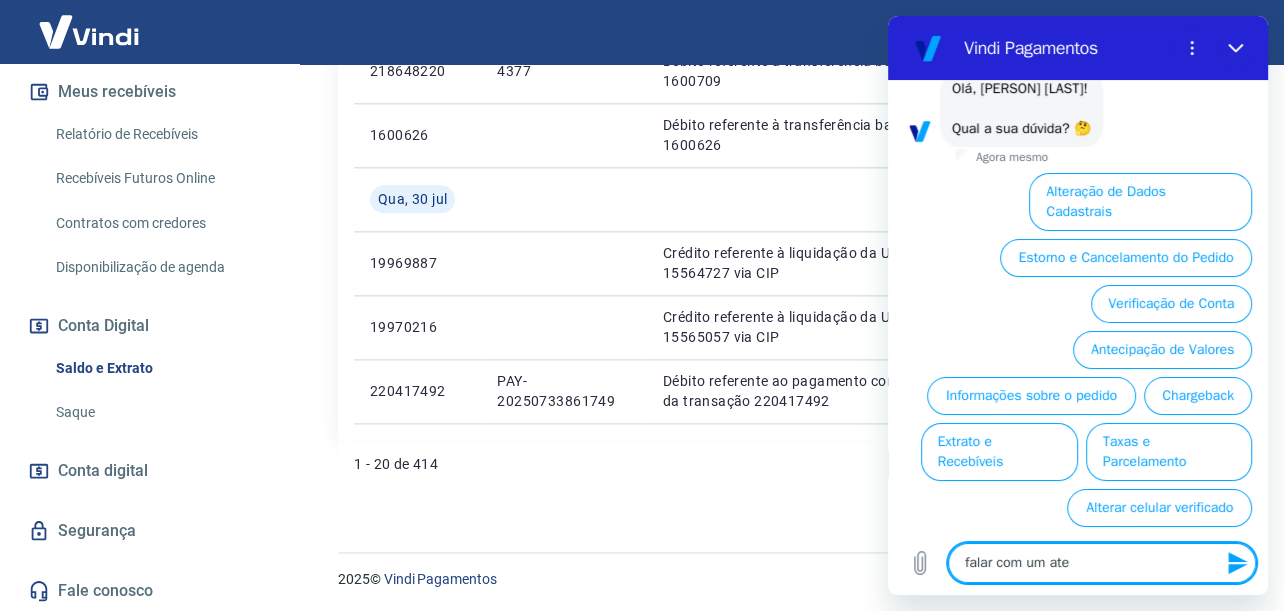 type on "falar com um aten" 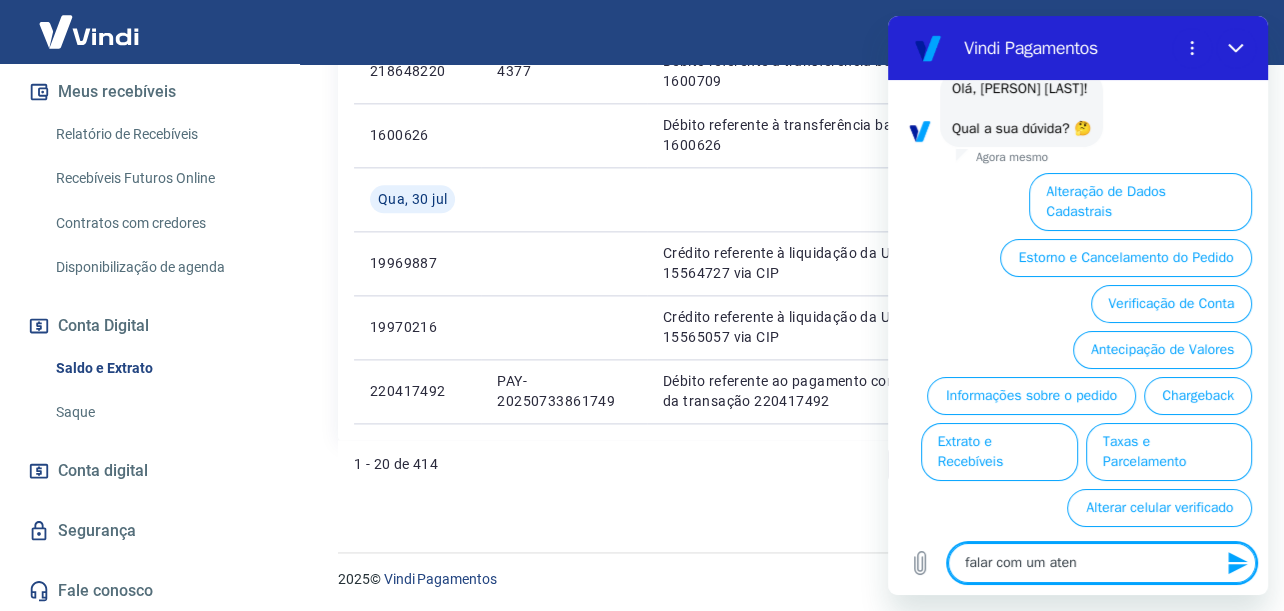 type on "falar com um atend" 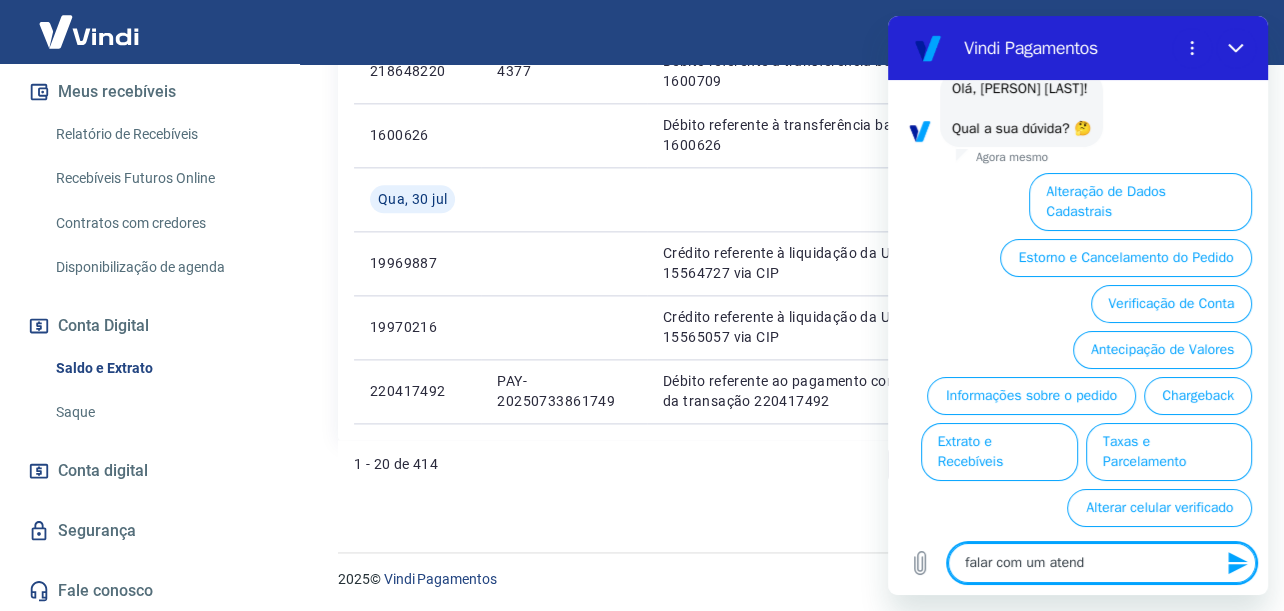 type on "x" 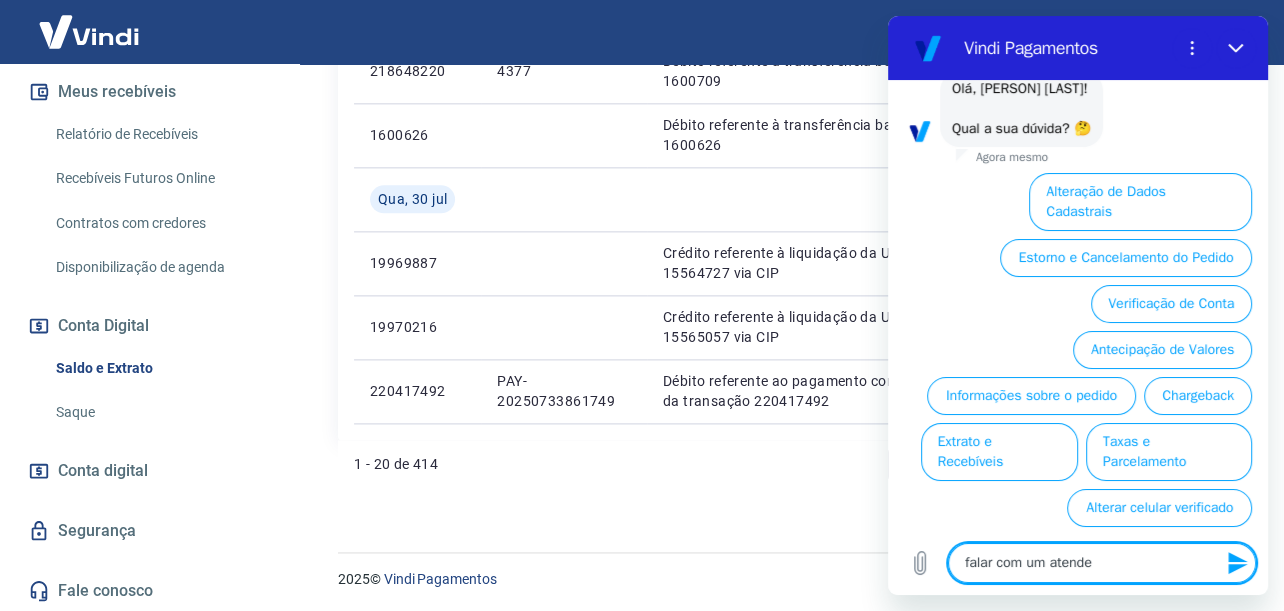 type on "falar com um atenden" 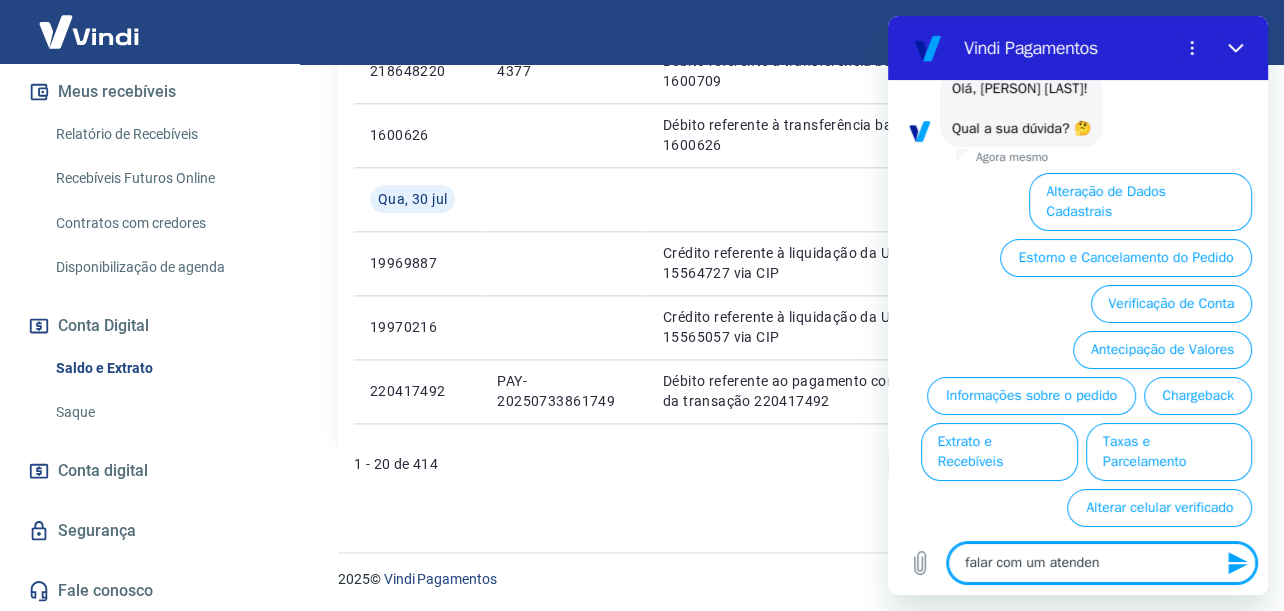 type on "falar com um atendend" 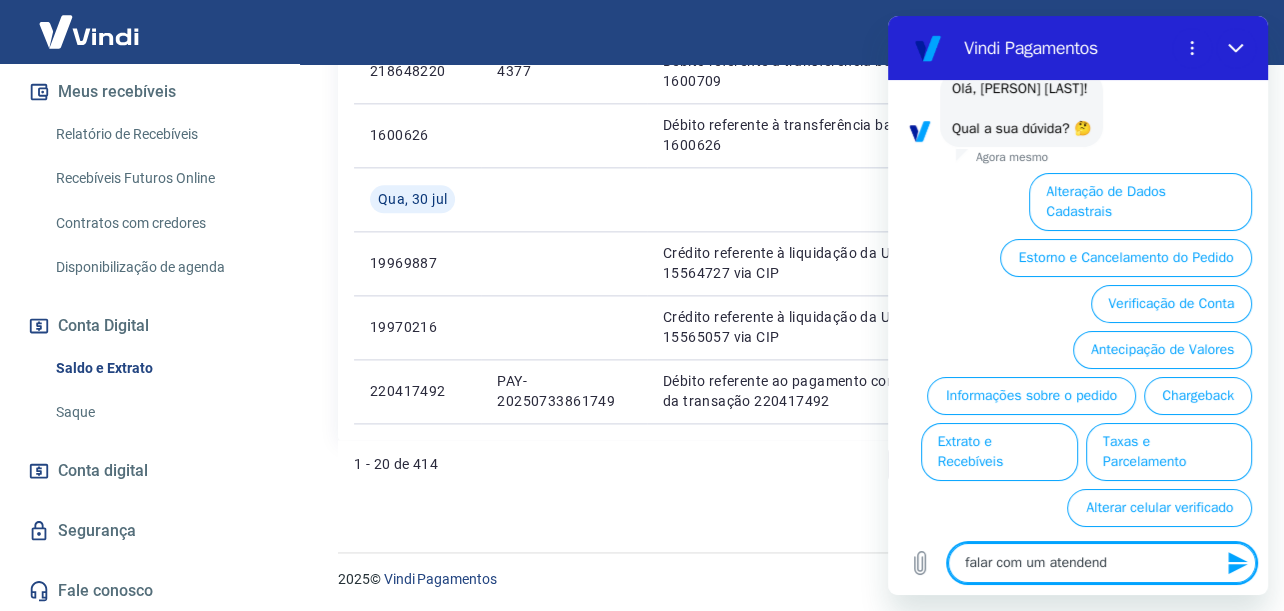type on "falar com um atendendt" 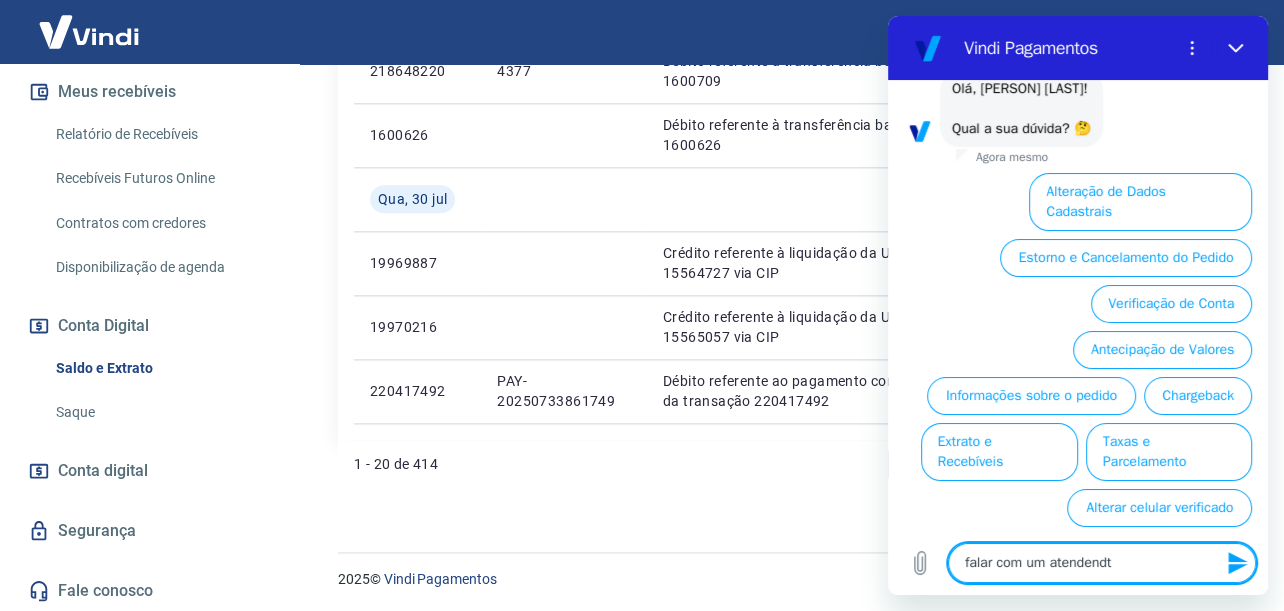 type on "falar com um atendendte" 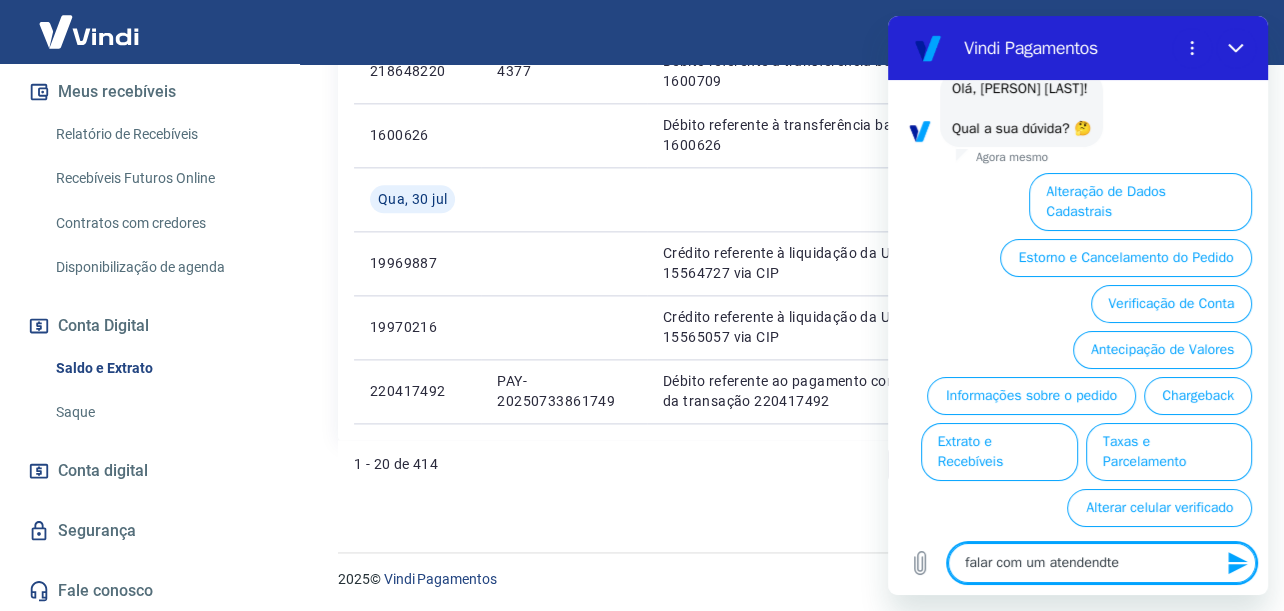 type on "falar com um atendendte" 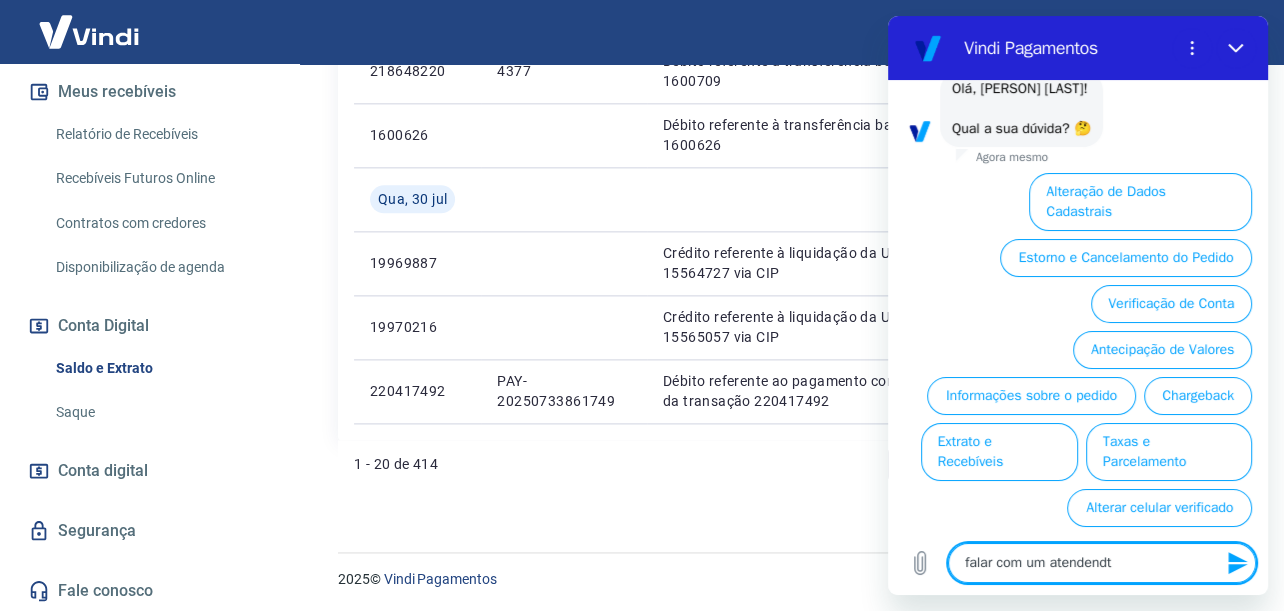 type on "falar com um atendend" 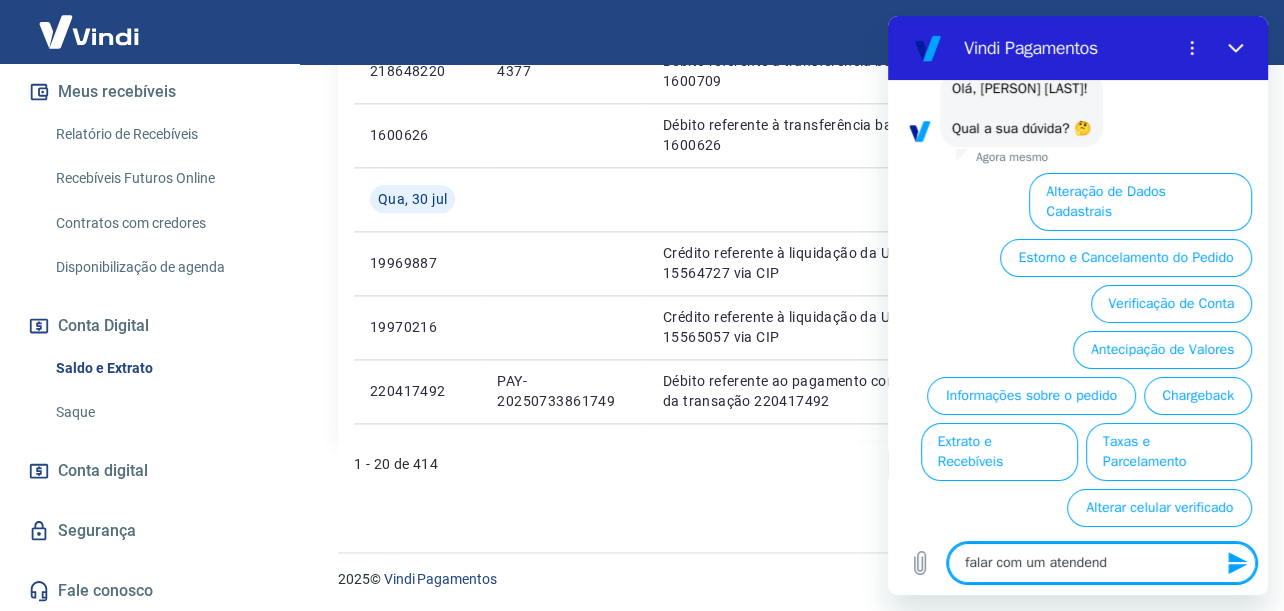 type on "falar com um atendende" 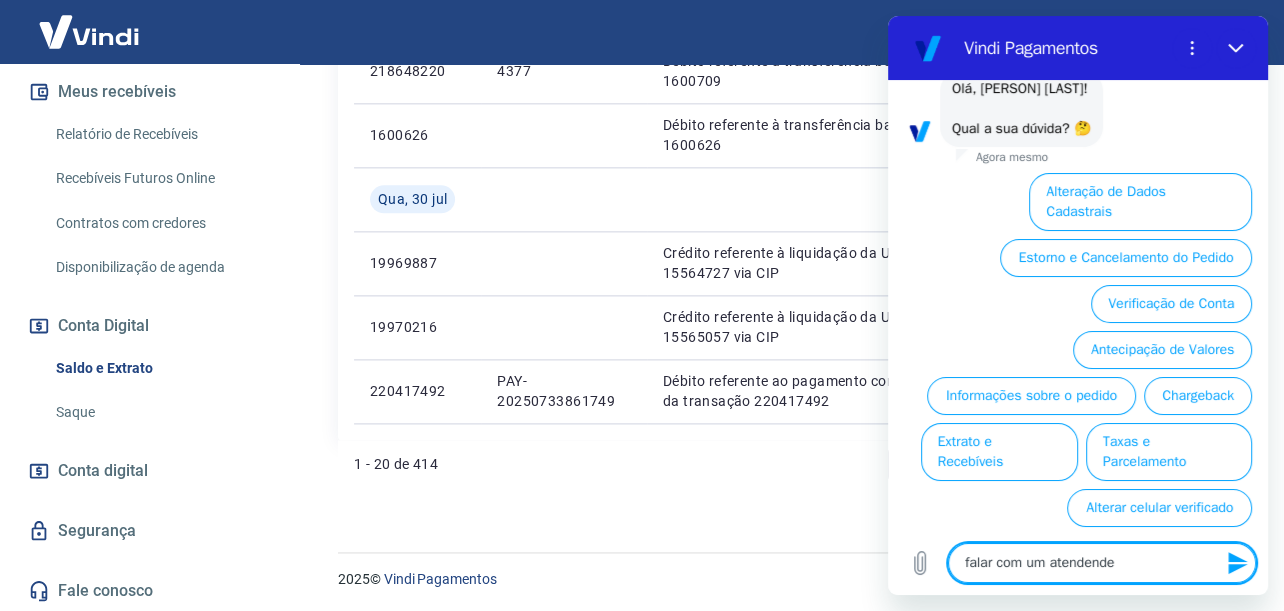 type on "falar com um atendende" 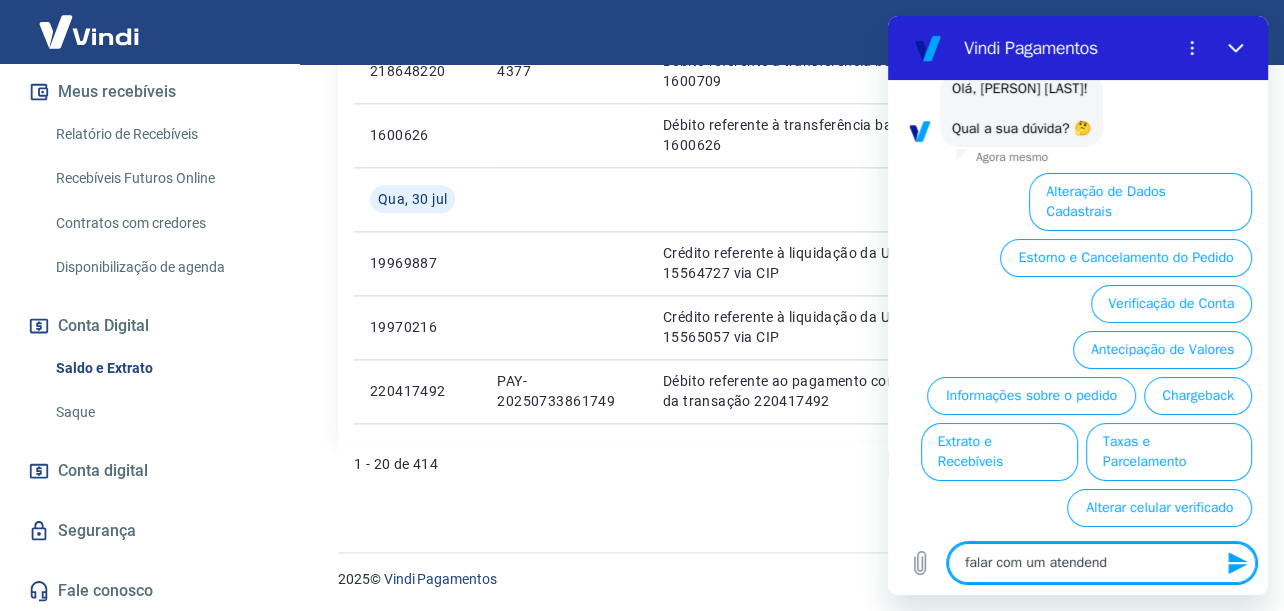 type on "falar com um atenden" 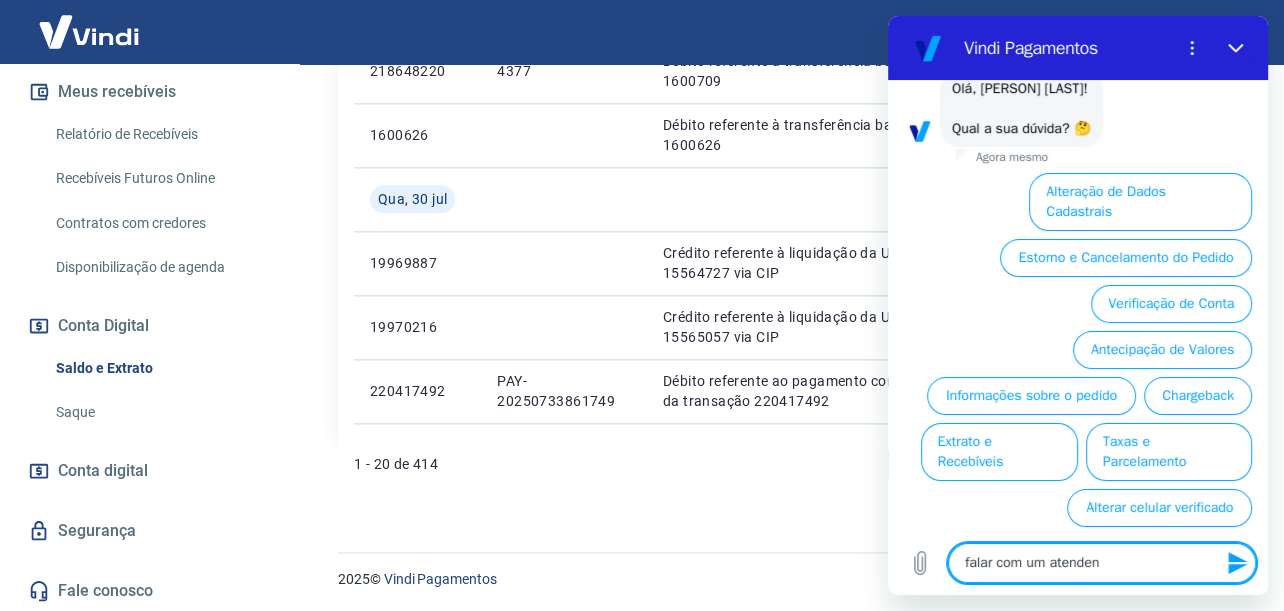 type on "falar com um atendent" 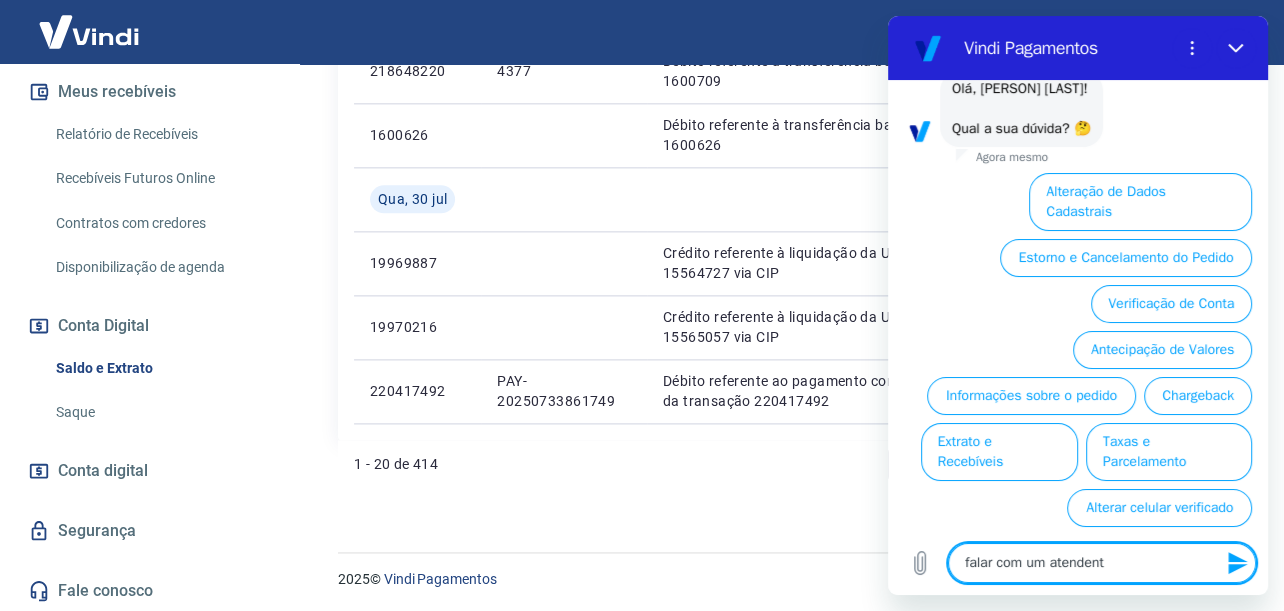 type on "falar com um atendente" 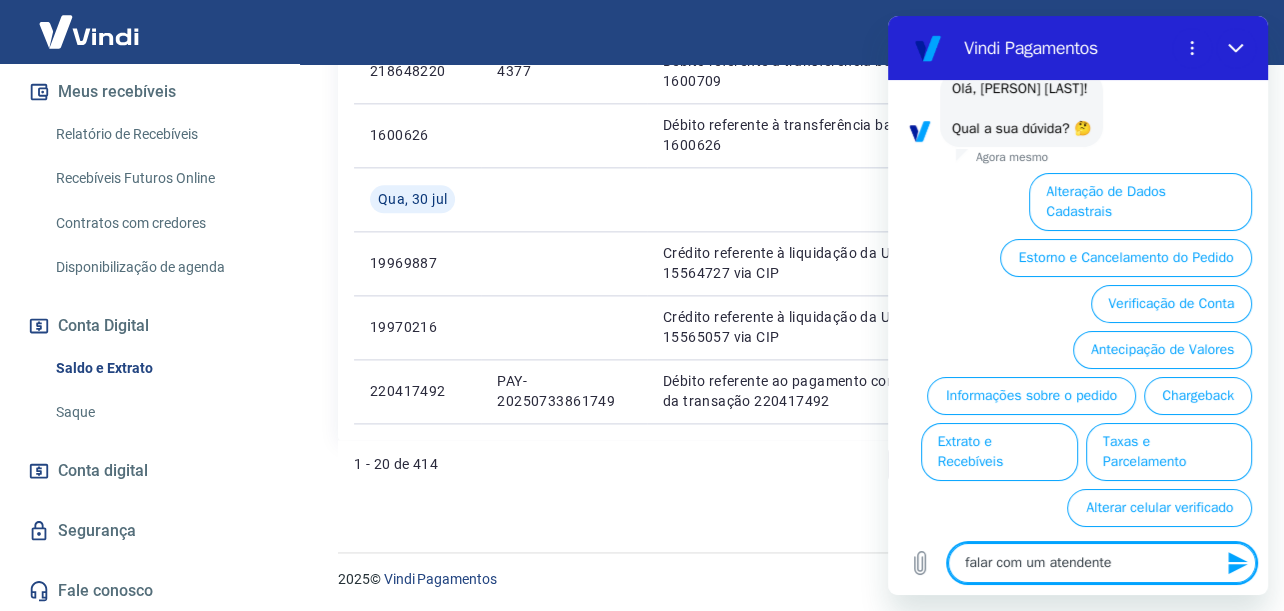type on "falar com um atendente" 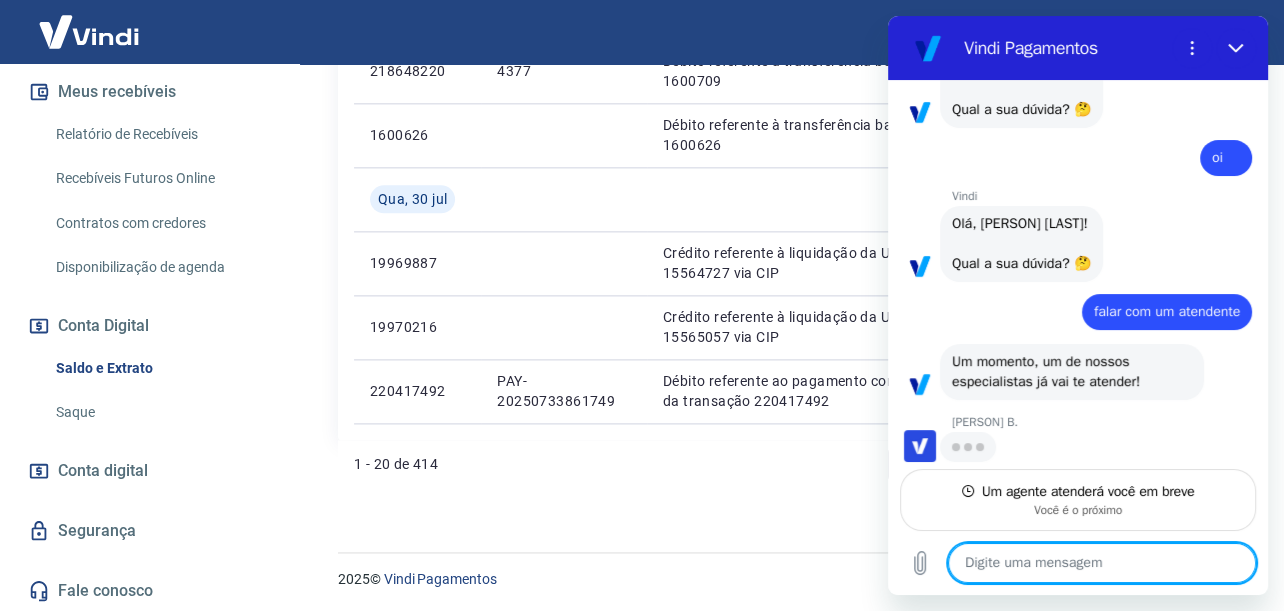 scroll, scrollTop: 132, scrollLeft: 0, axis: vertical 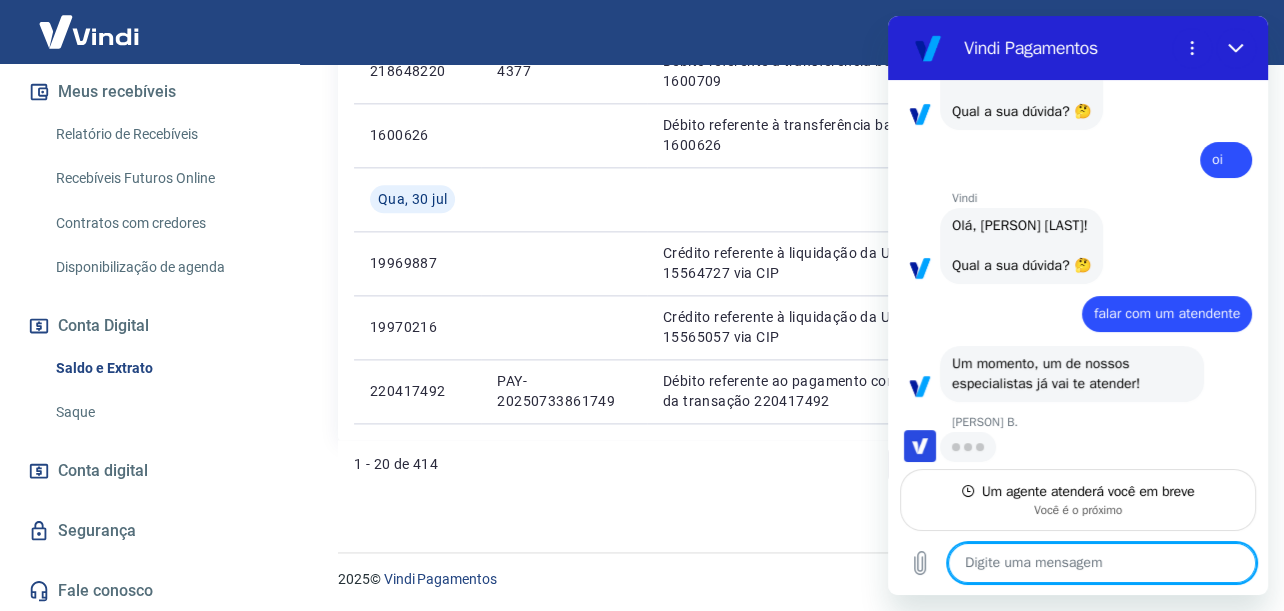 type on "x" 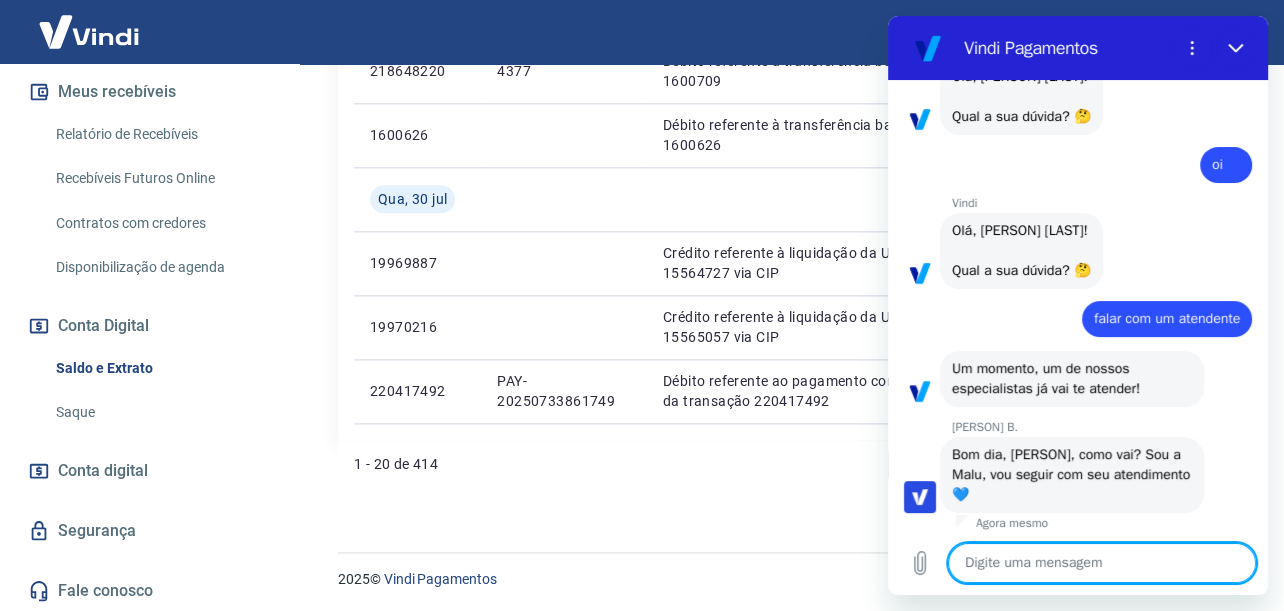 scroll, scrollTop: 130, scrollLeft: 0, axis: vertical 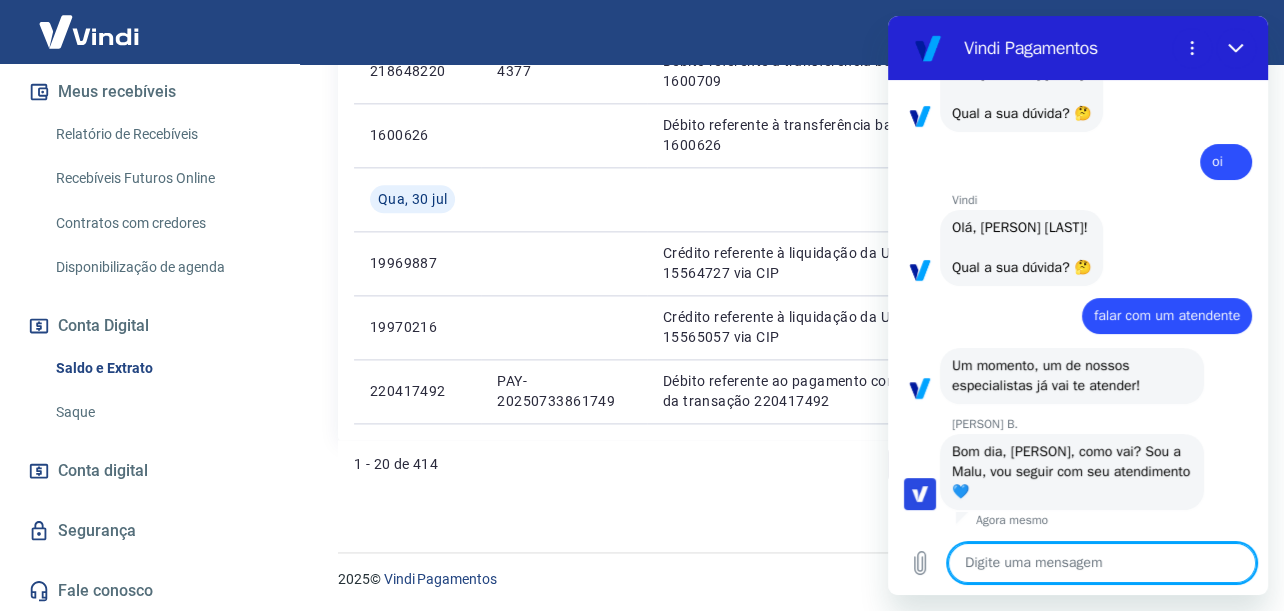 click at bounding box center [1102, 563] 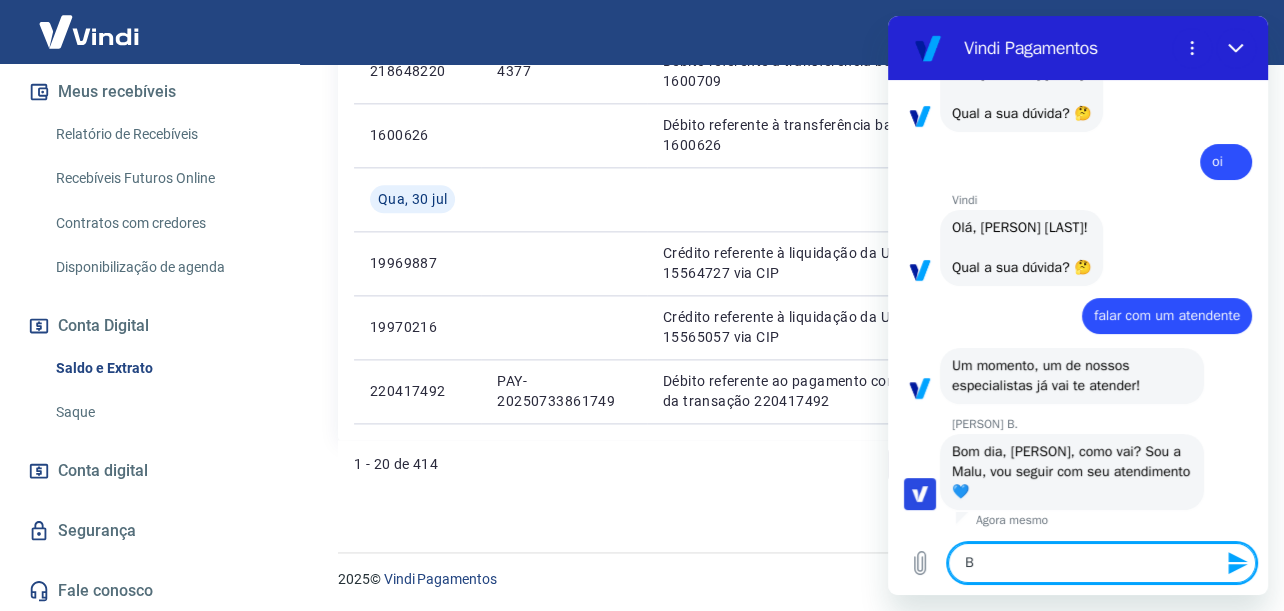 type on "Bo" 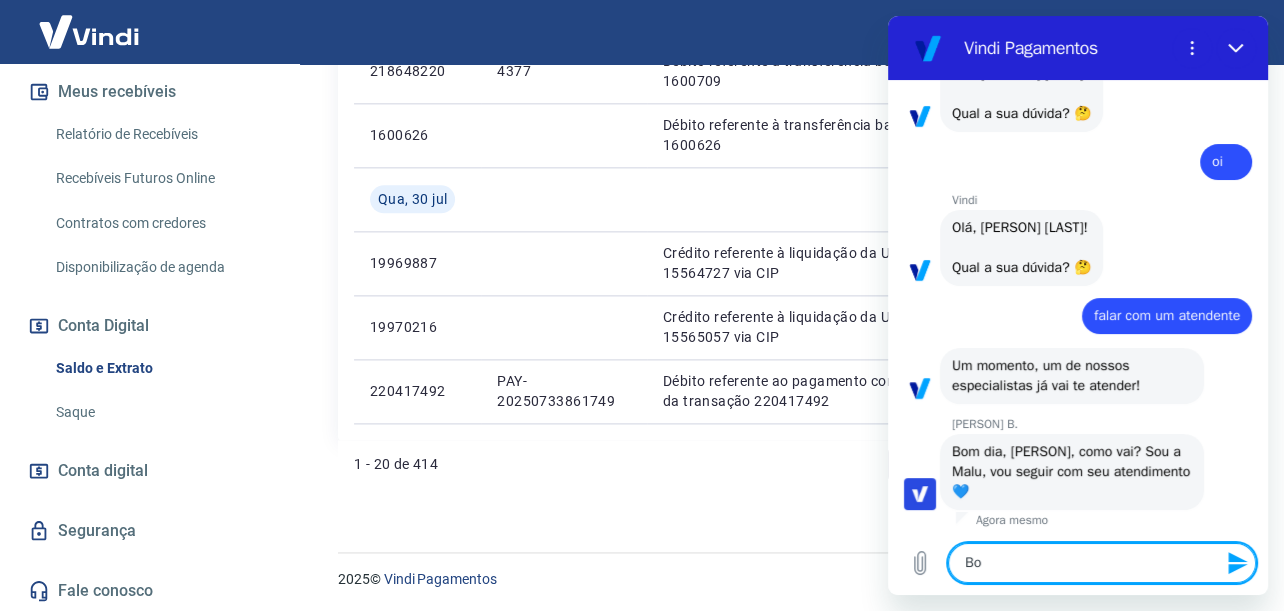 type on "Bom" 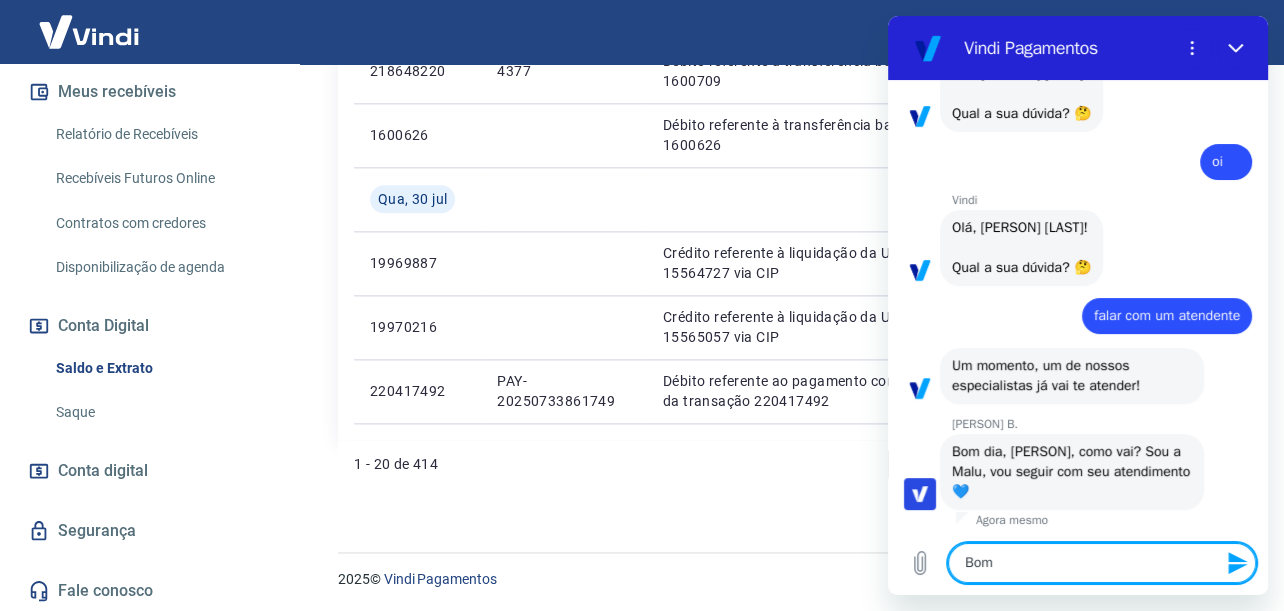 type on "Bom" 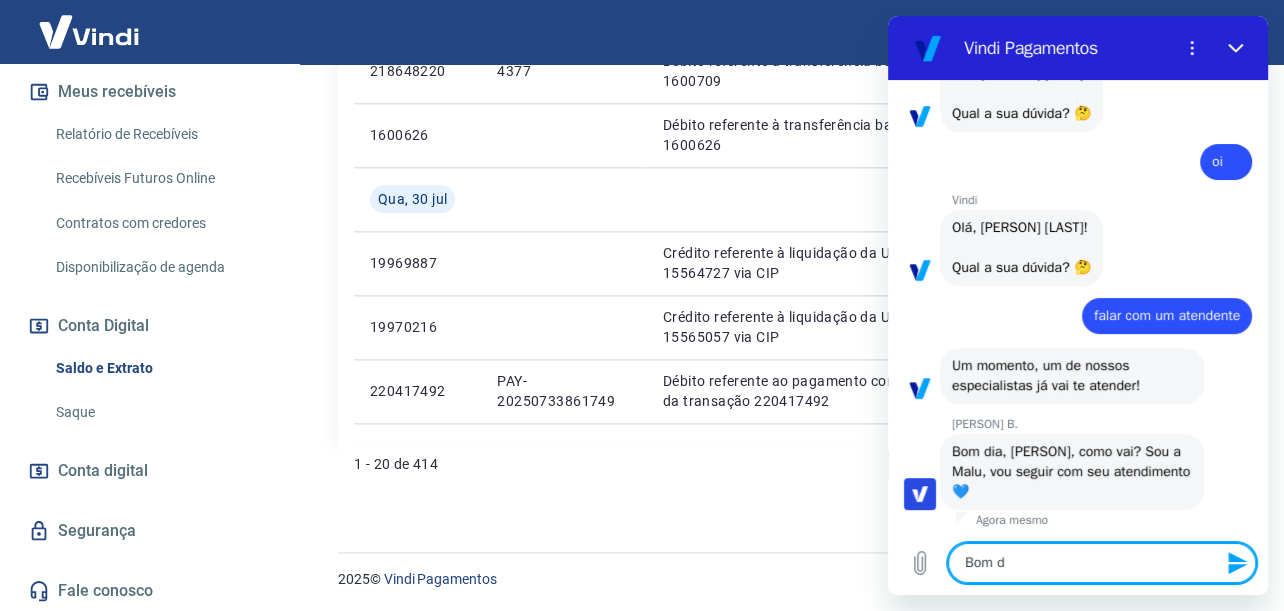 type on "Bom di" 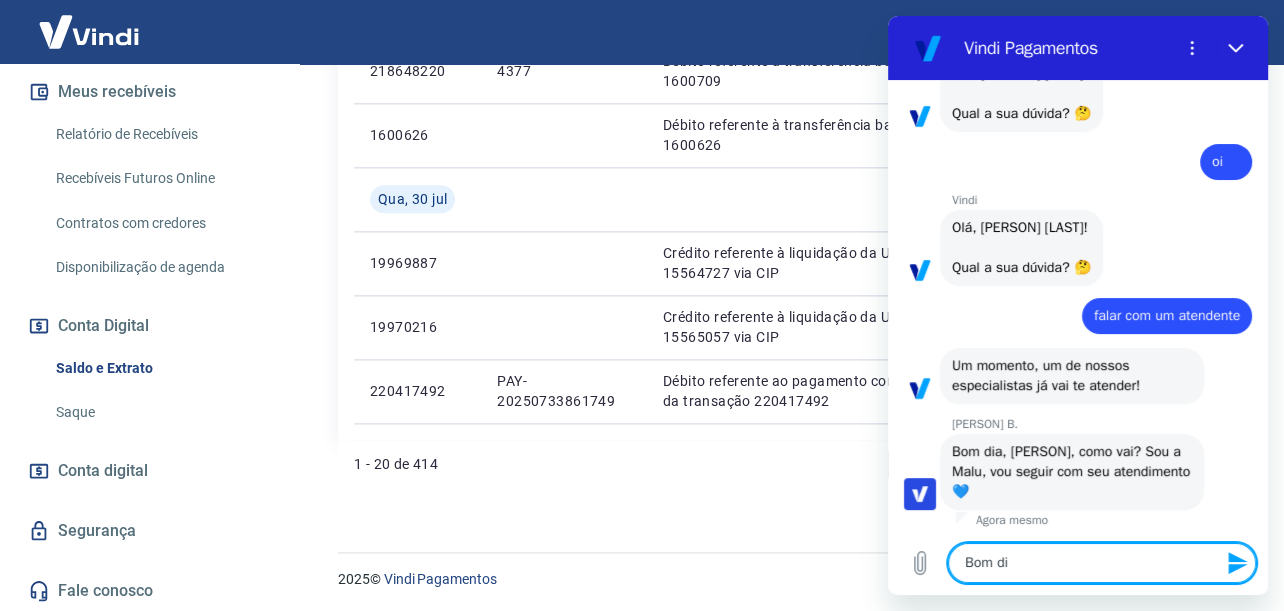 type on "Bom dia" 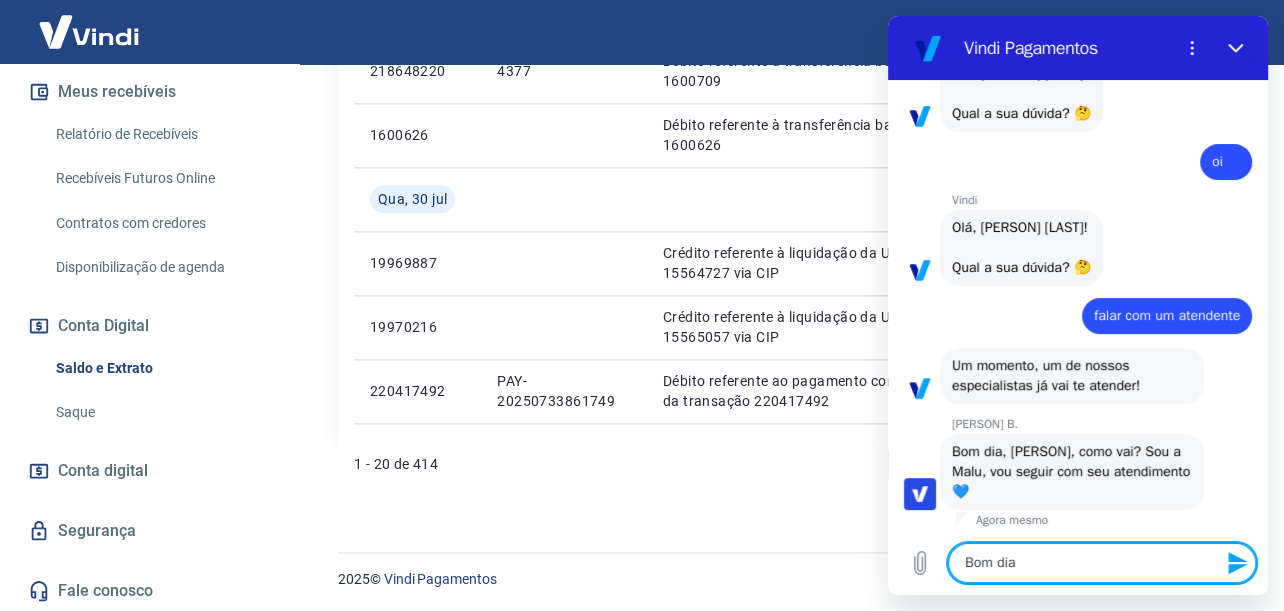 type on "Bom dia" 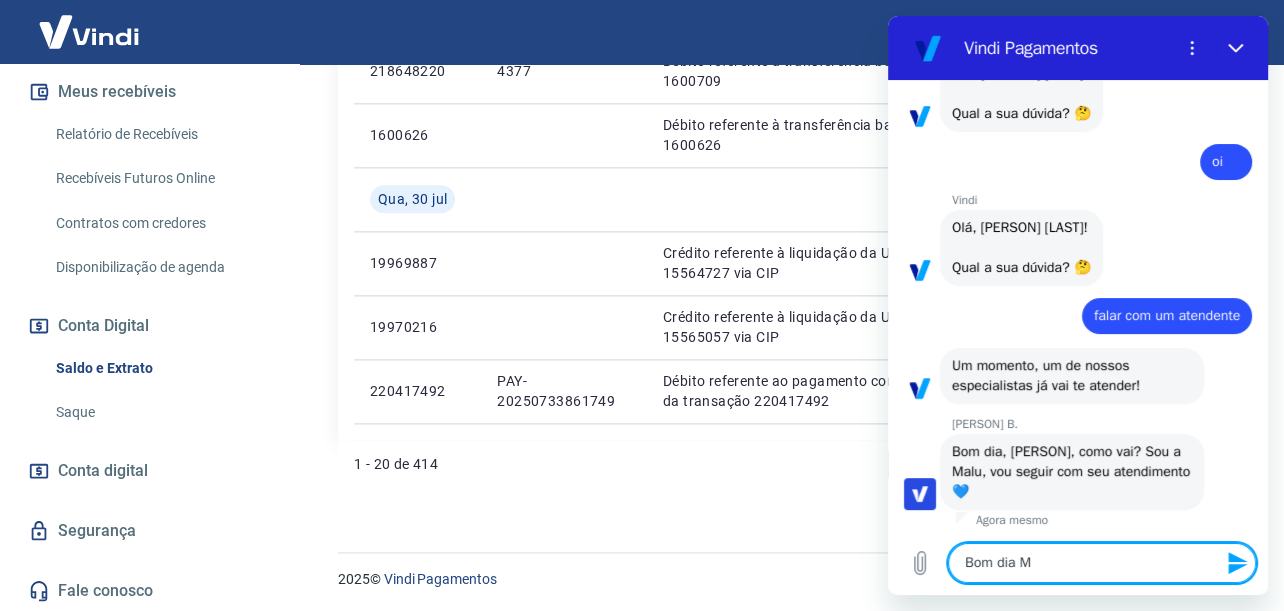 type on "Bom dia Ma" 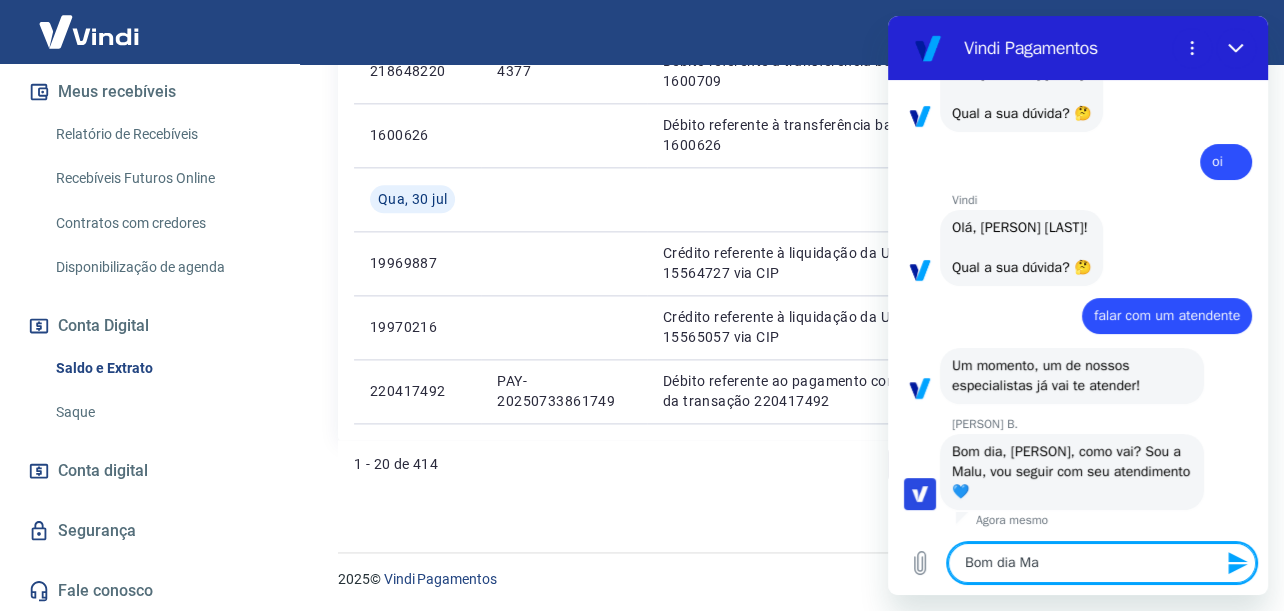 type on "Bom dia Mal" 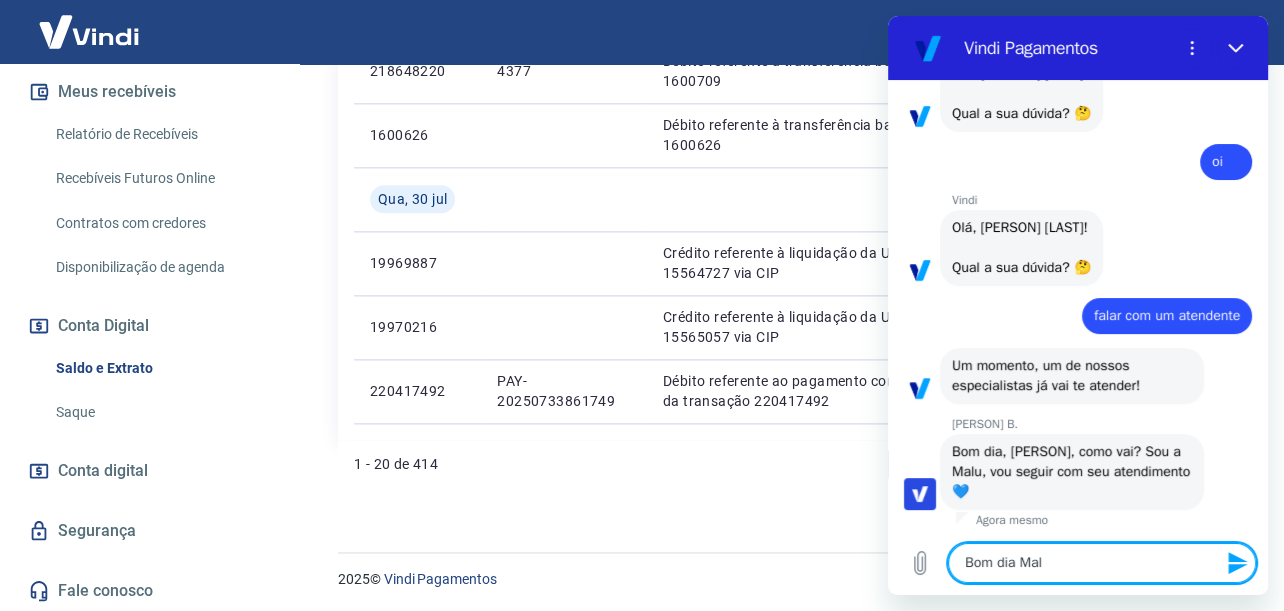 type on "Bom dia Malu" 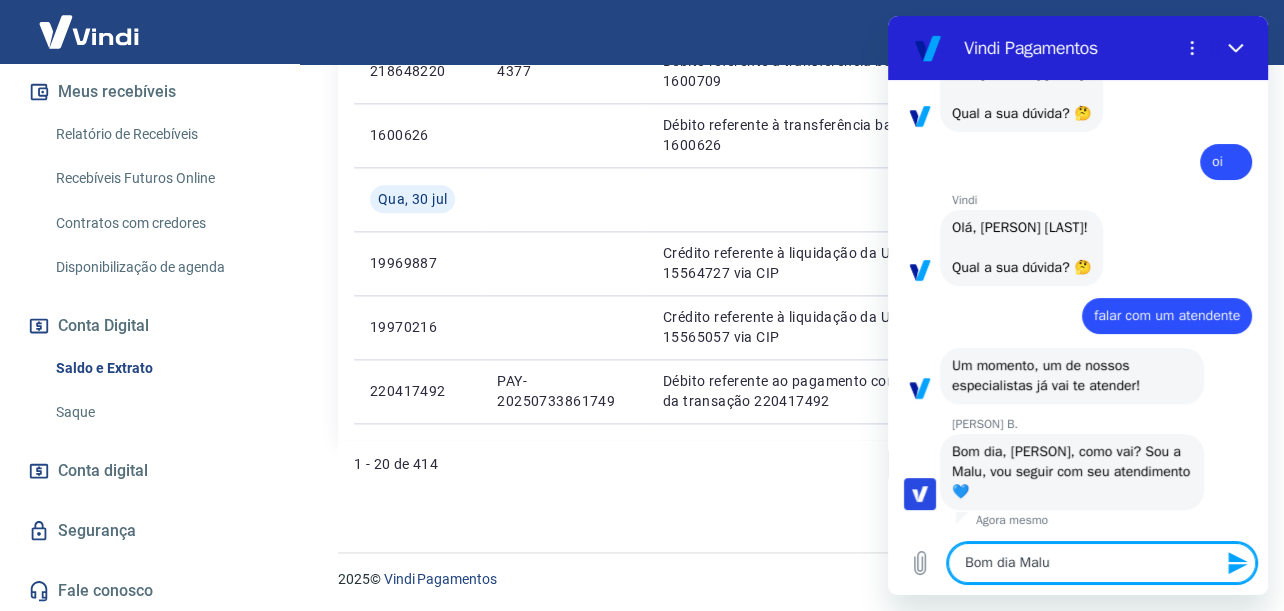 type on "Bom dia Malu" 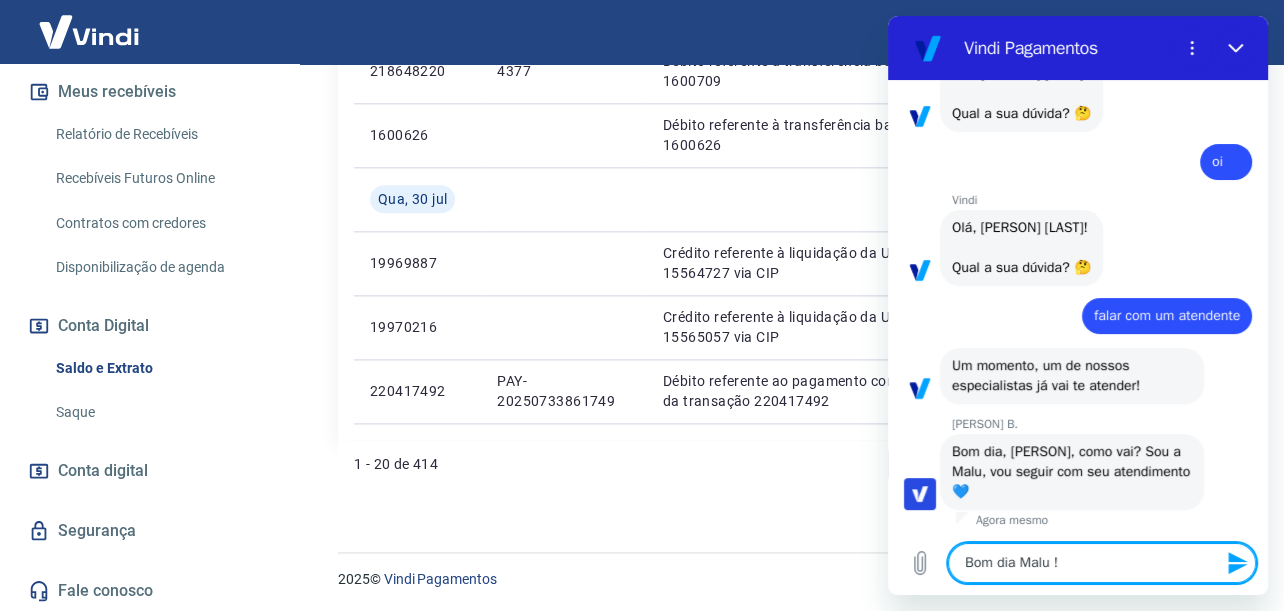 type on "Bom dia Malu !" 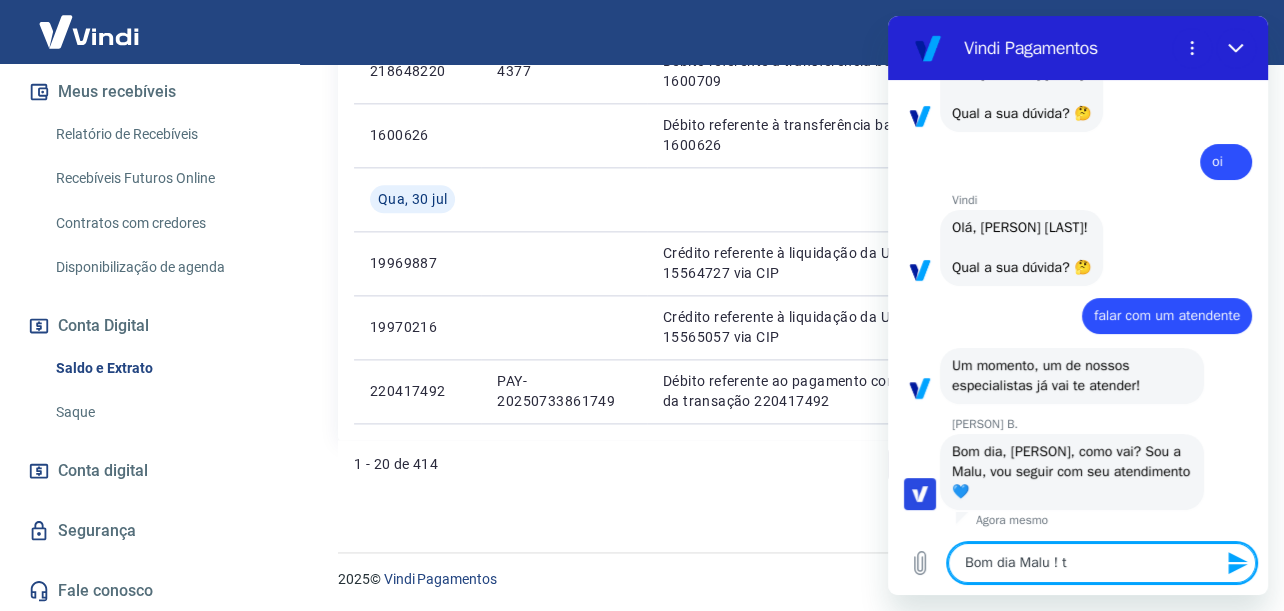 type on "Bom dia Malu ! tu" 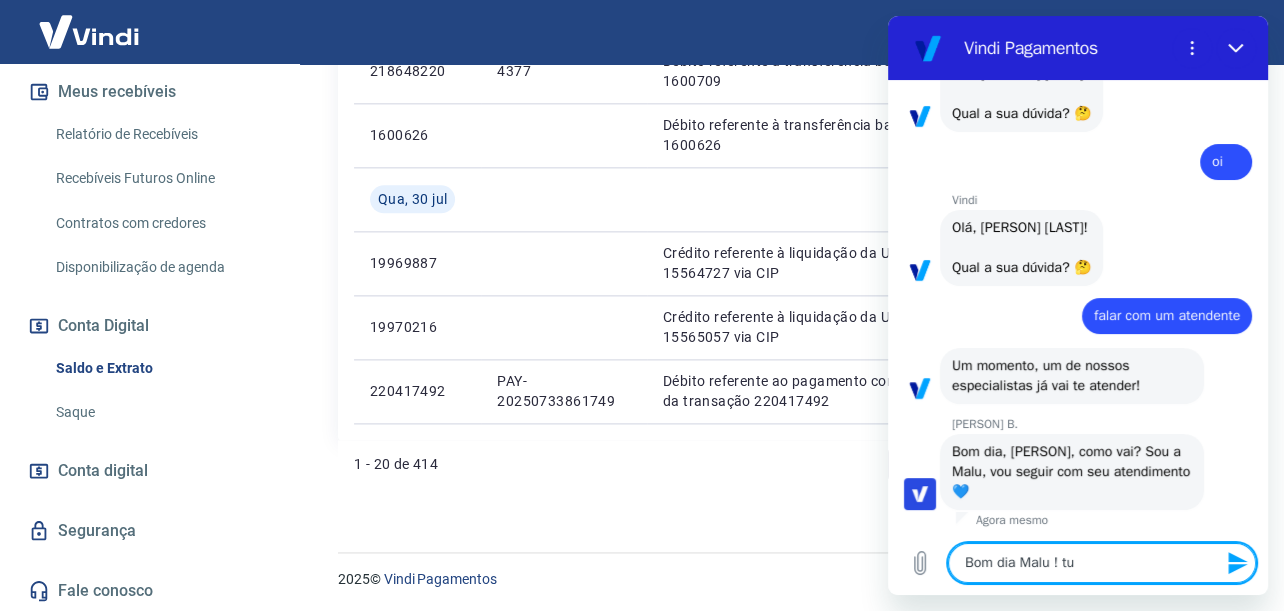 type on "Bom dia Malu ! tud" 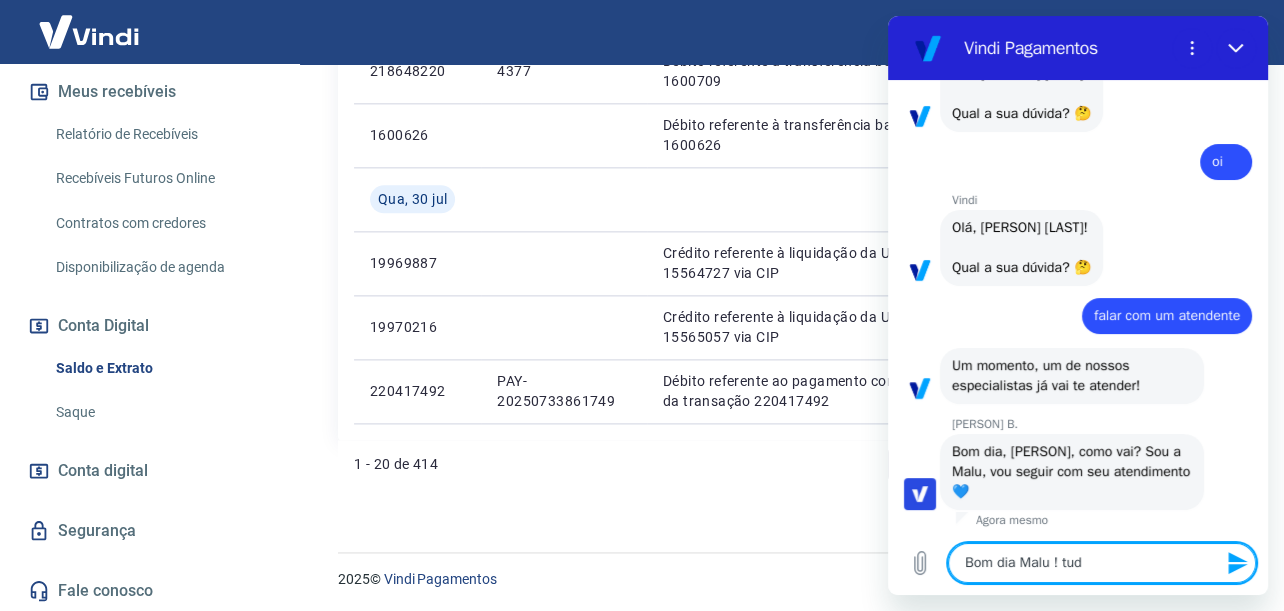 type on "Bom dia Malu ! tudo" 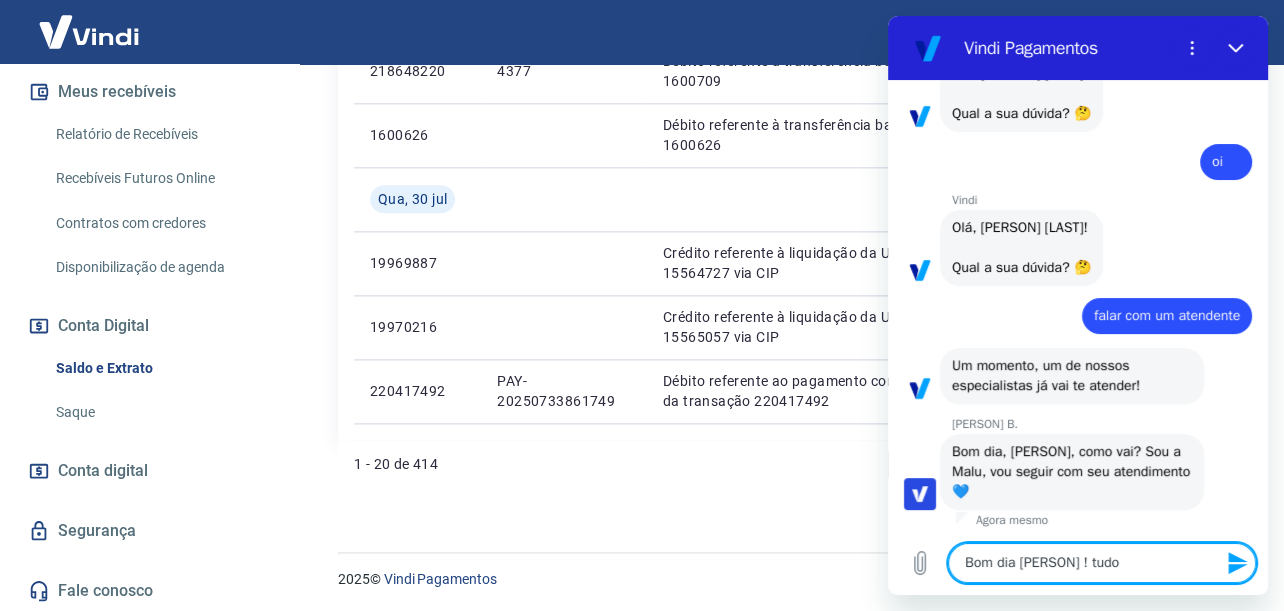 type on "Bom dia Malu ! tudo" 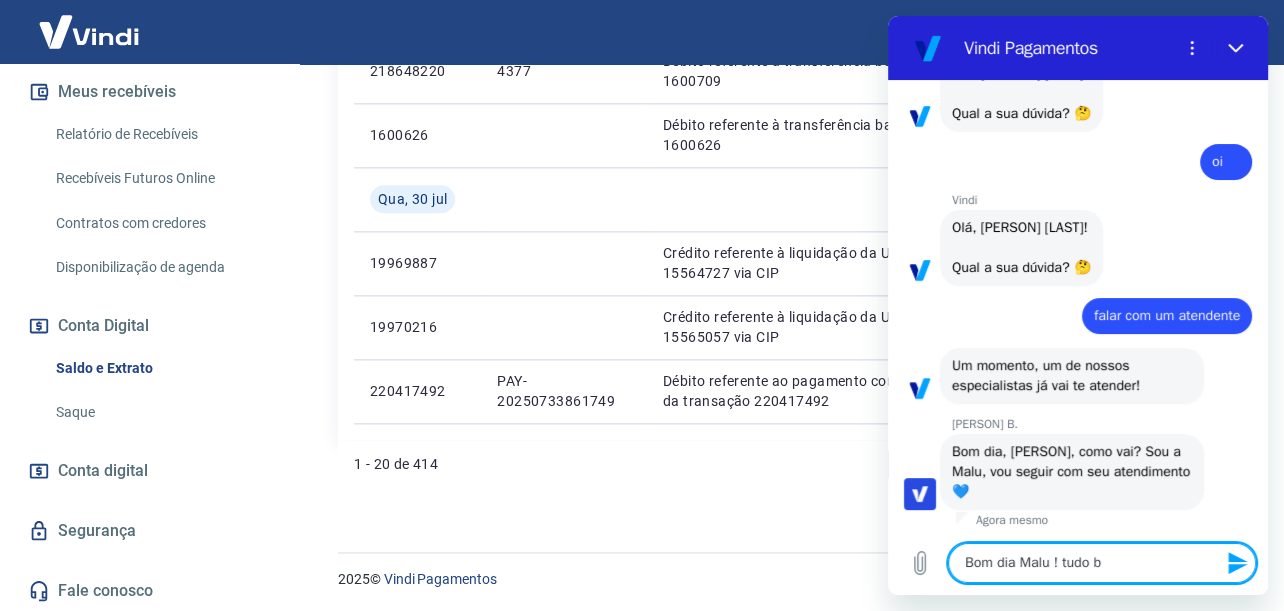 type on "Bom dia Malu ! tudo be" 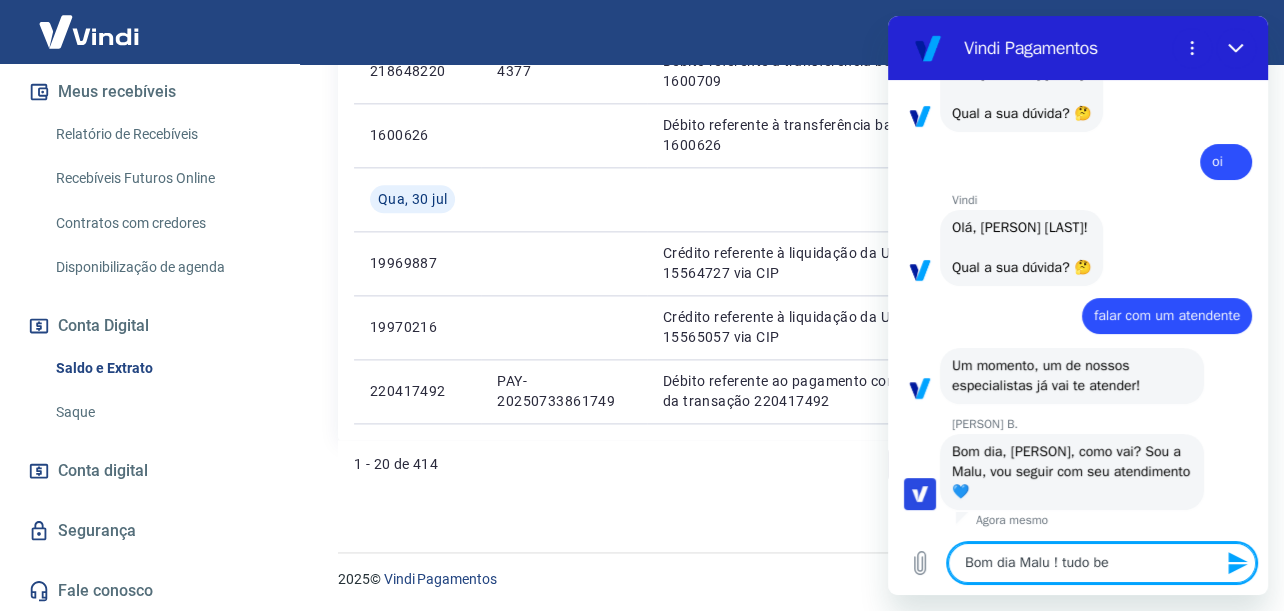 type on "x" 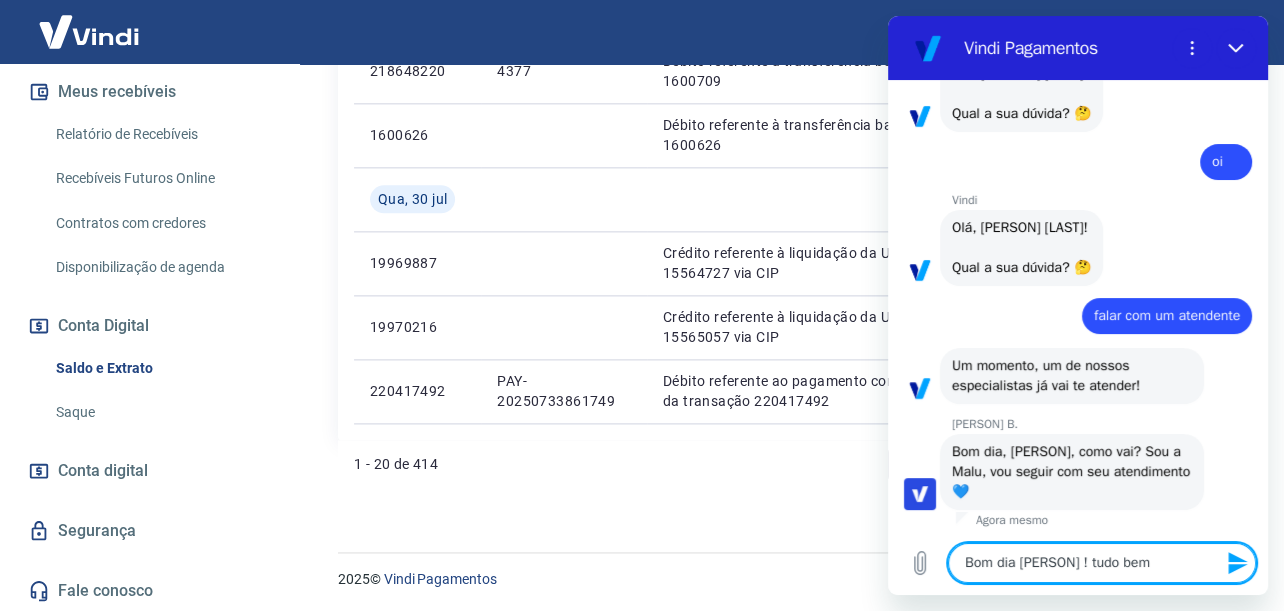 type on "Bom dia Malu ! tudo bem" 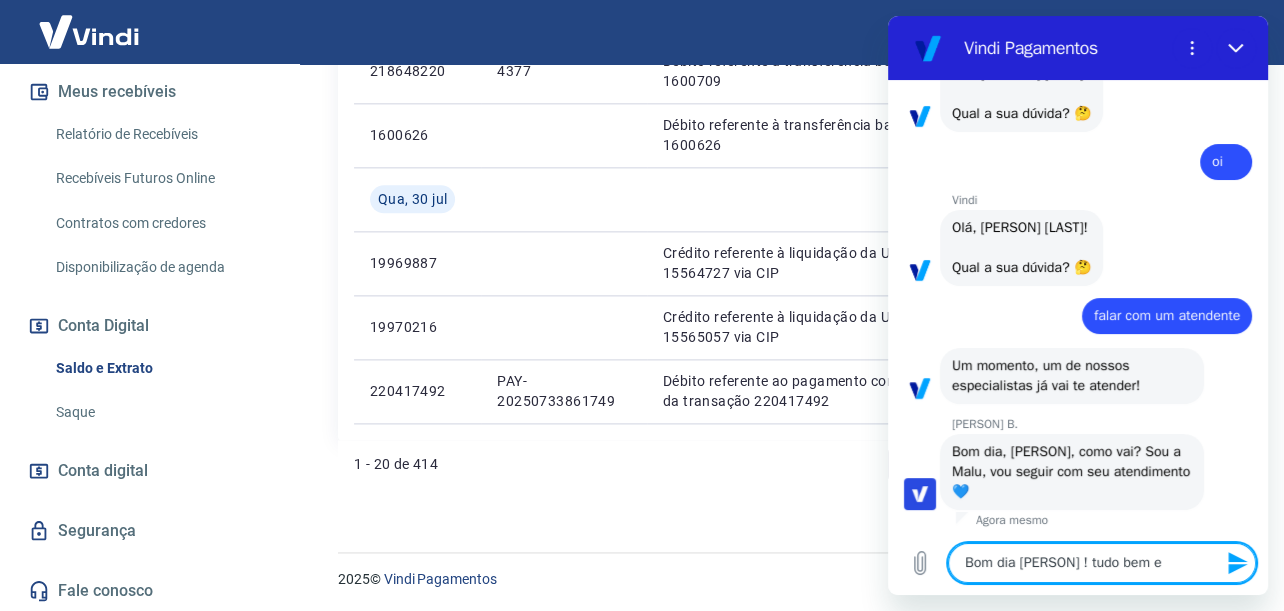 type on "Bom dia Malu ! tudo bem e" 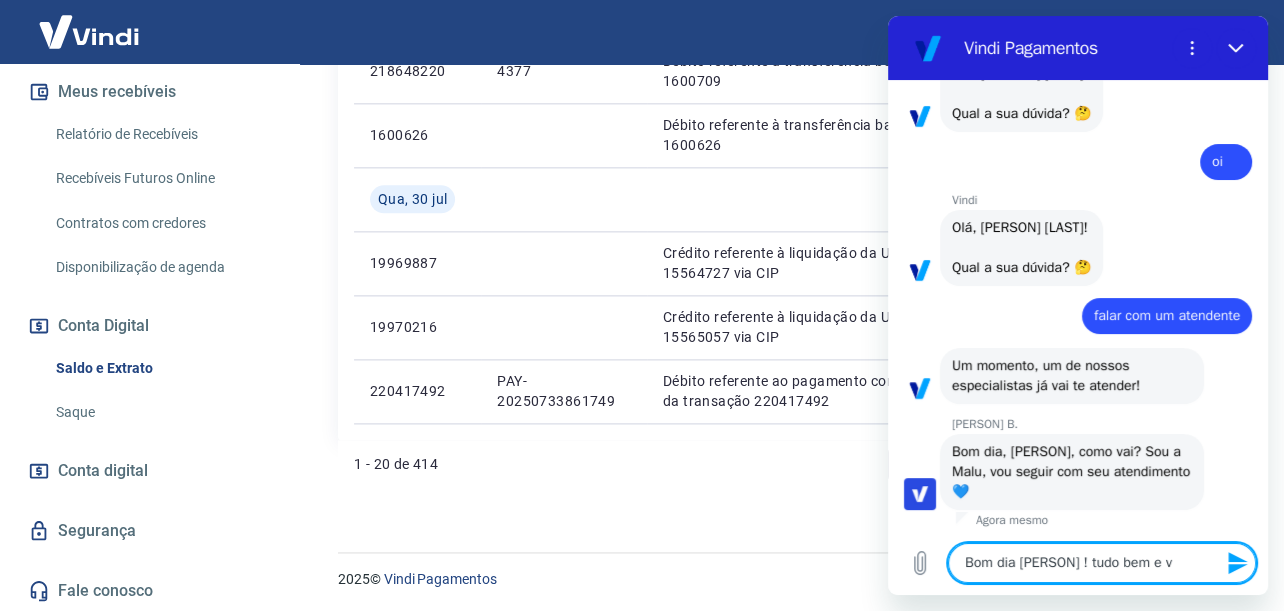 type on "Bom dia Malu ! tudo bem e vc" 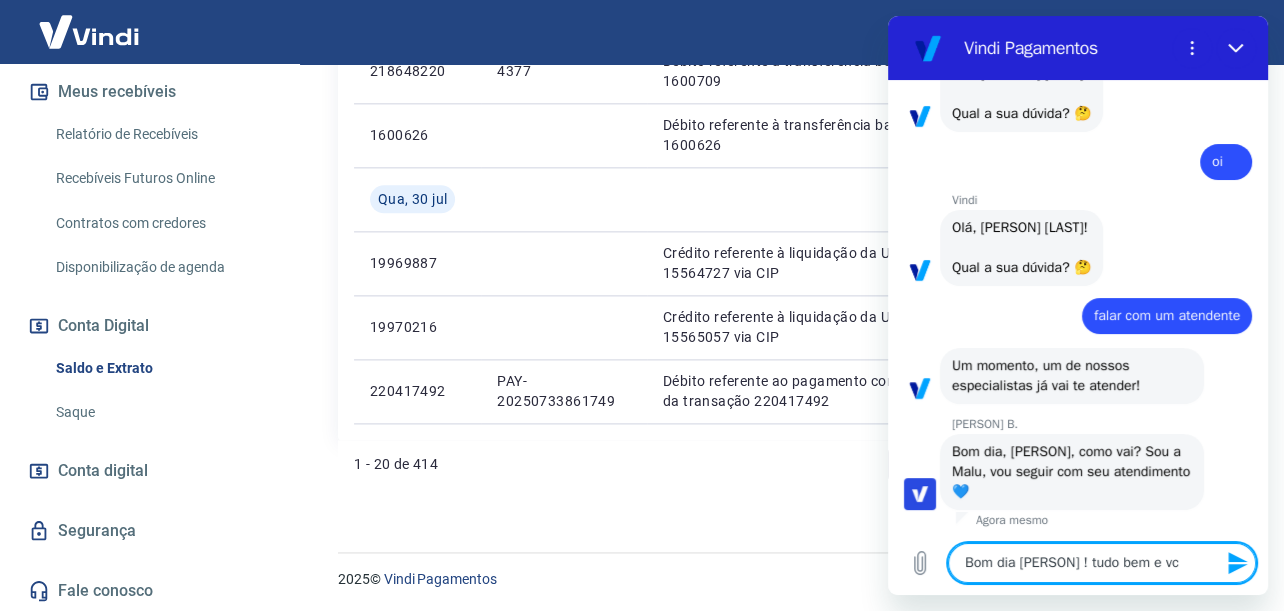 type on "Bom dia Malu ! tudo bem e vc" 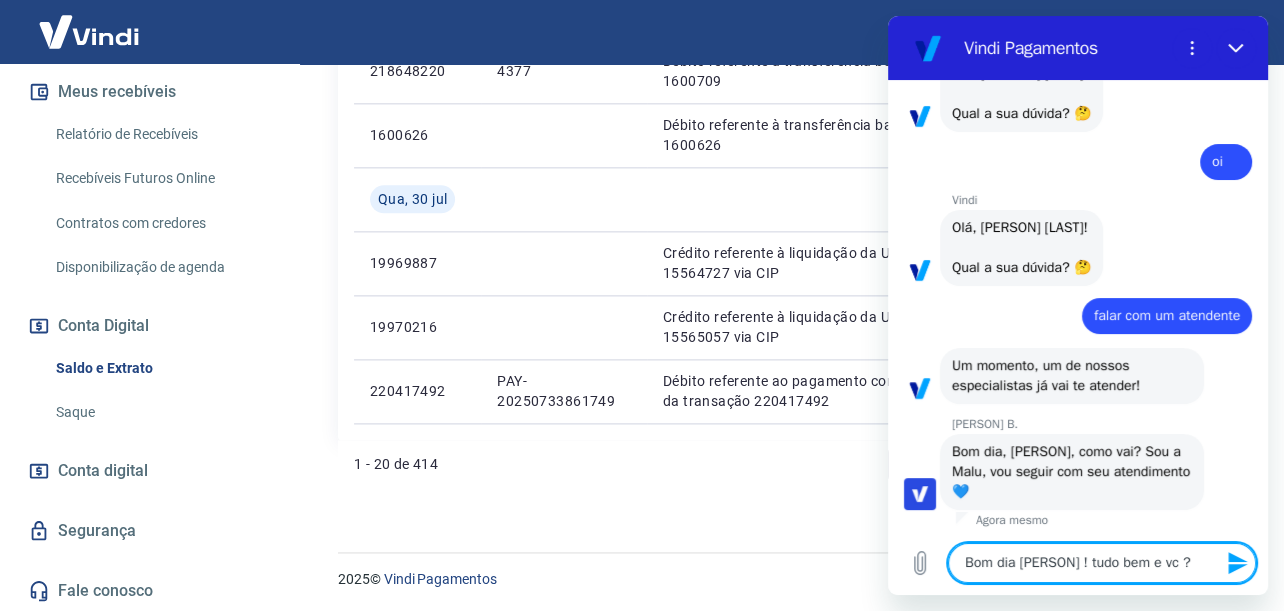 type 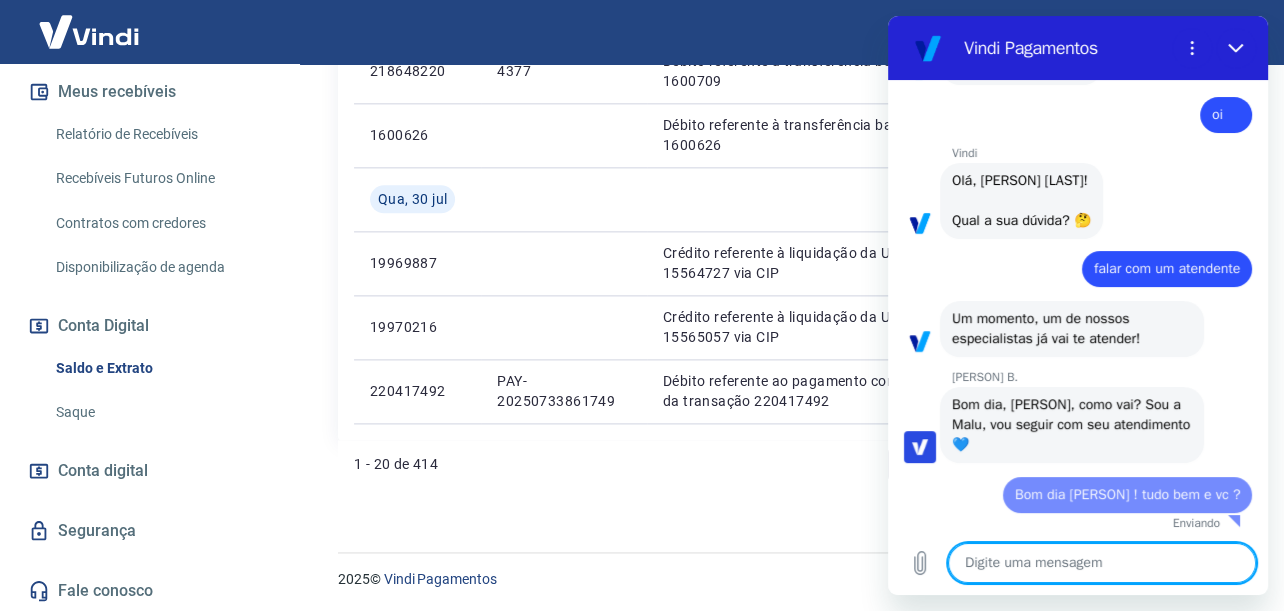 type on "x" 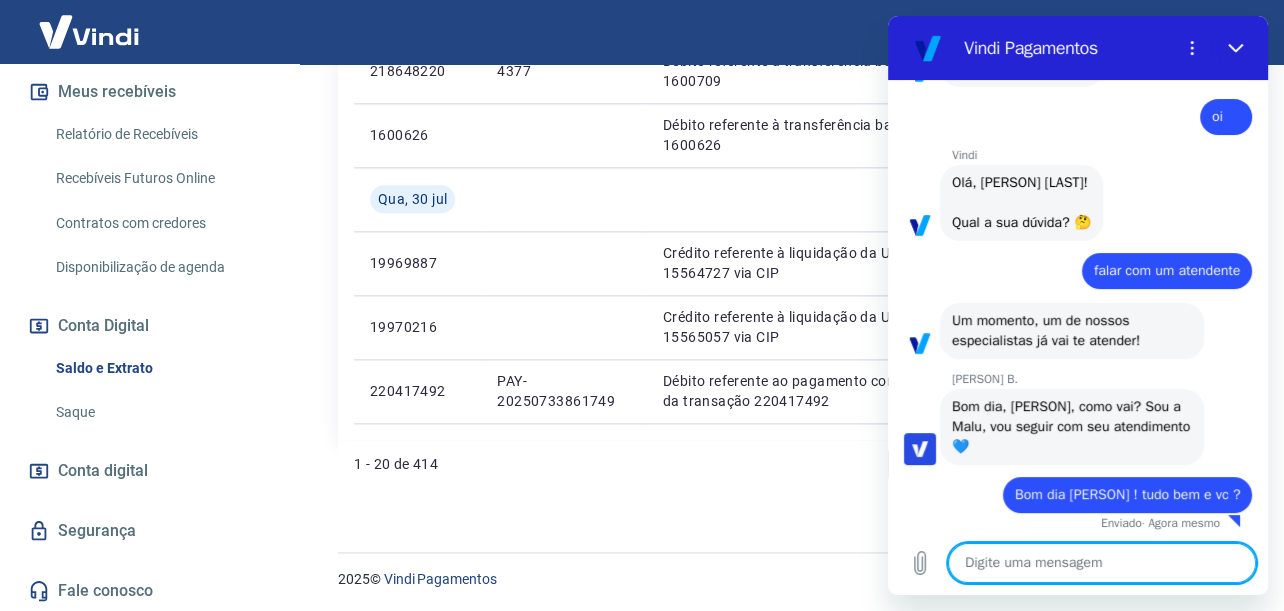 scroll, scrollTop: 178, scrollLeft: 0, axis: vertical 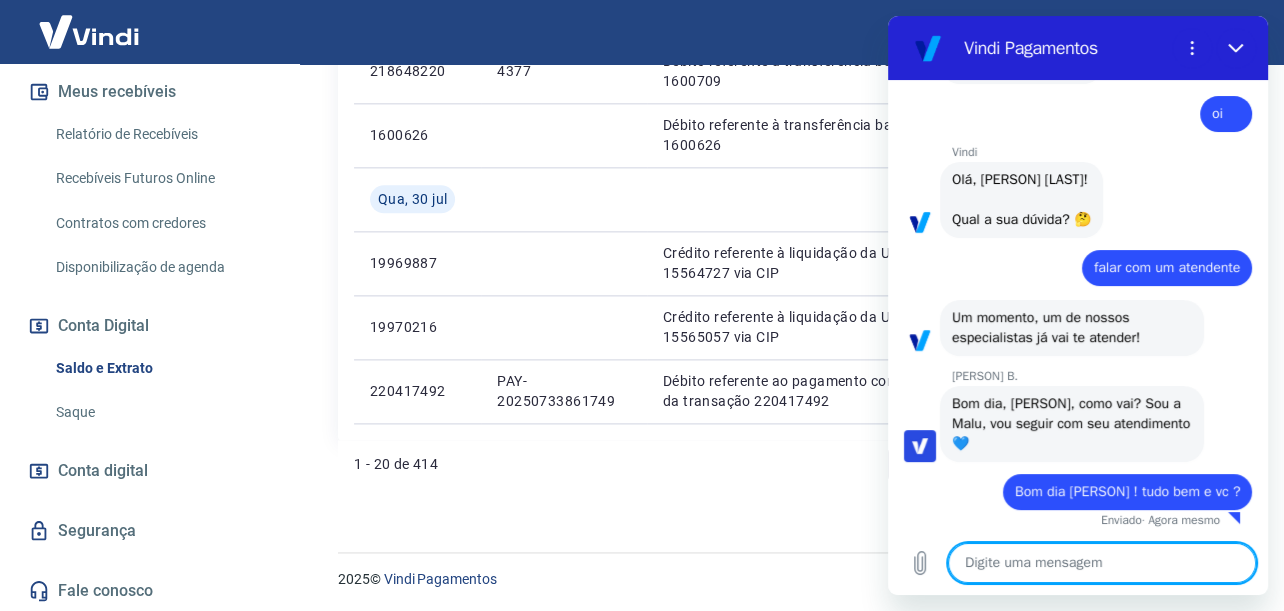 type on "N" 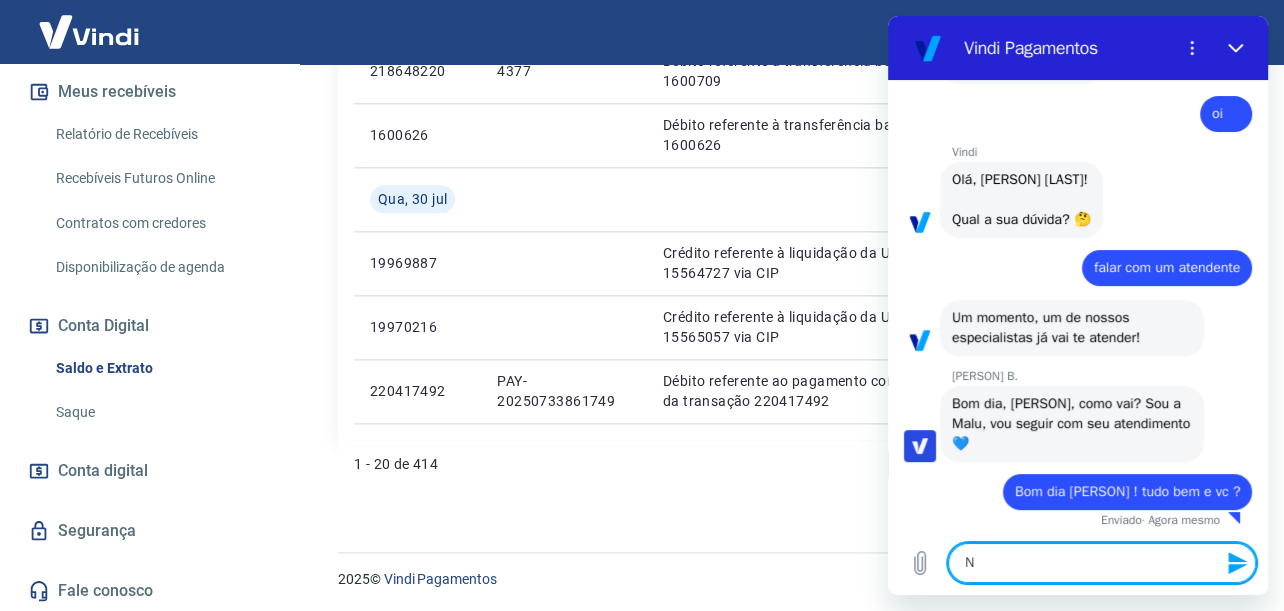 type on "Nã" 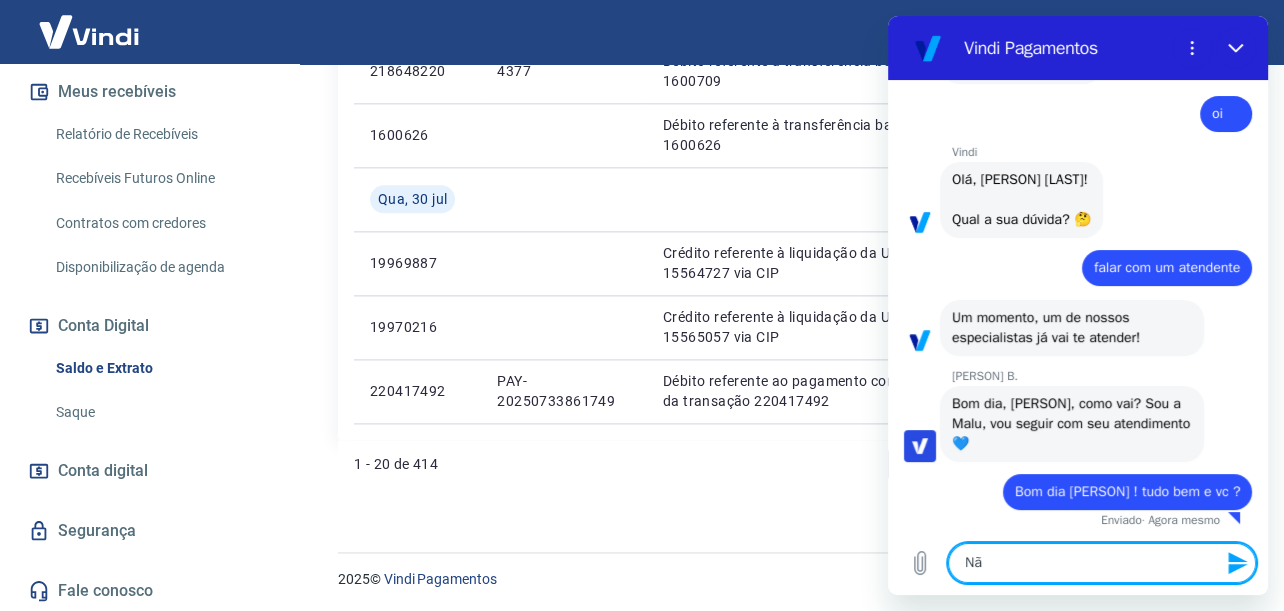 type on "Não" 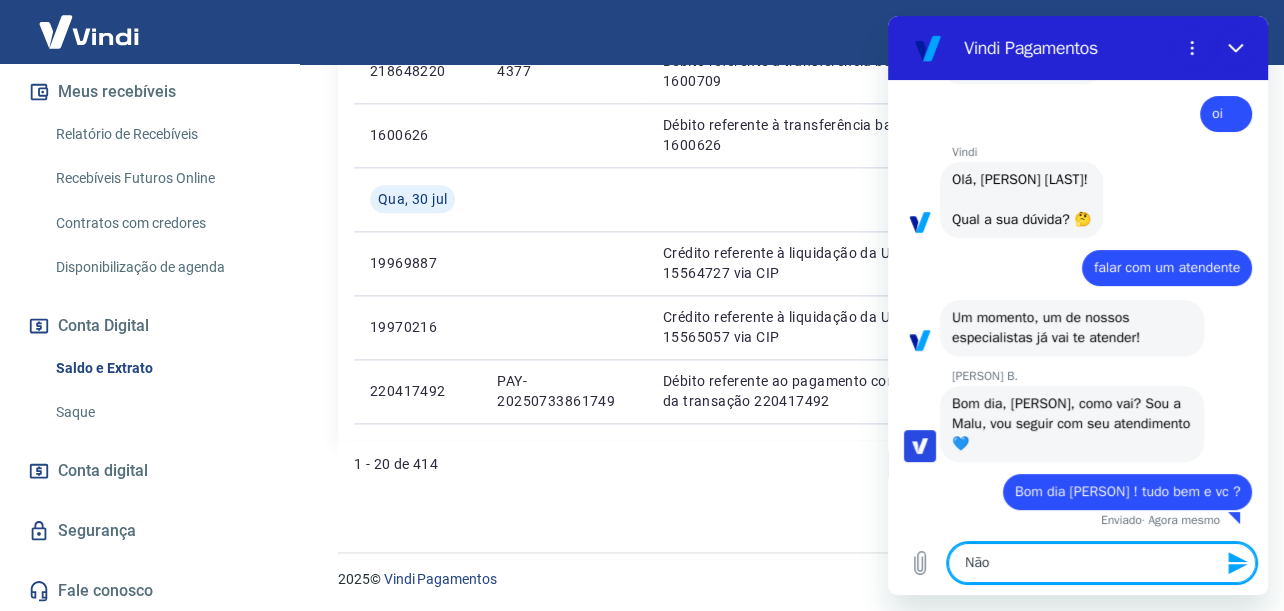 type on "Não" 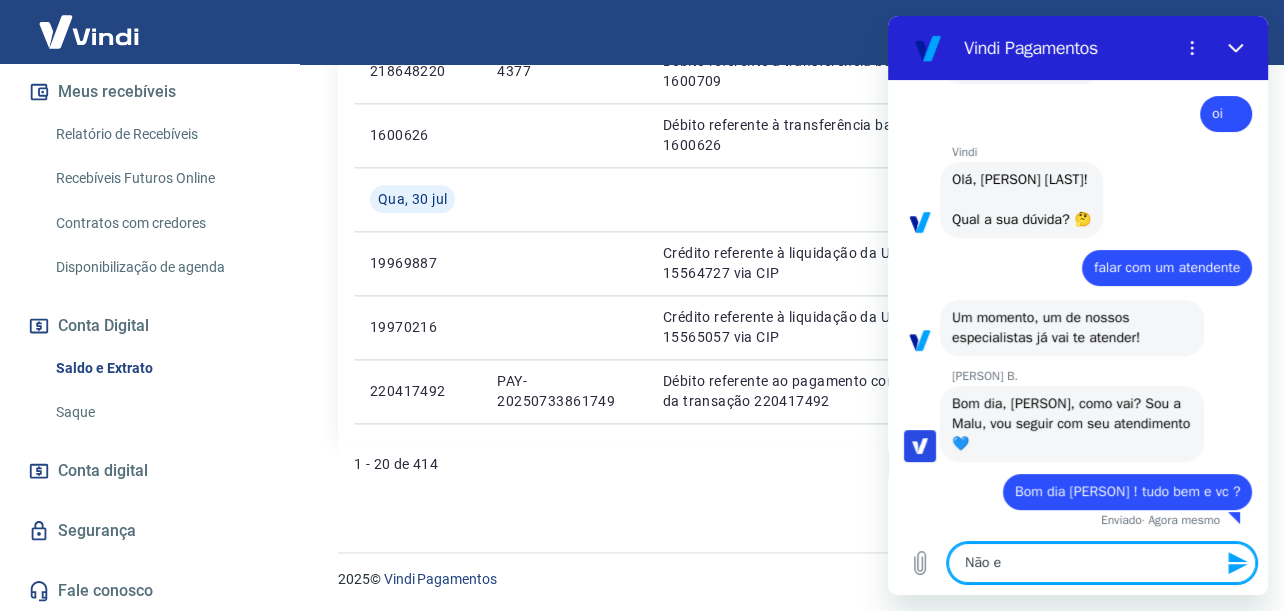 type on "Não es" 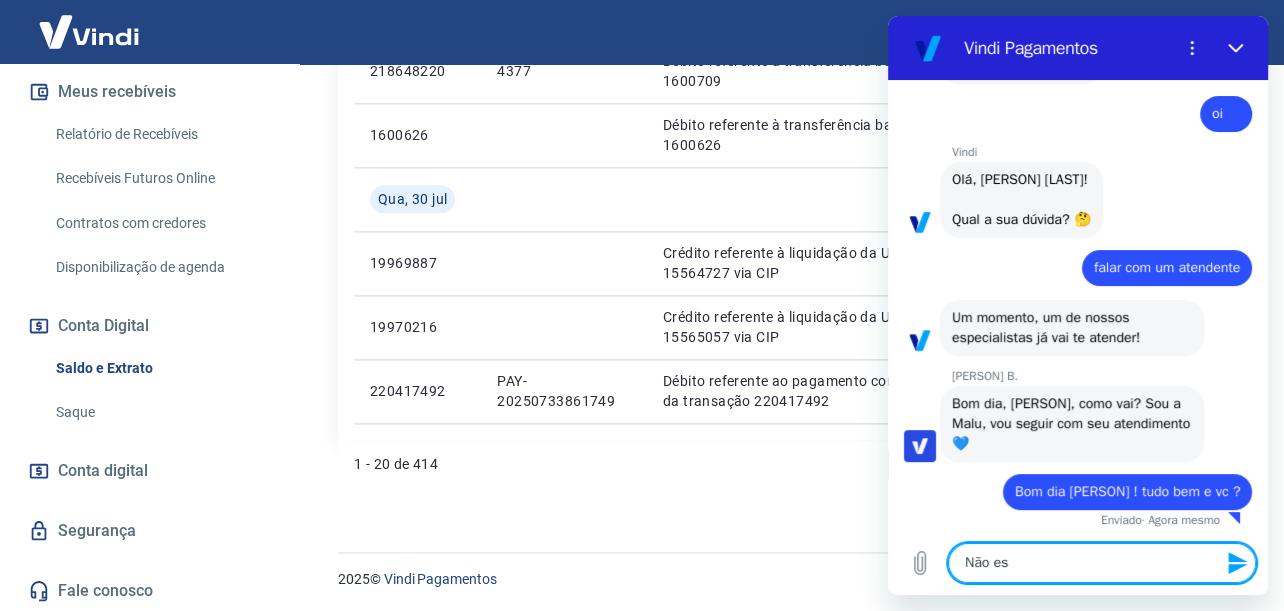 type on "Não est" 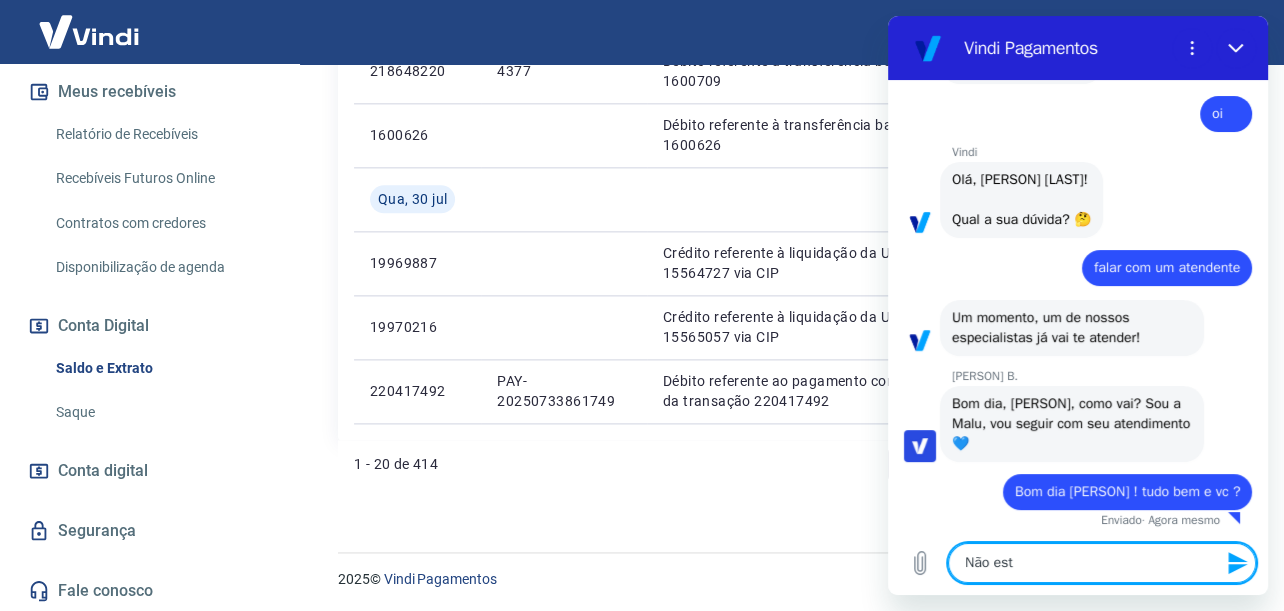 type on "Não esto" 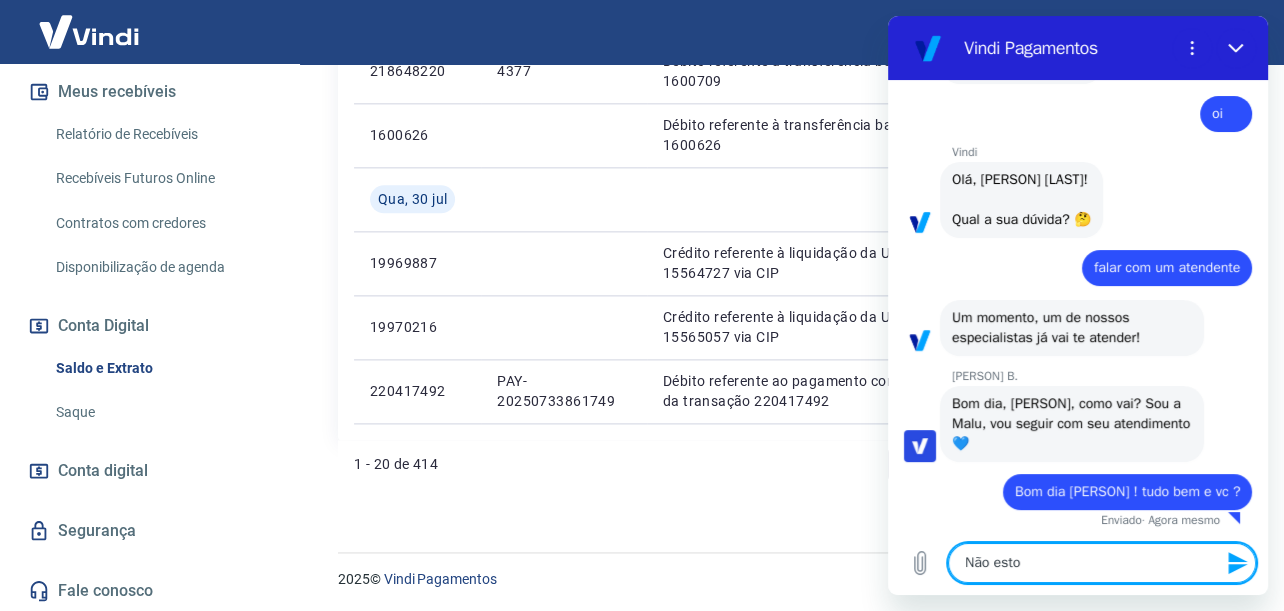 type on "Não estou" 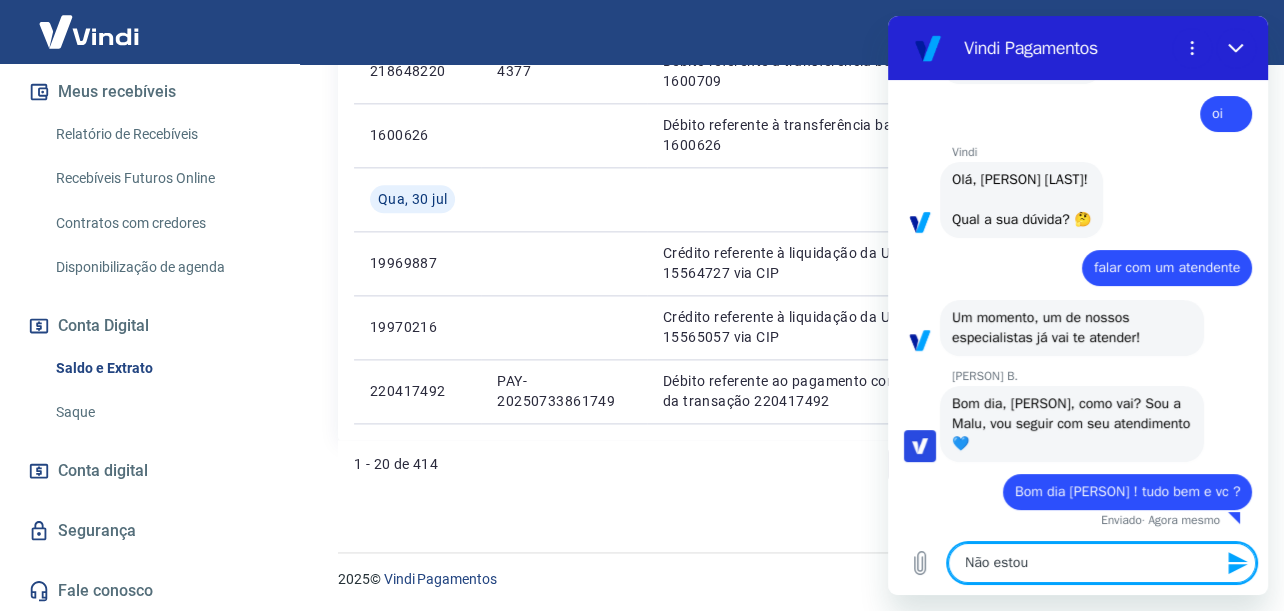 type on "Não estou" 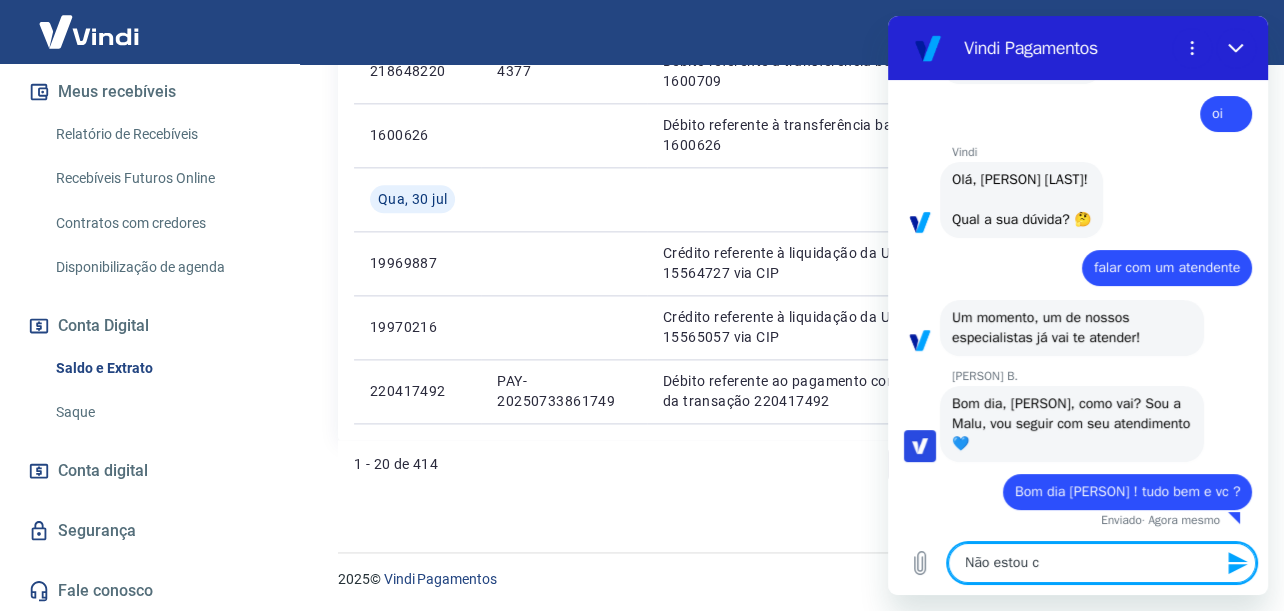 type on "Não estou co" 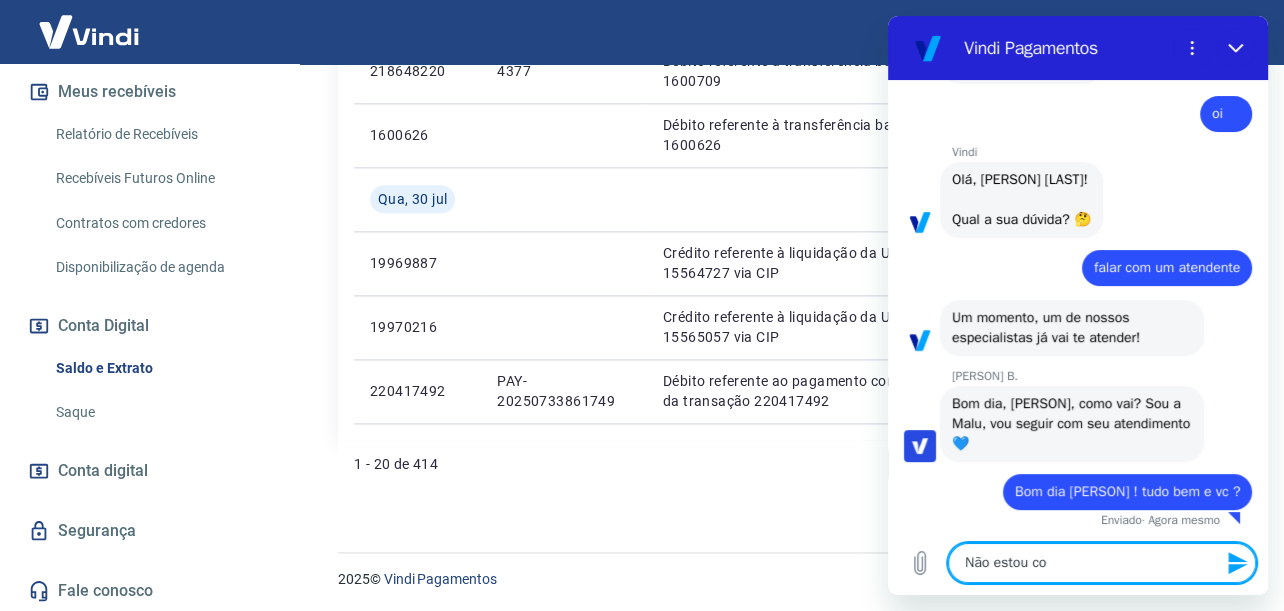 type on "Não estou con" 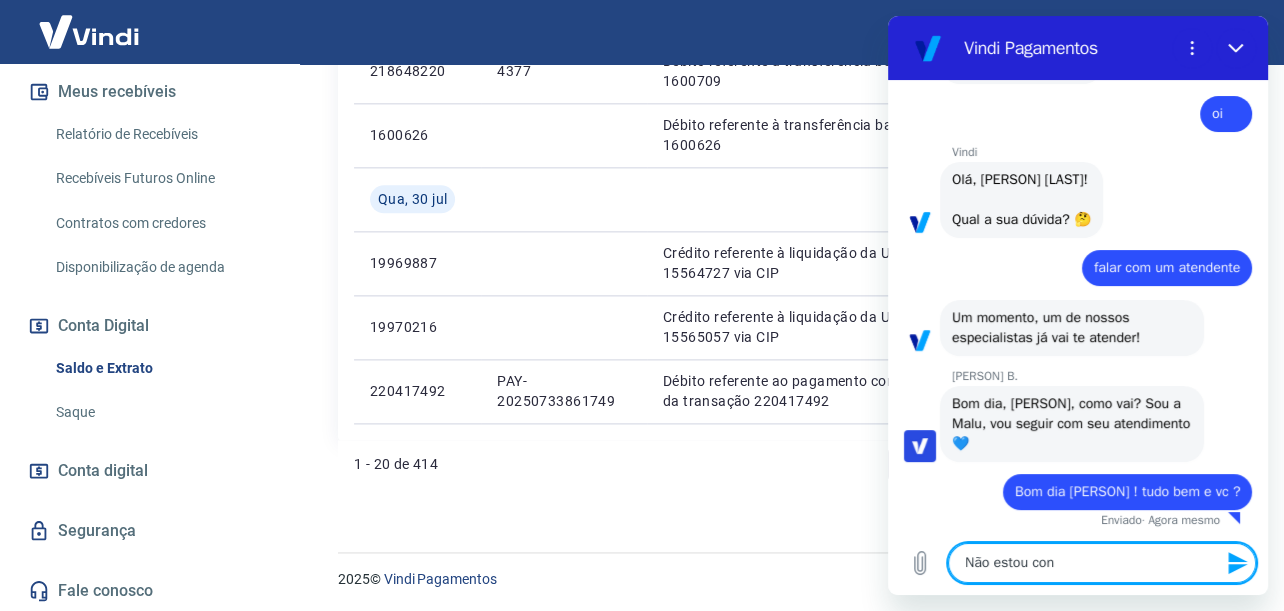 type on "Não estou cons" 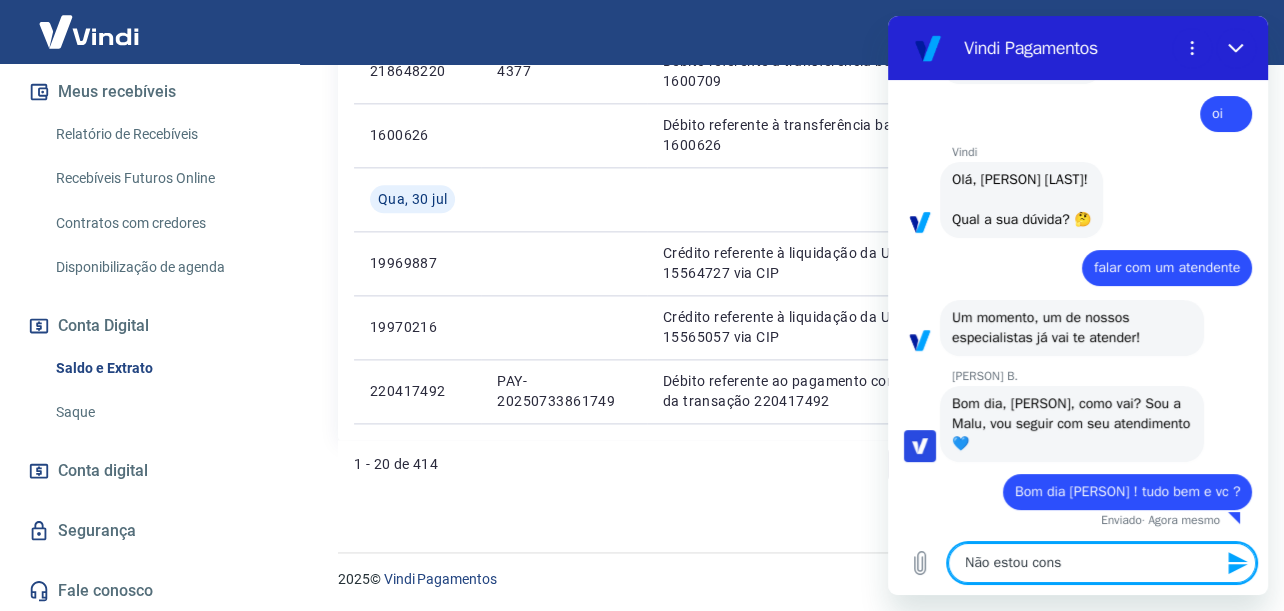 type on "Não estou conse" 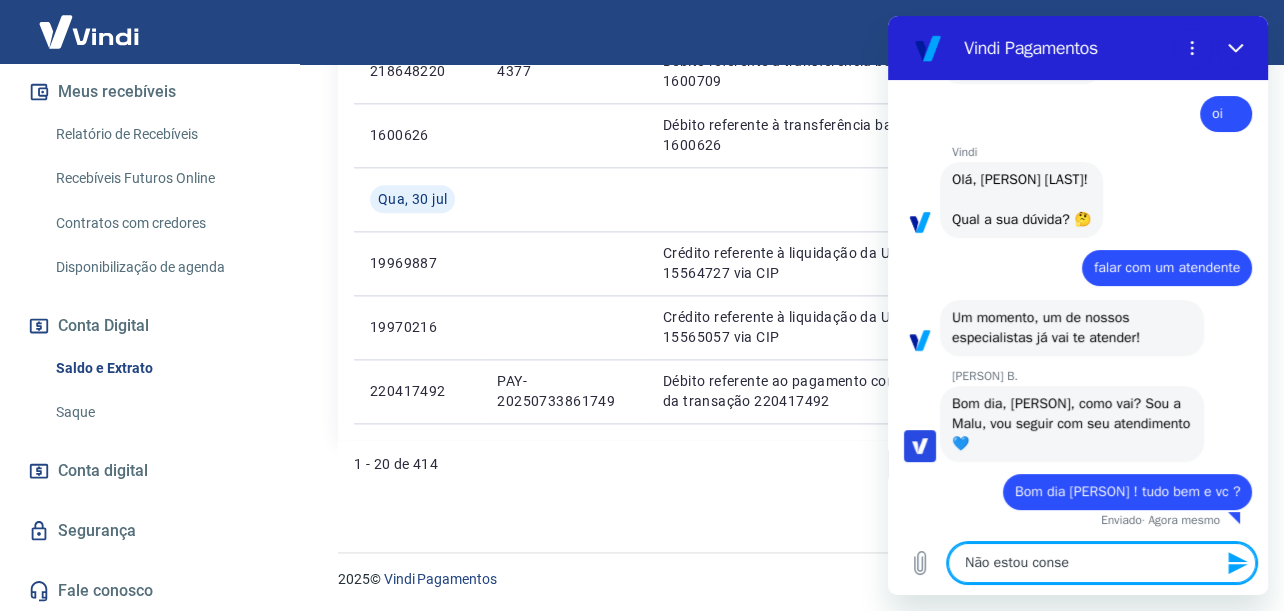 type on "Não estou conseg" 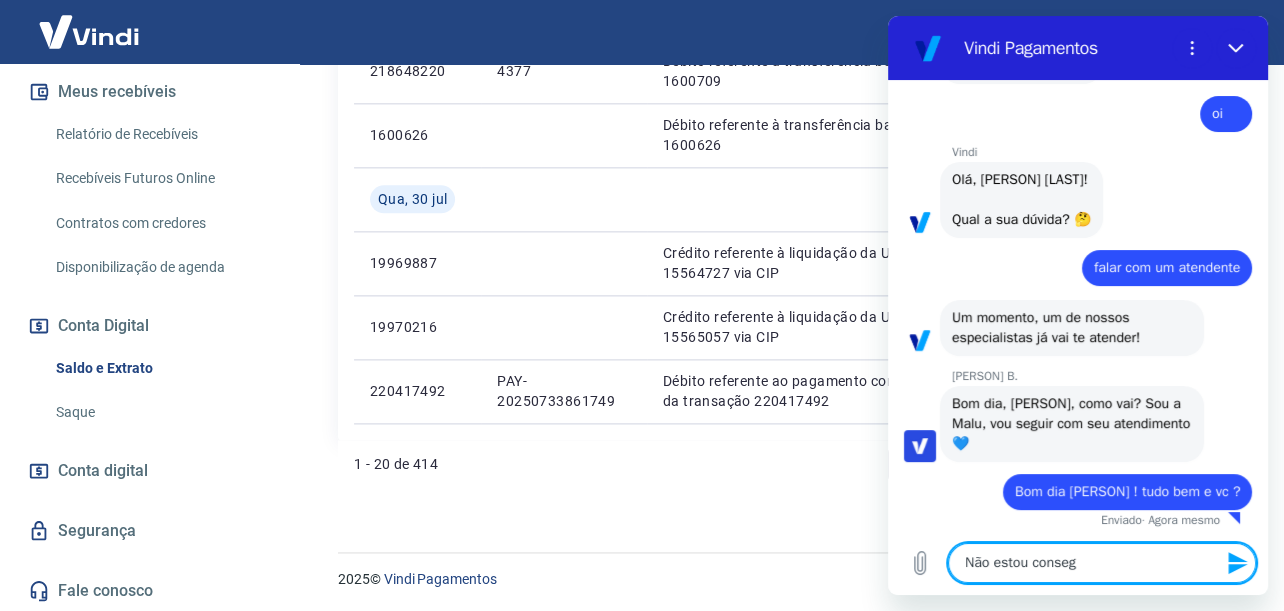type on "Não estou consegu" 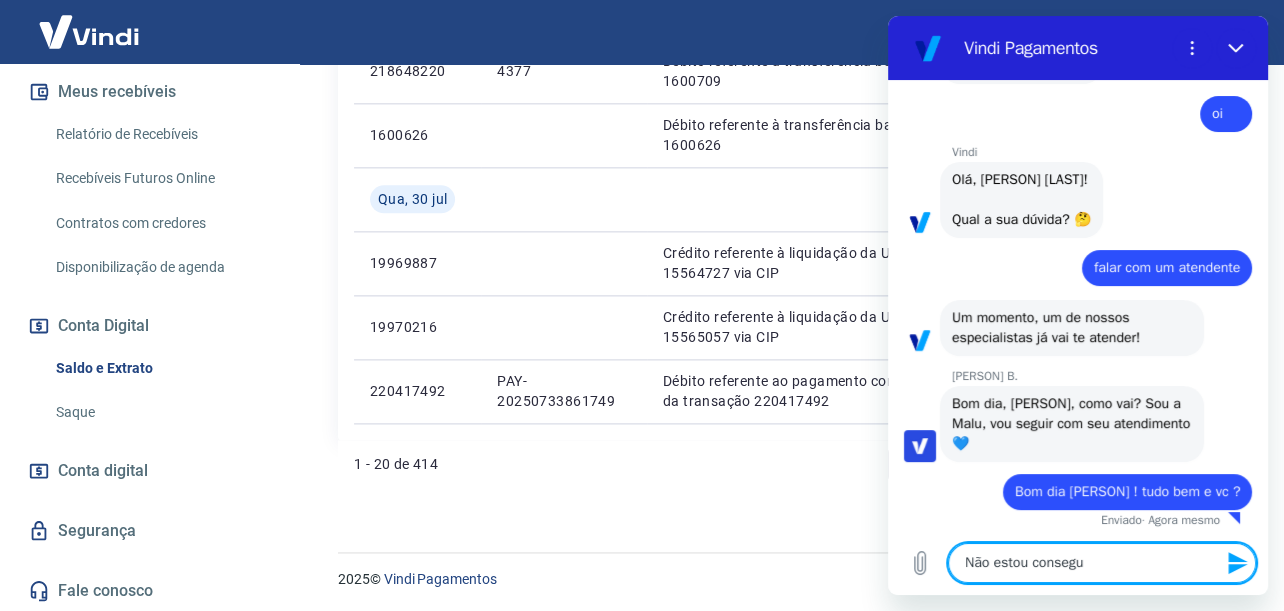 type on "Não estou consegui" 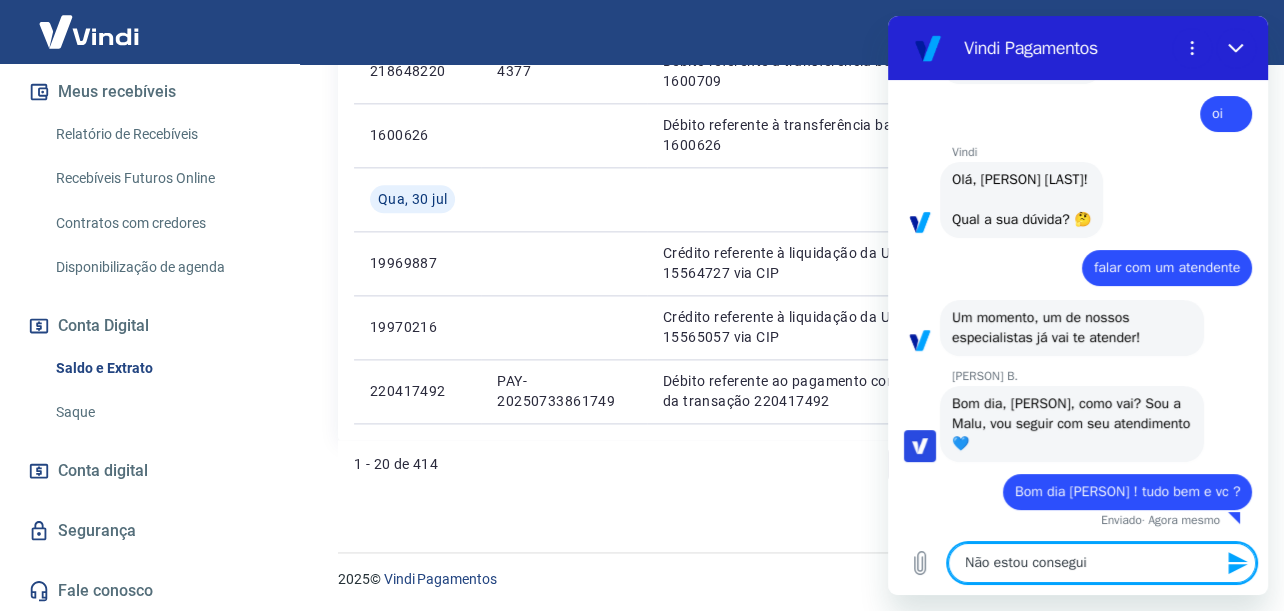 type on "Não estou conseguin" 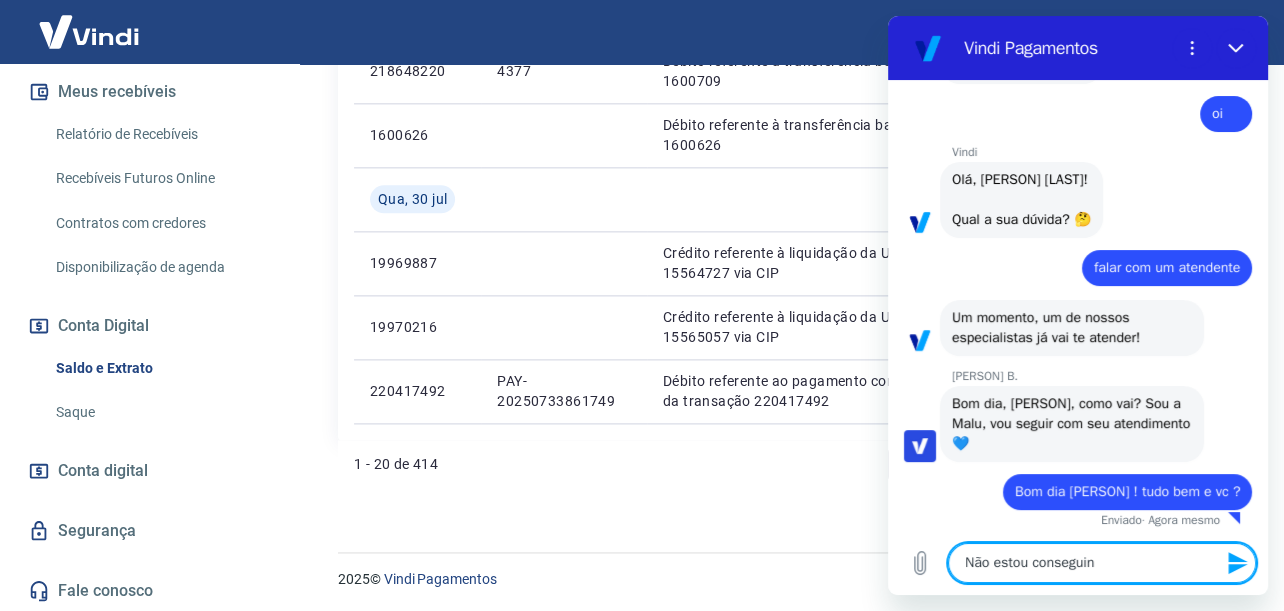 type on "Não estou conseguind" 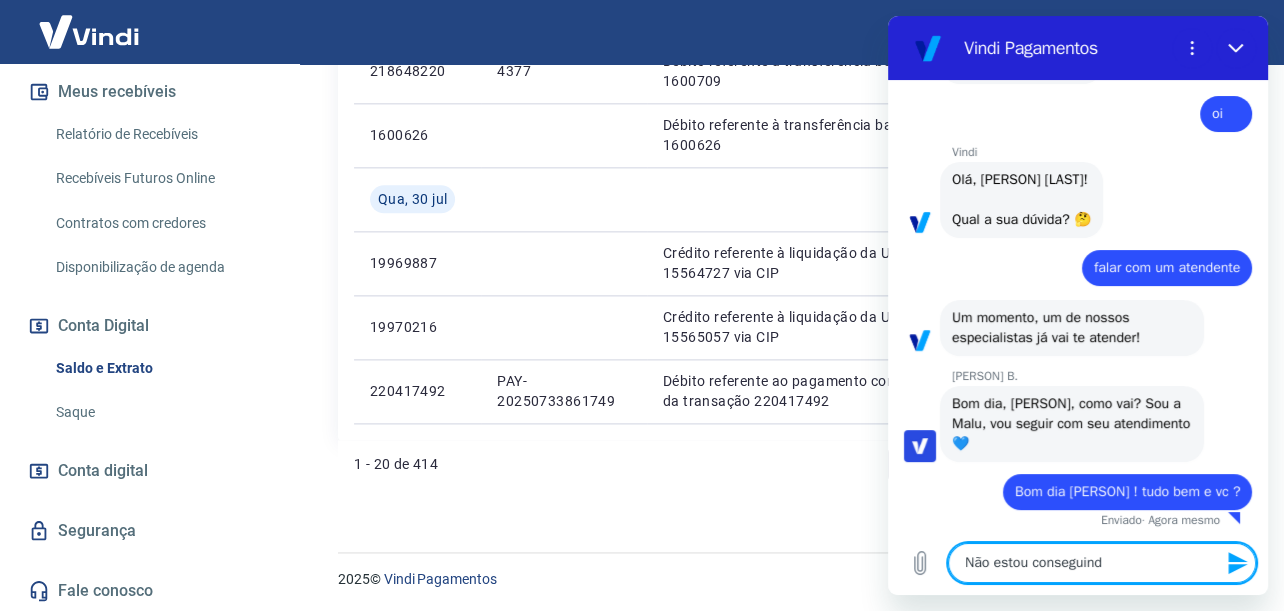 type on "Não estou conseguindo" 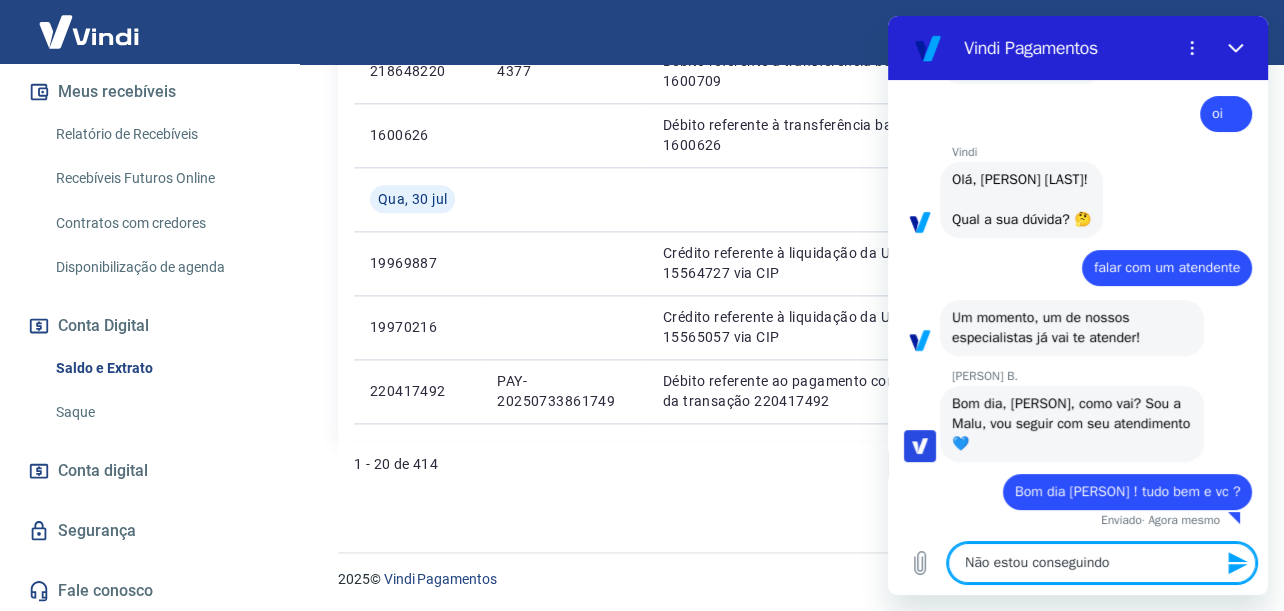 type on "Não estou conseguindo" 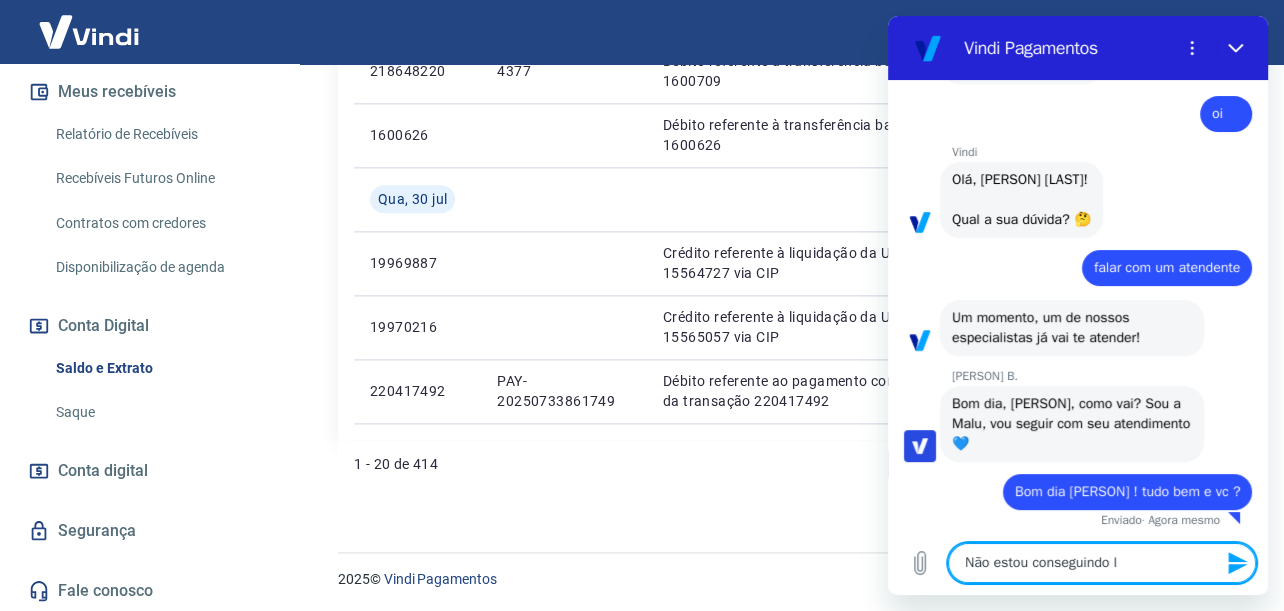 type on "Não estou conseguindo lo" 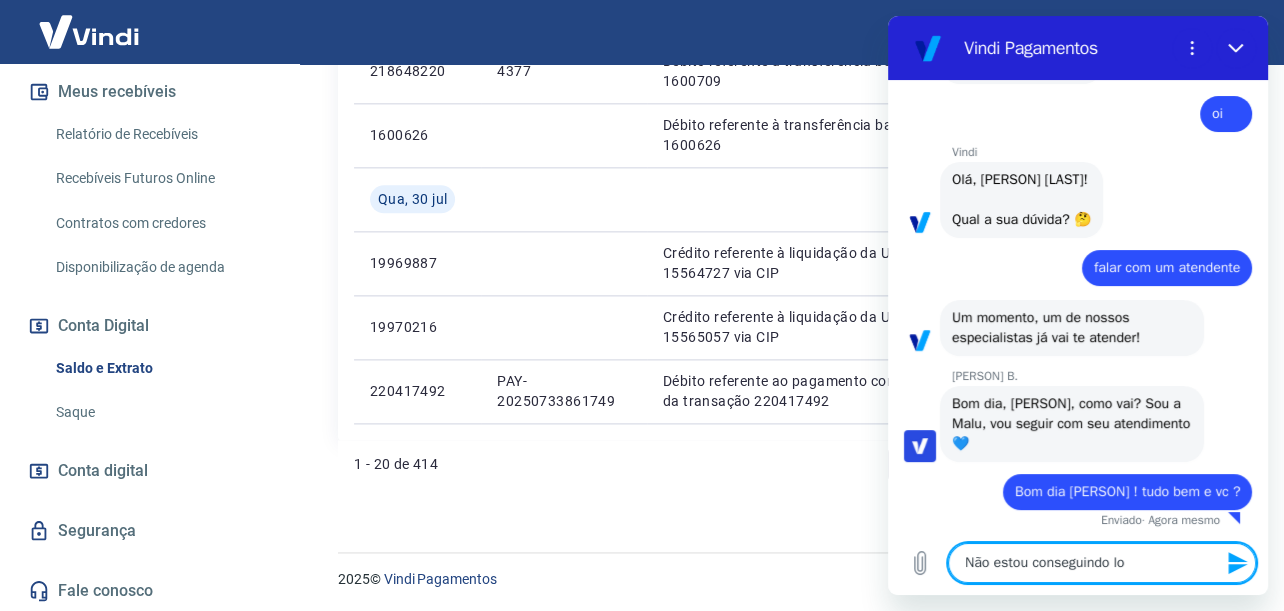 type on "Não estou conseguindo loc" 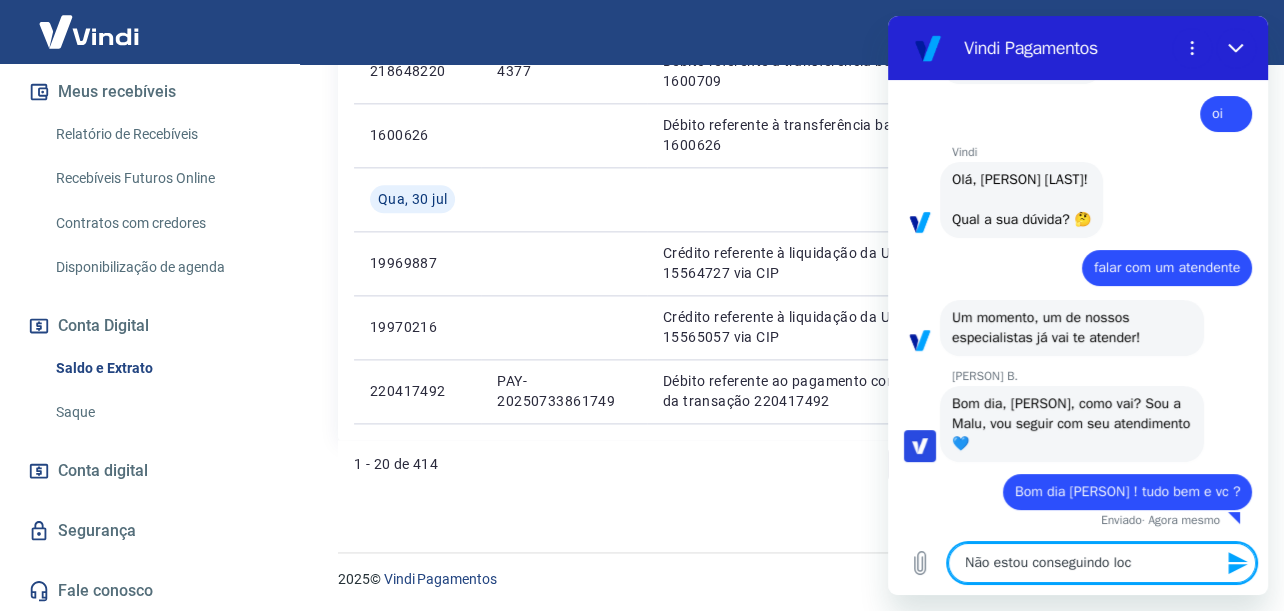 type 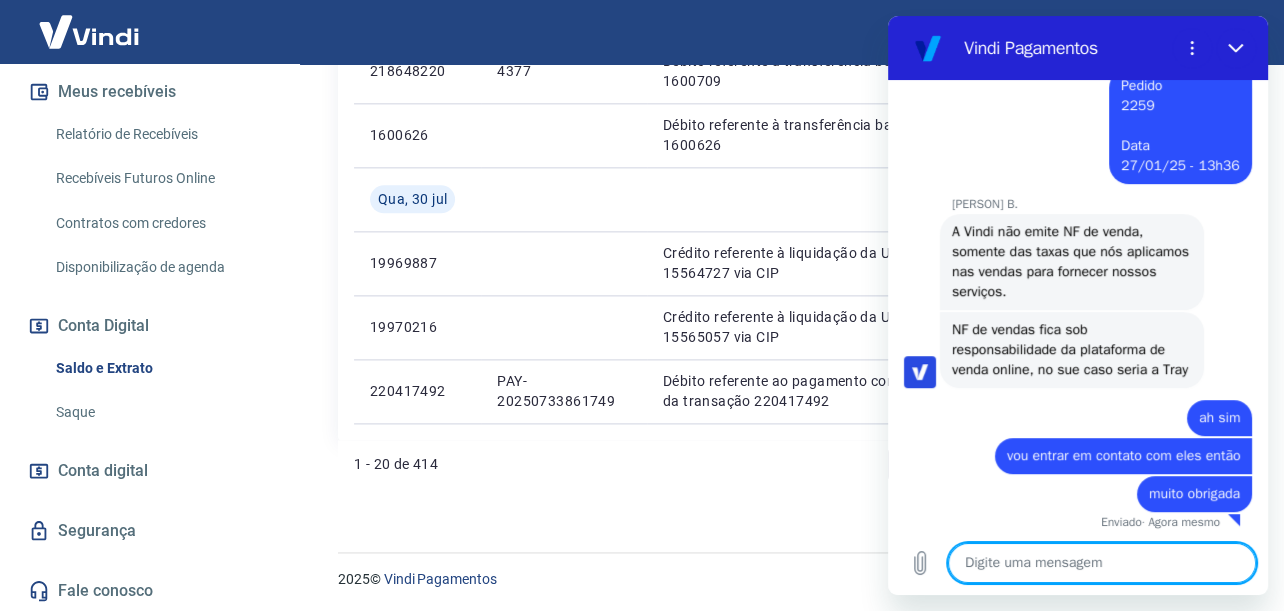 scroll, scrollTop: 760, scrollLeft: 0, axis: vertical 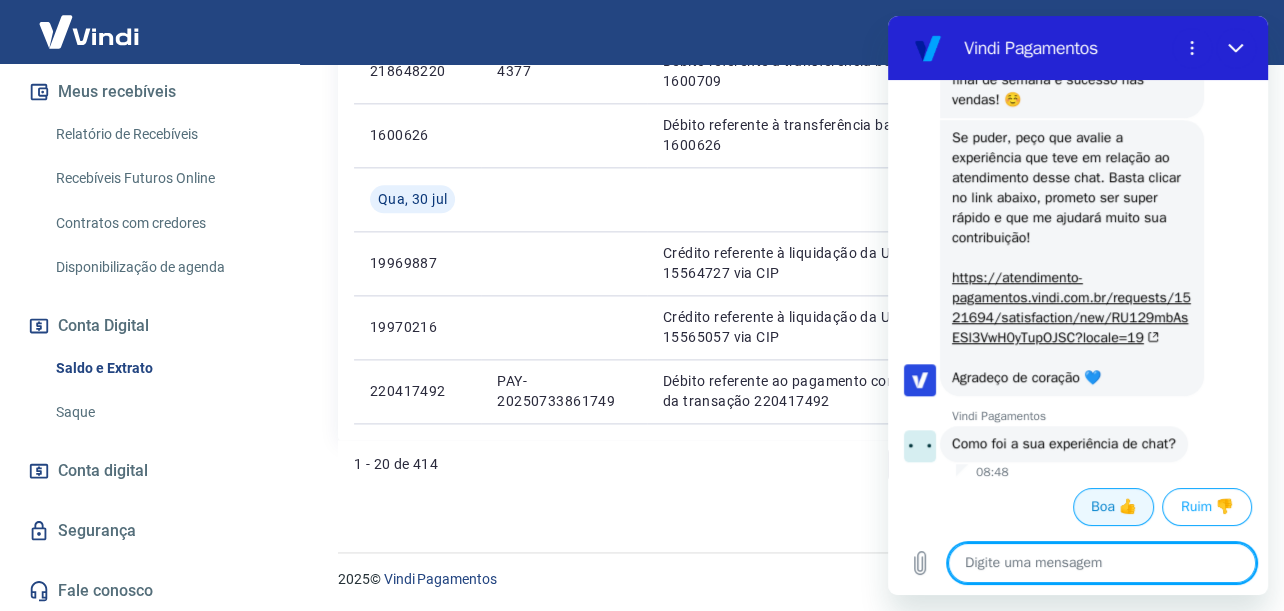 click on "Boa 👍" at bounding box center [1113, 507] 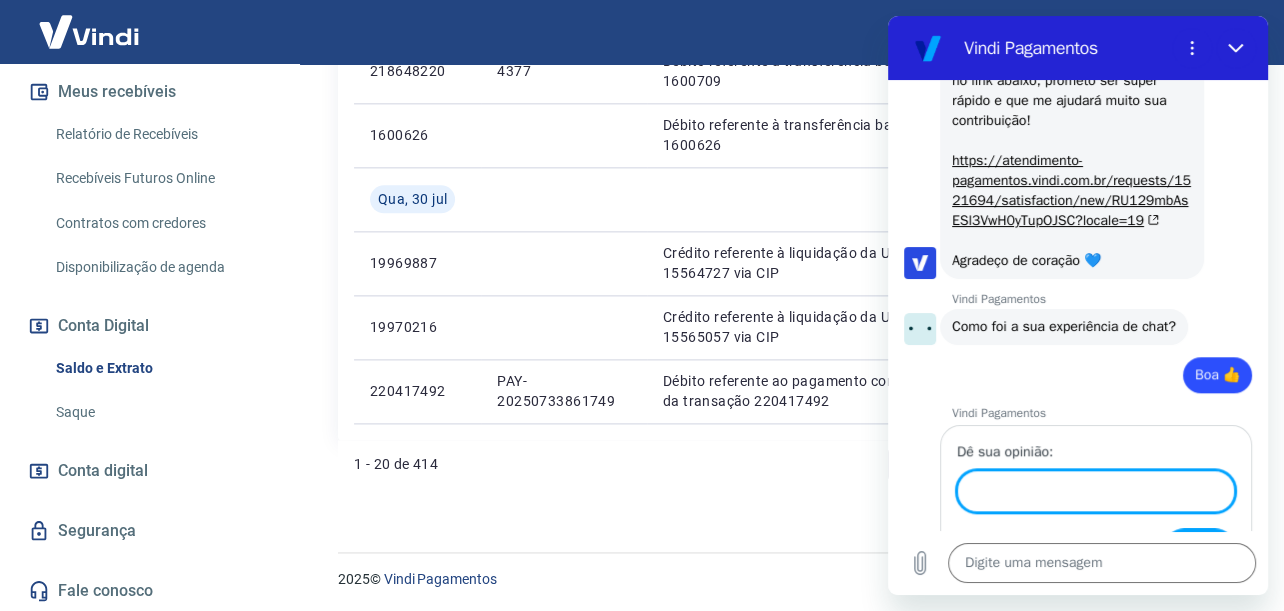 scroll, scrollTop: 1446, scrollLeft: 0, axis: vertical 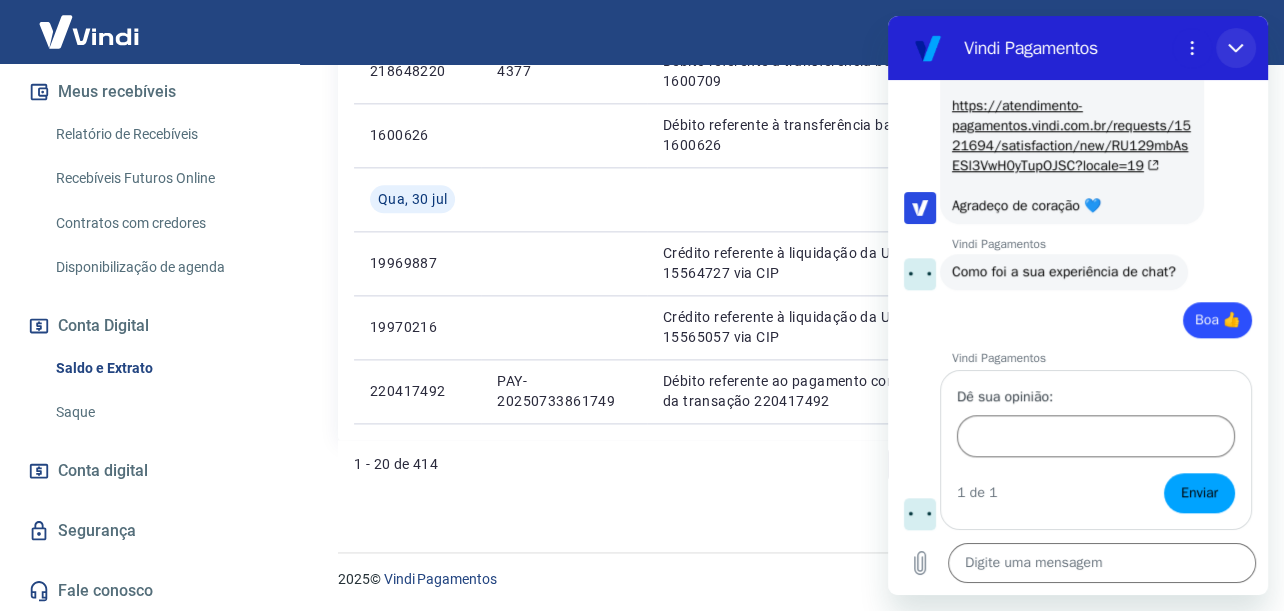 click 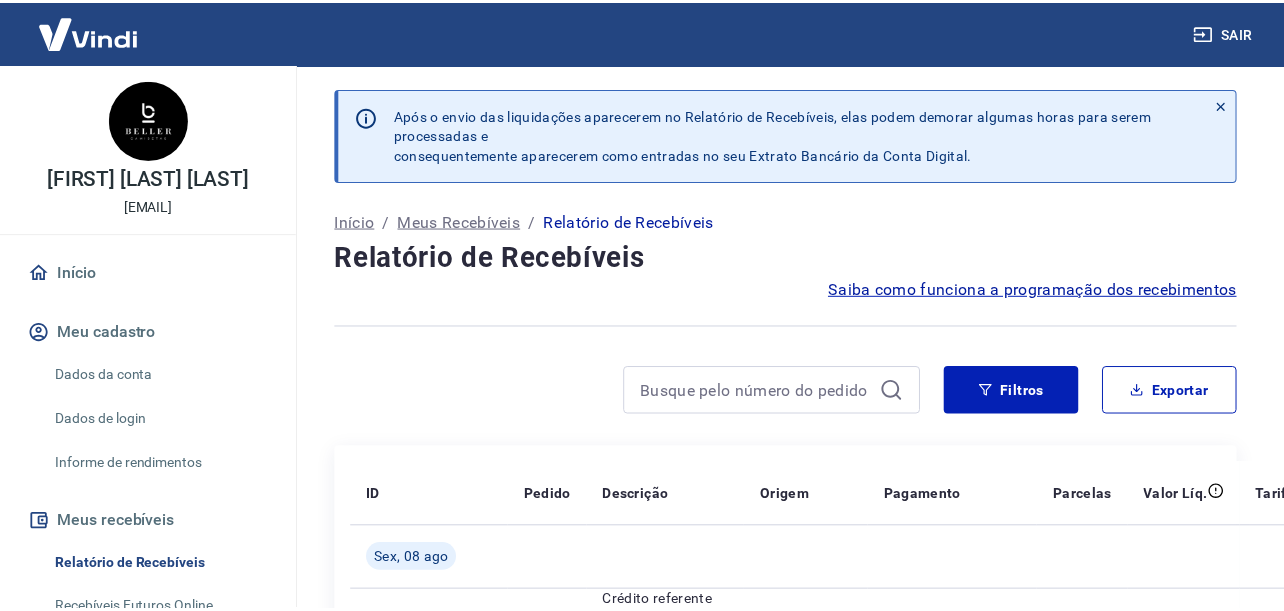 scroll, scrollTop: 0, scrollLeft: 0, axis: both 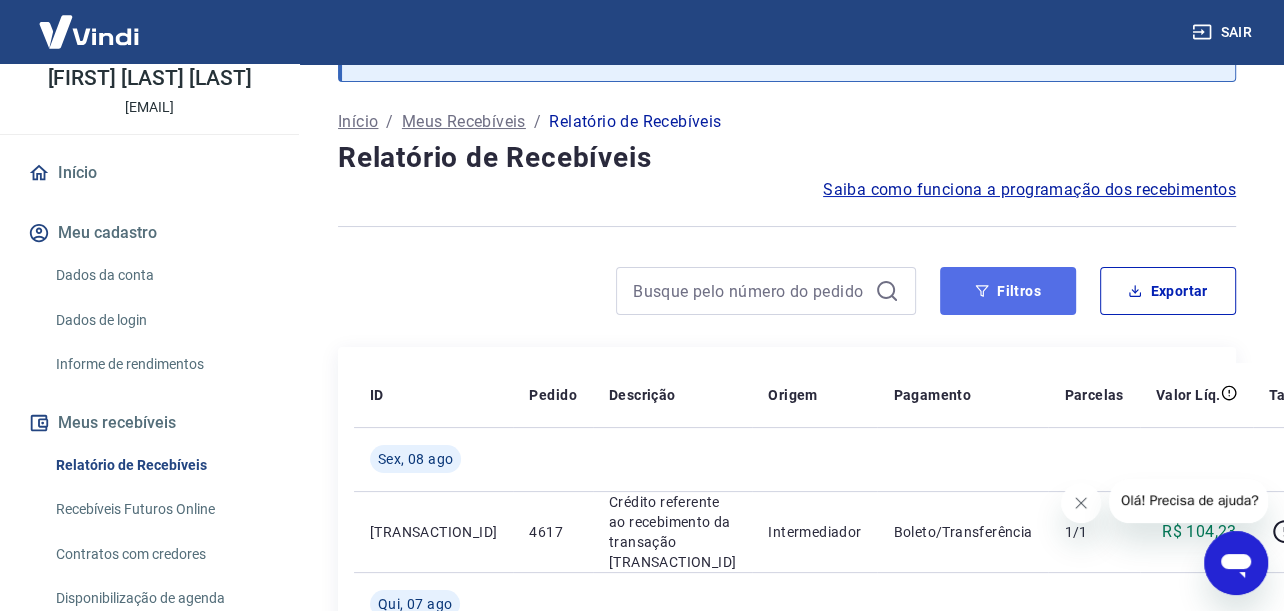 drag, startPoint x: 996, startPoint y: 277, endPoint x: 981, endPoint y: 288, distance: 18.601076 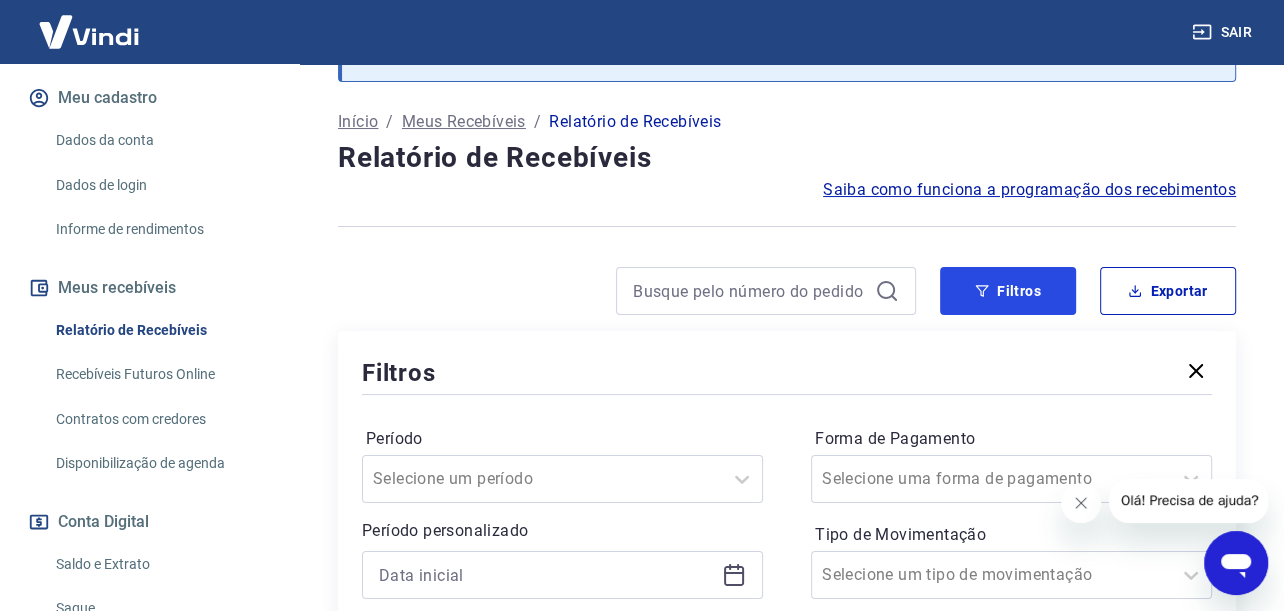 scroll, scrollTop: 431, scrollLeft: 0, axis: vertical 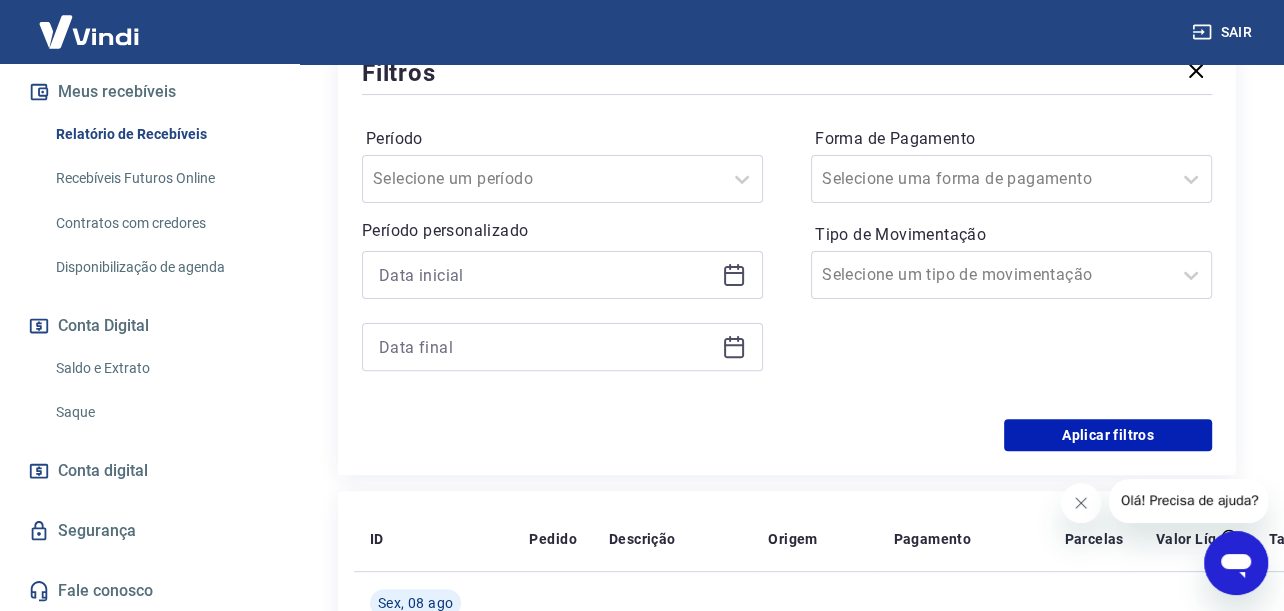 click 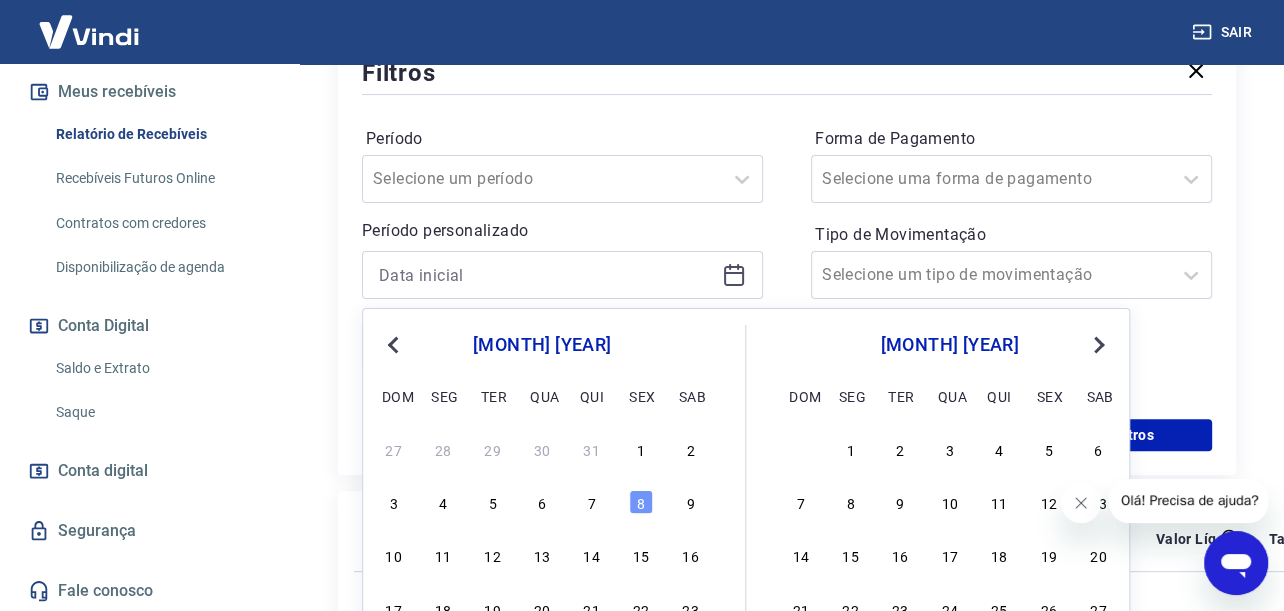 click on "Previous Month" at bounding box center (393, 345) 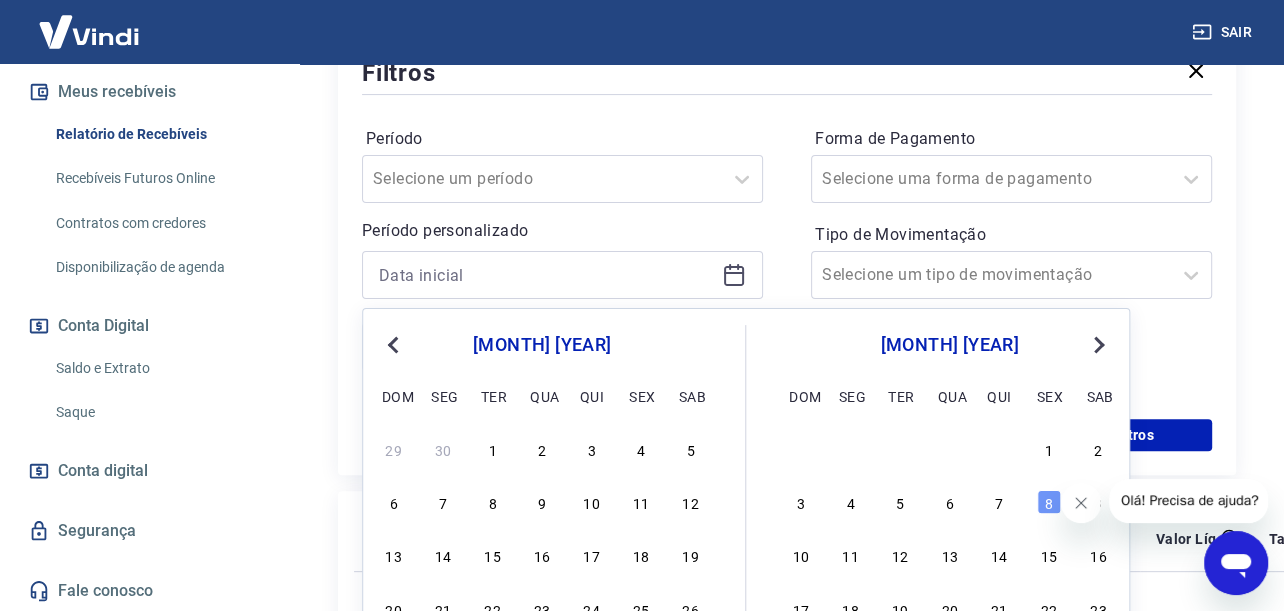 click on "Previous Month" at bounding box center (393, 345) 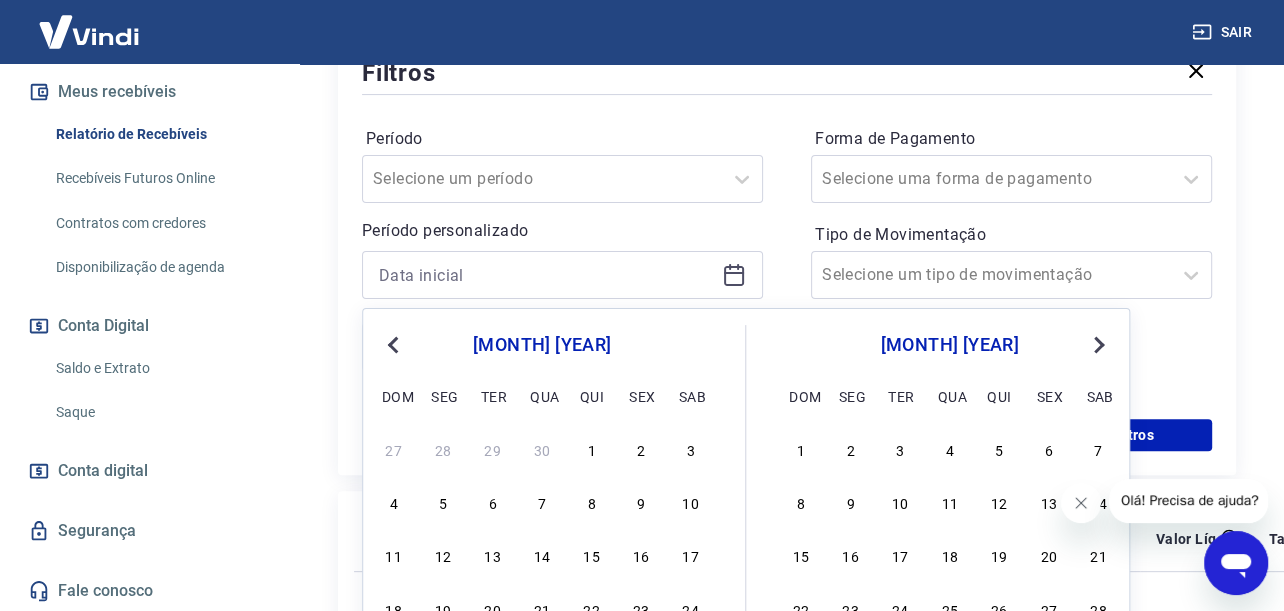 click on "Previous Month" at bounding box center (395, 343) 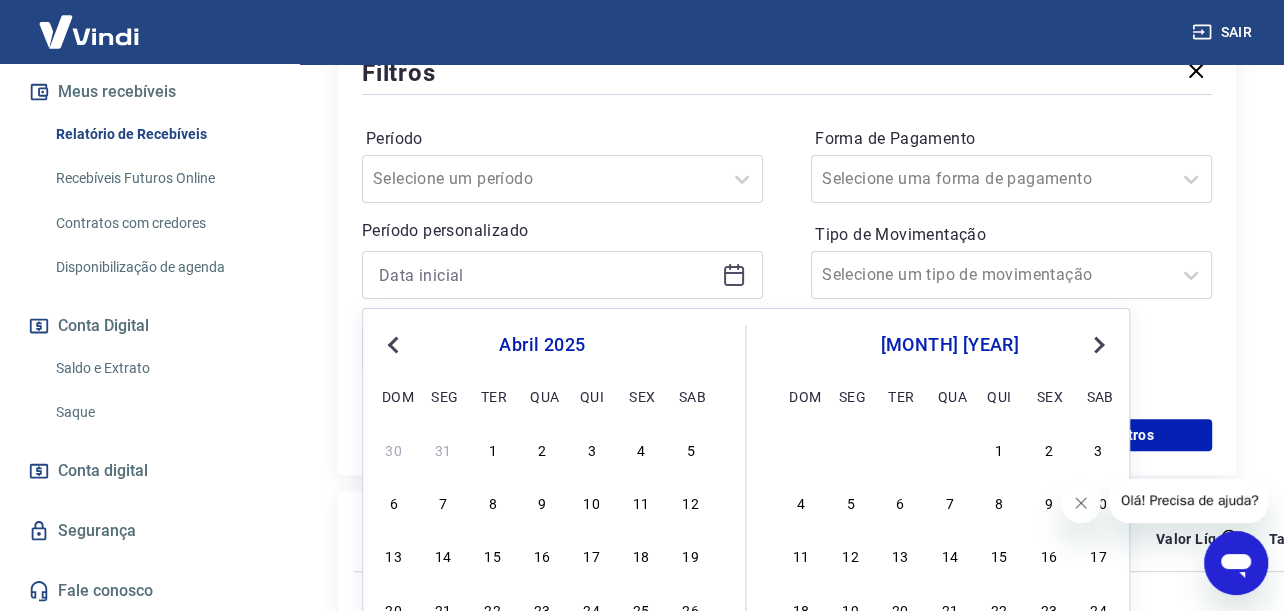 click on "Previous Month" at bounding box center (395, 343) 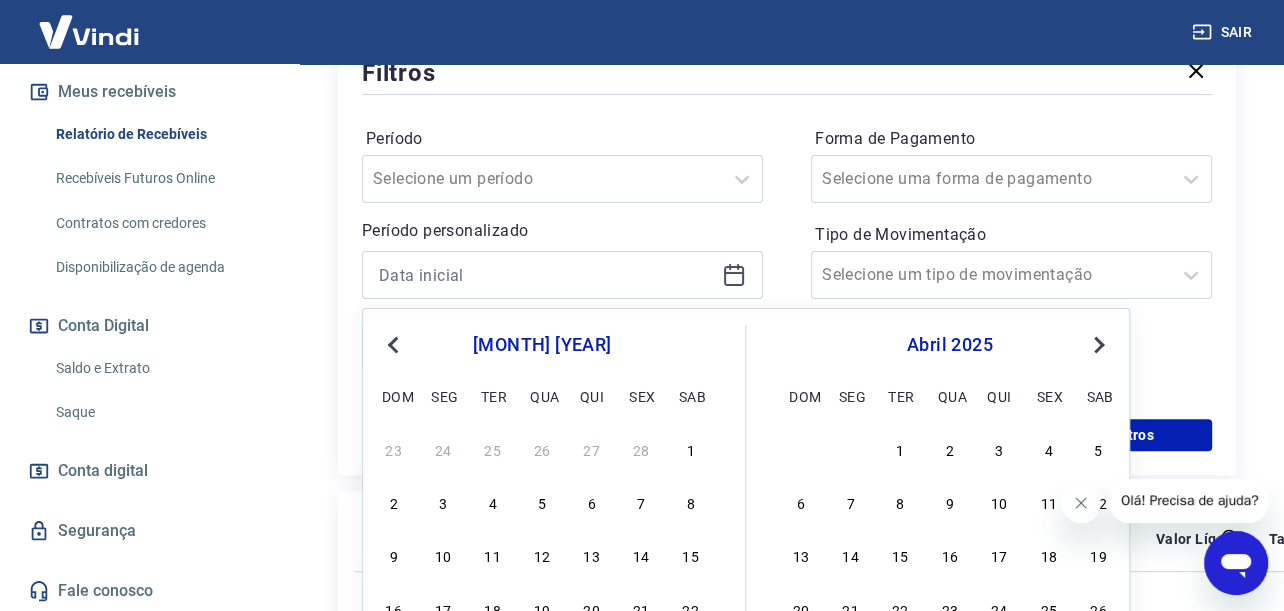 click on "Previous Month" at bounding box center (395, 343) 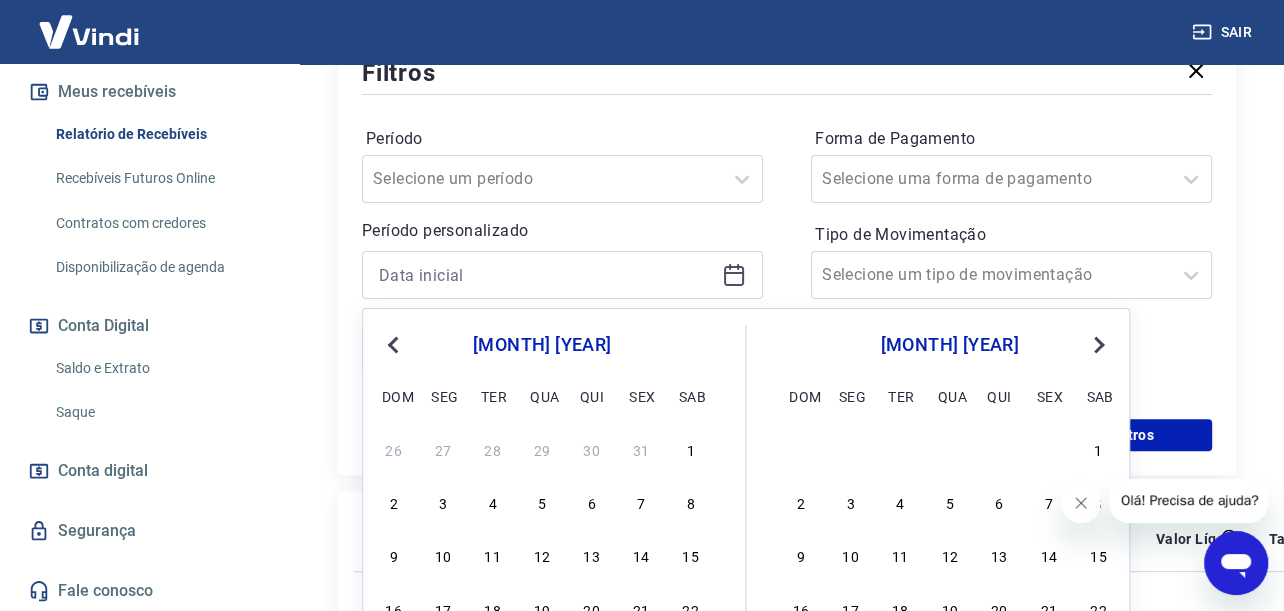 click on "Previous Month" at bounding box center (395, 343) 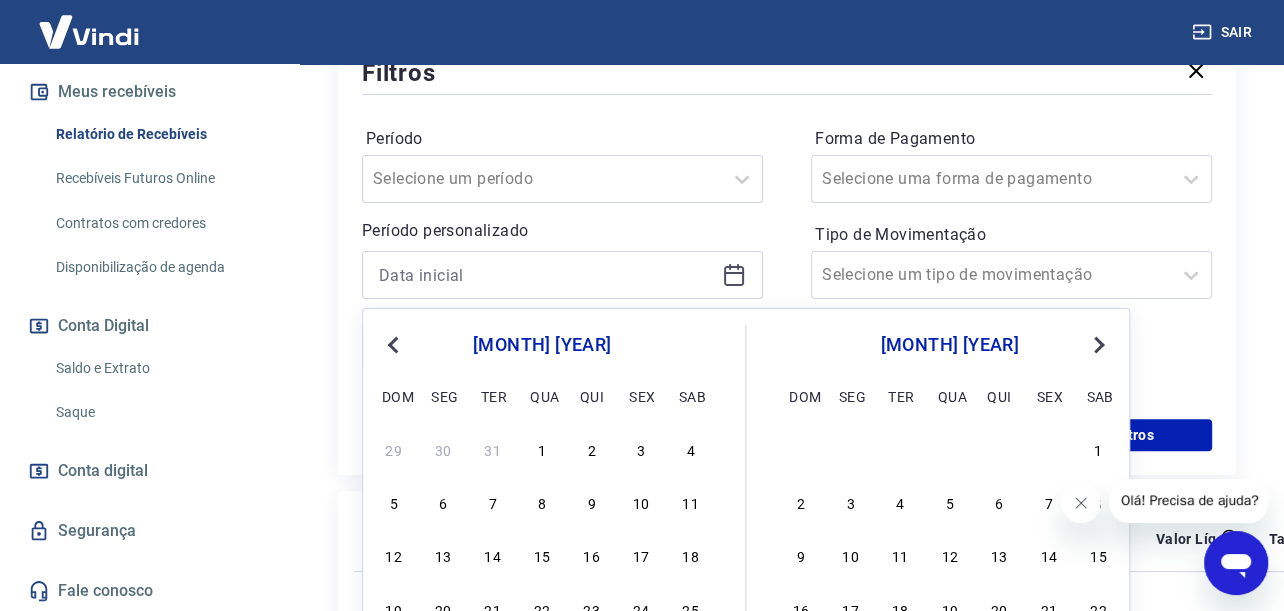 click on "1" at bounding box center [542, 449] 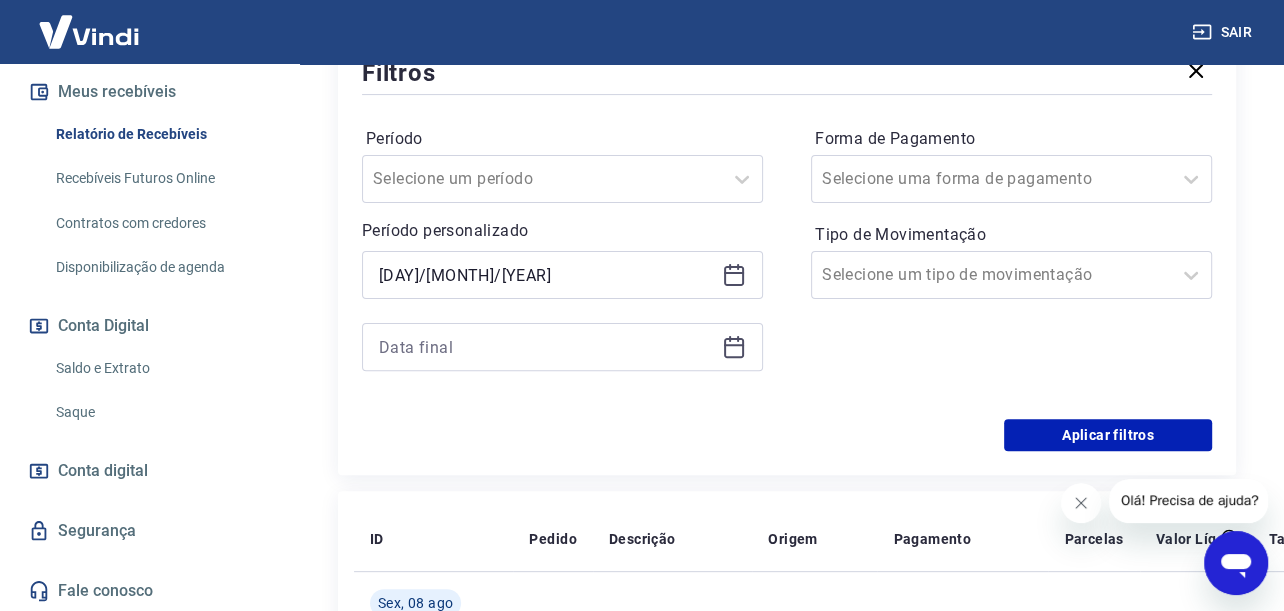 type on "[DAY]/[MONTH]/[YEAR]" 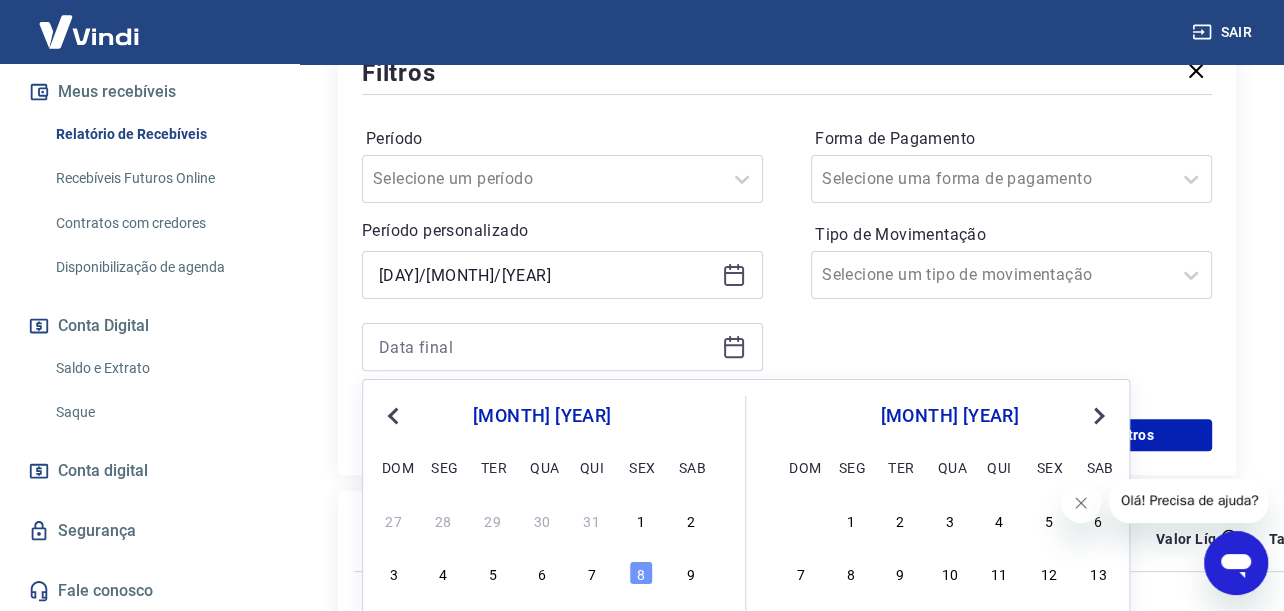 click on "Previous Month" at bounding box center (393, 416) 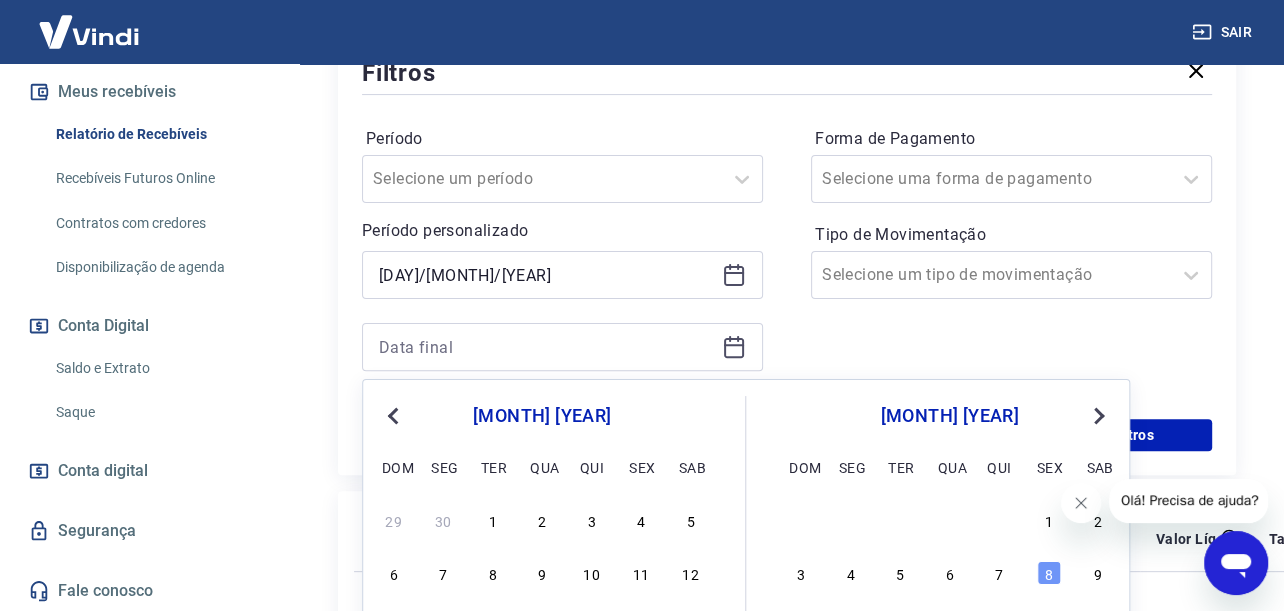 click on "Previous Month" at bounding box center (393, 416) 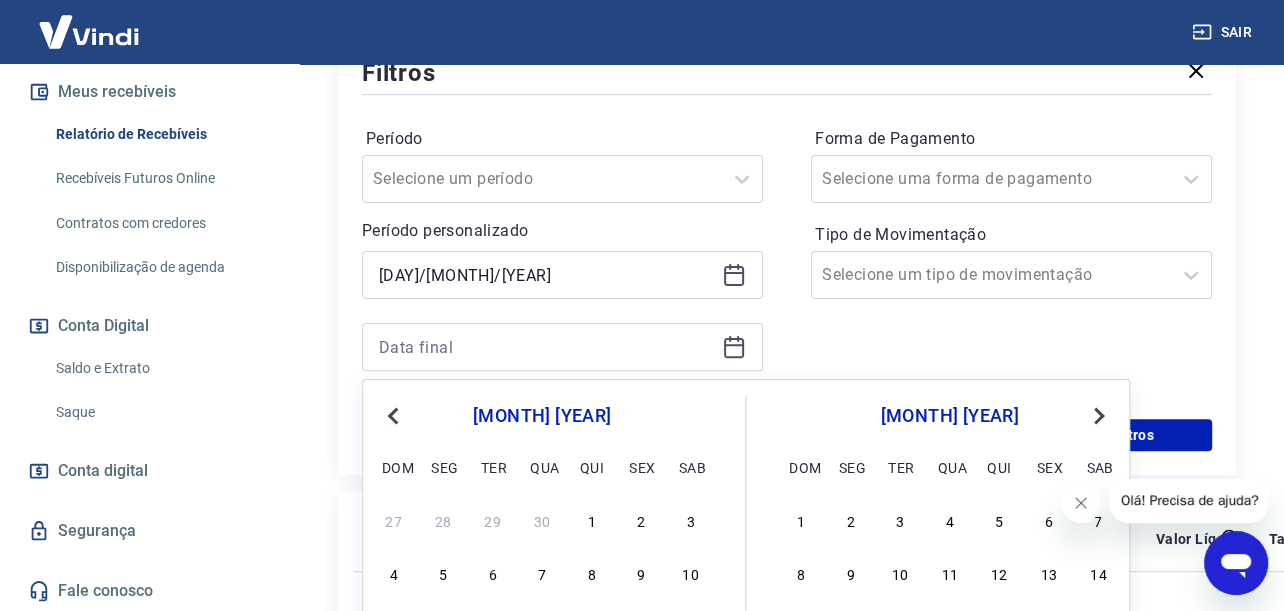 click on "Previous Month" at bounding box center (393, 416) 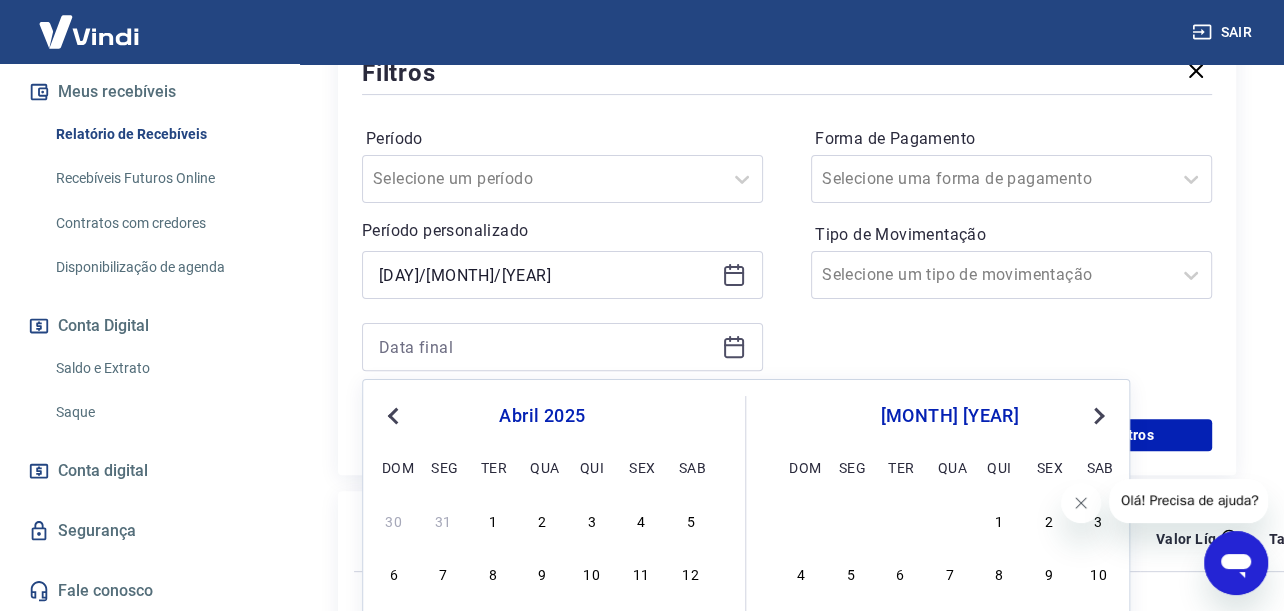 click on "Previous Month" at bounding box center (393, 416) 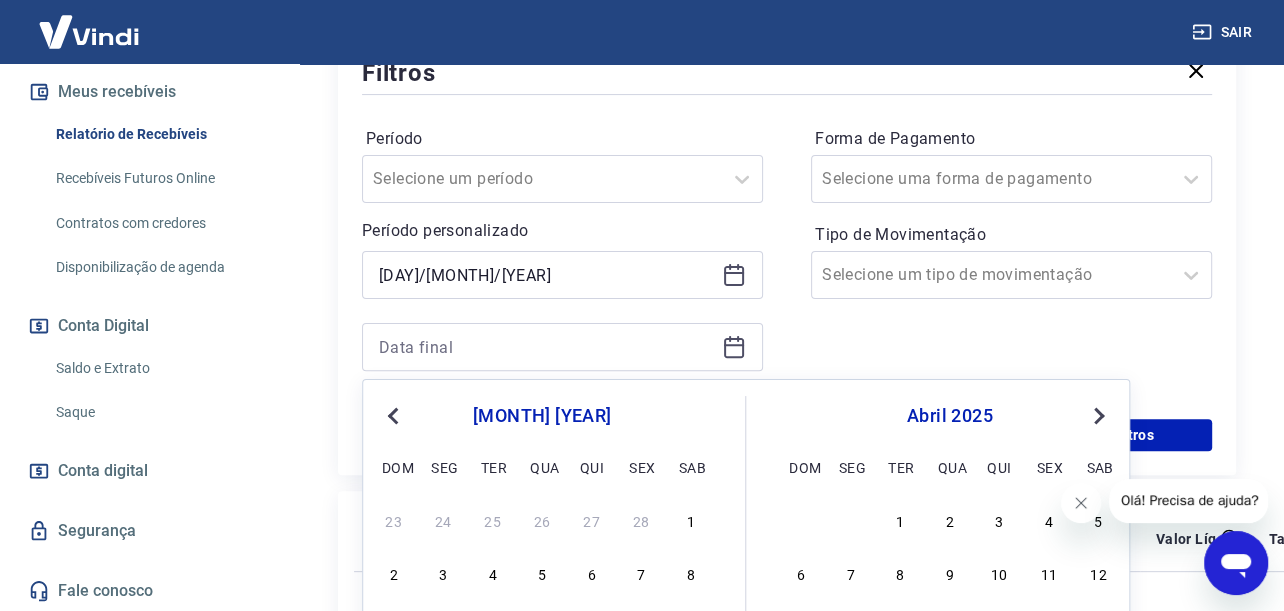 click on "Previous Month" at bounding box center (393, 416) 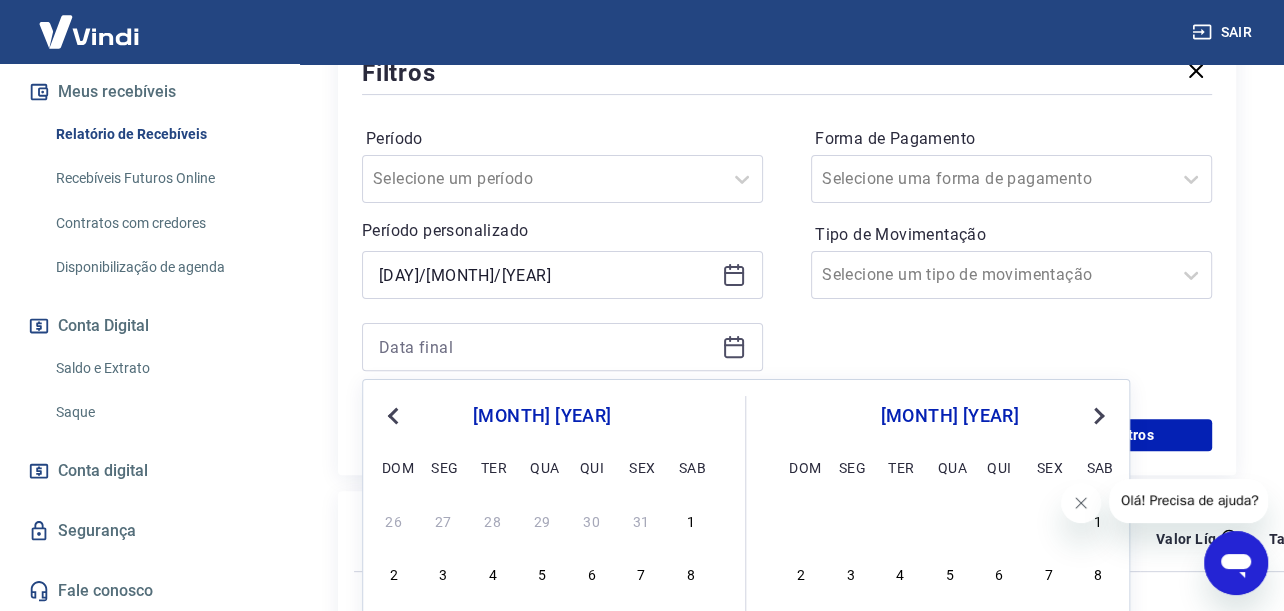 click on "Previous Month" at bounding box center (393, 416) 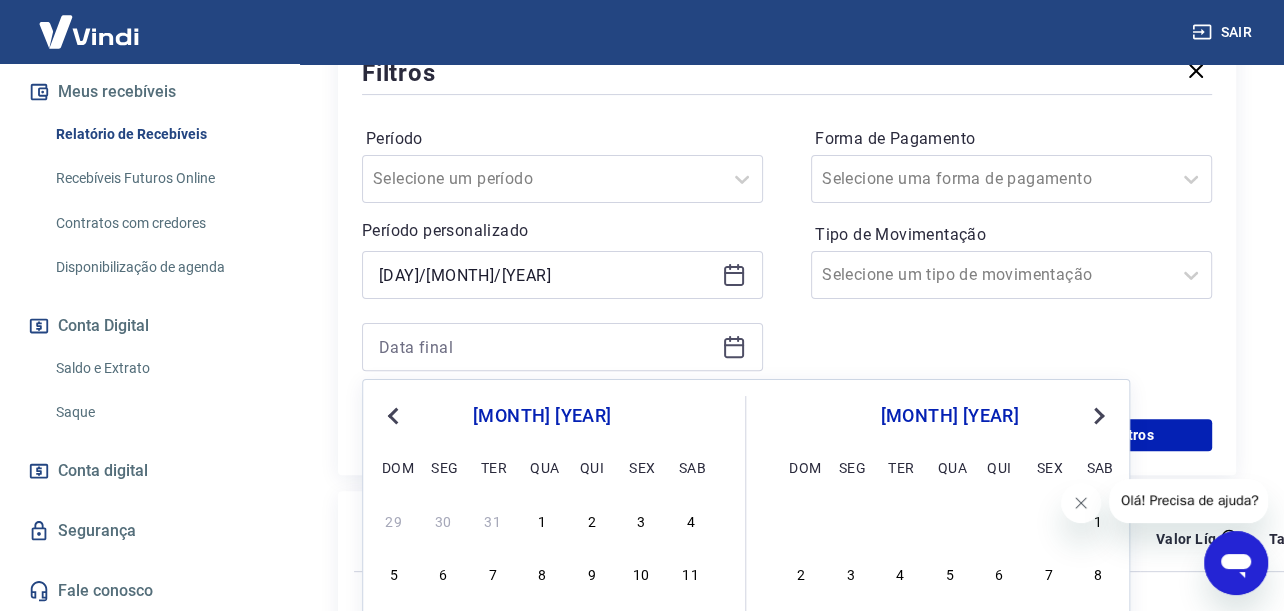 click on "Previous Month" at bounding box center [393, 416] 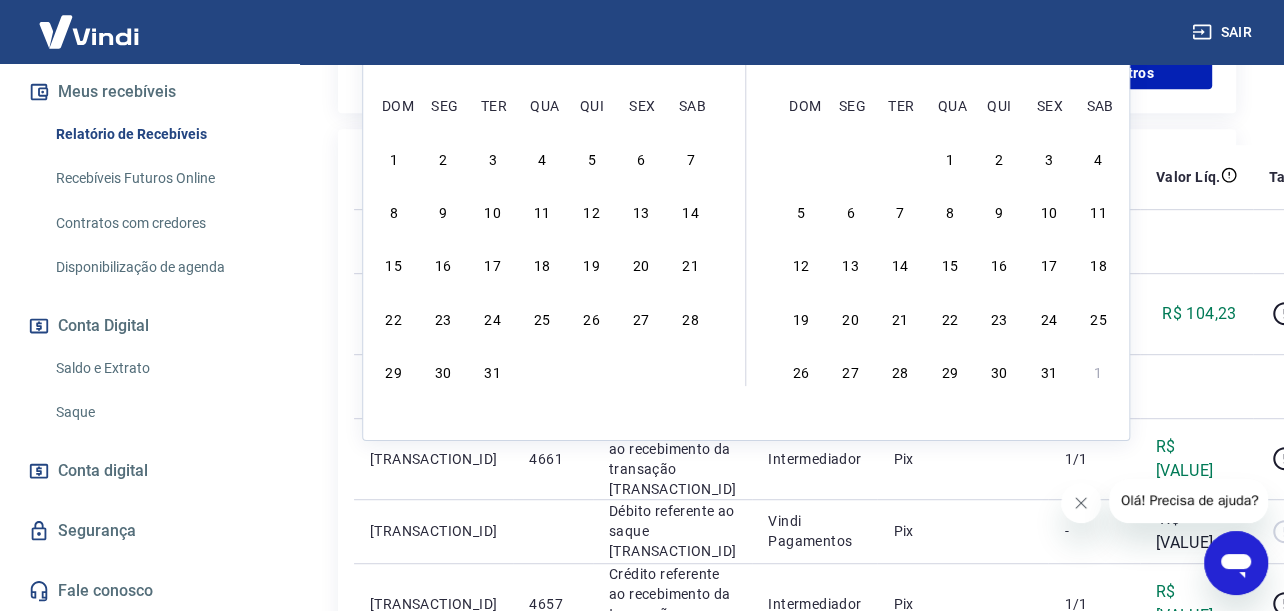 scroll, scrollTop: 1000, scrollLeft: 0, axis: vertical 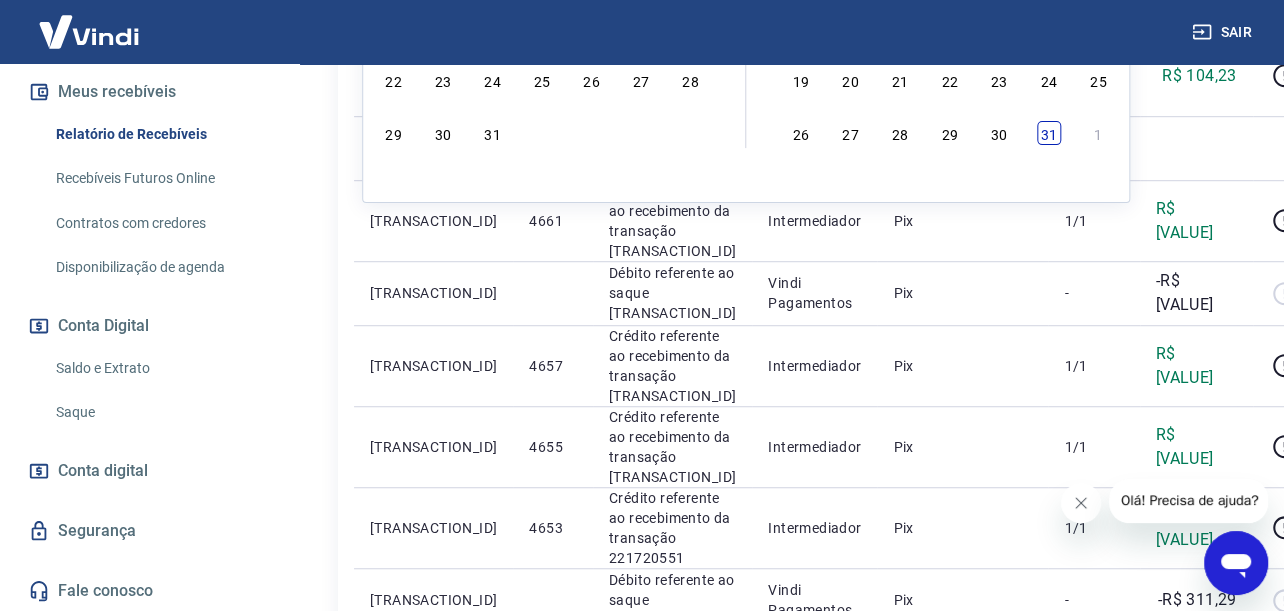 click on "31" at bounding box center [1049, 133] 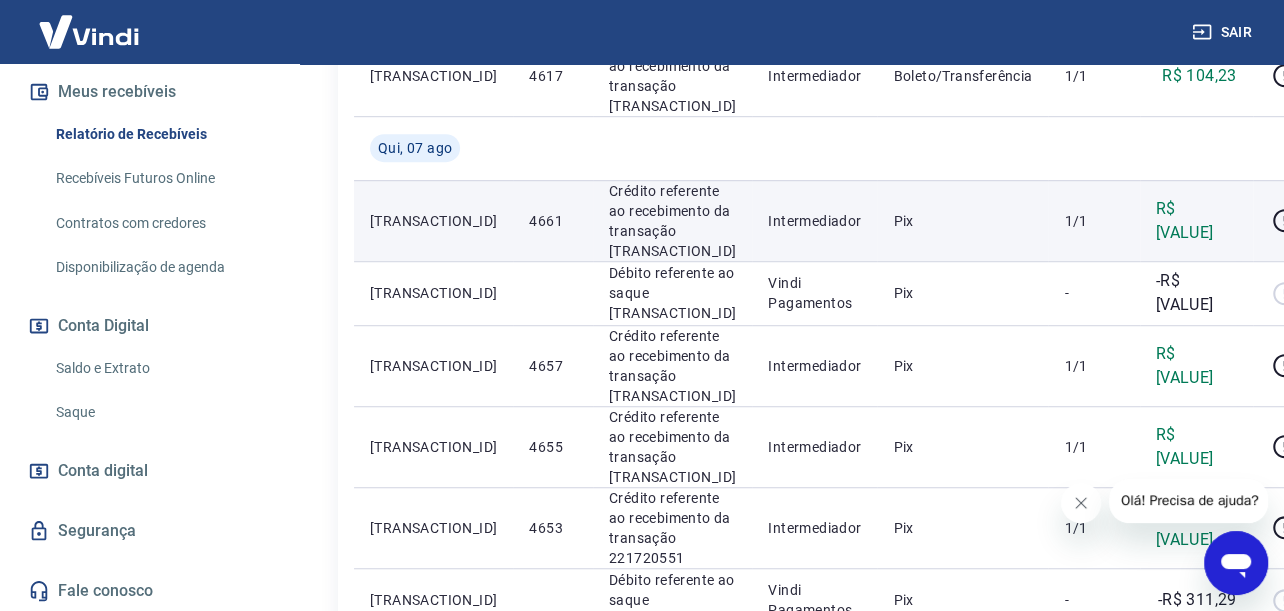 type on "[DD]/[MM]/[YYYY]" 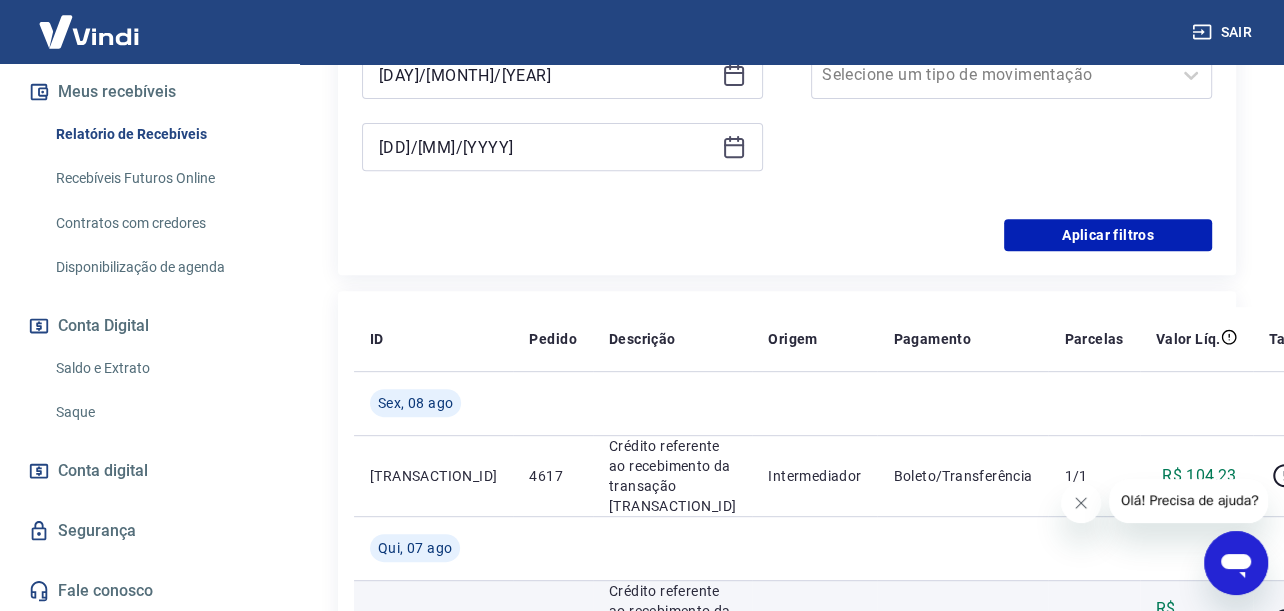 scroll, scrollTop: 400, scrollLeft: 0, axis: vertical 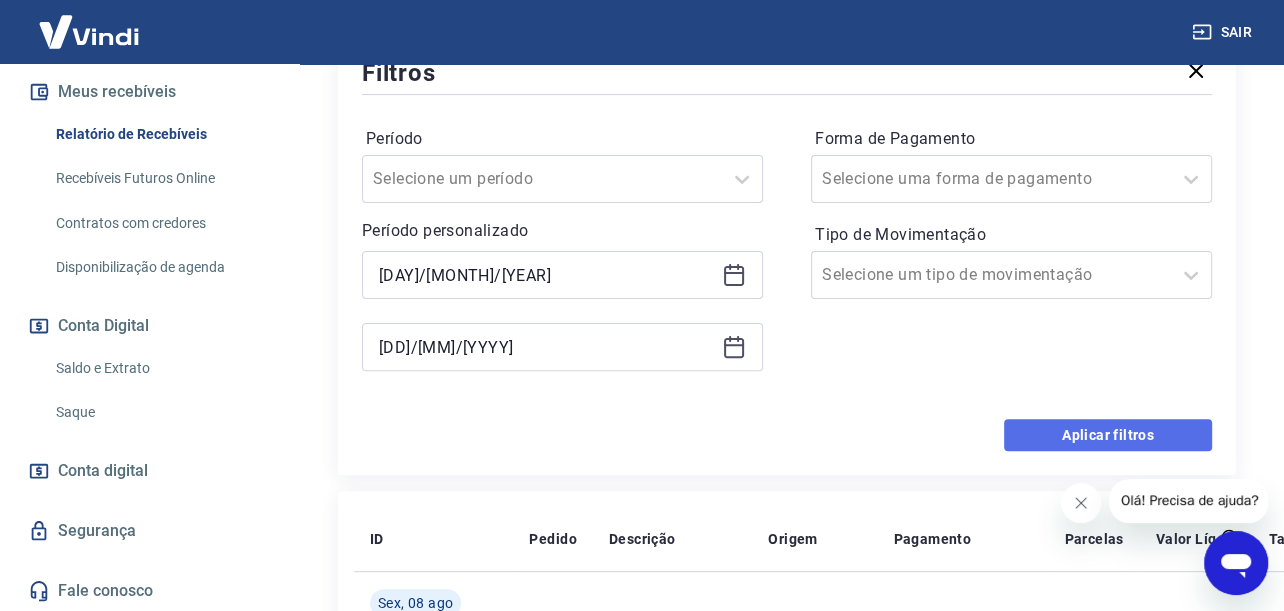 click on "Aplicar filtros" at bounding box center (1108, 435) 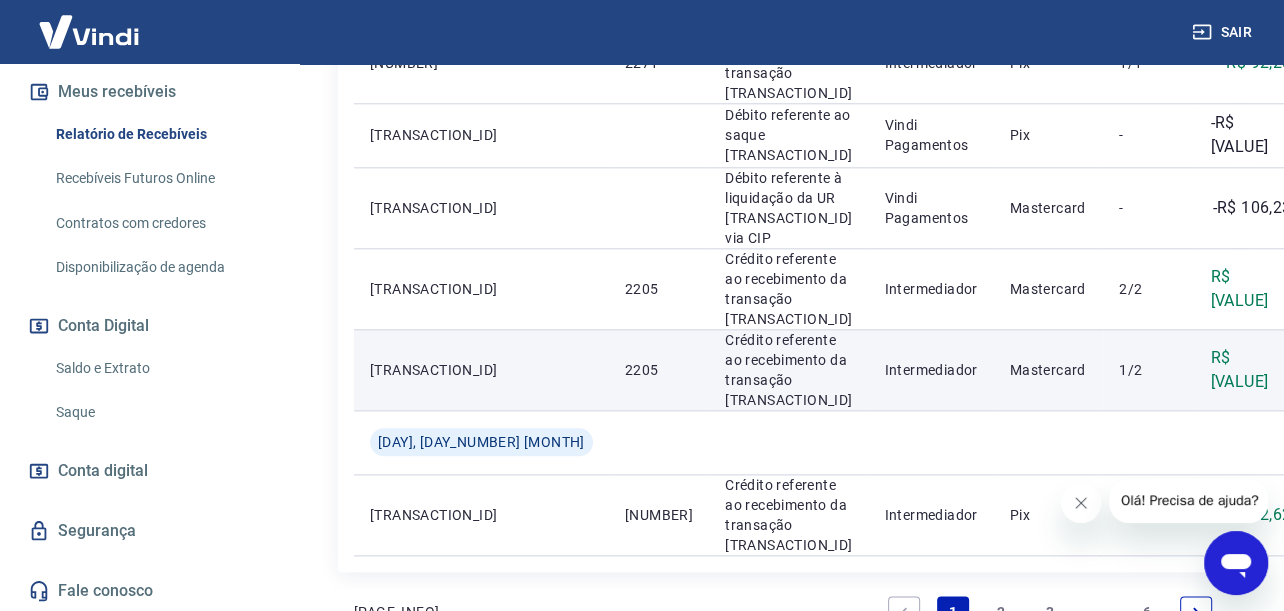 scroll, scrollTop: 1900, scrollLeft: 0, axis: vertical 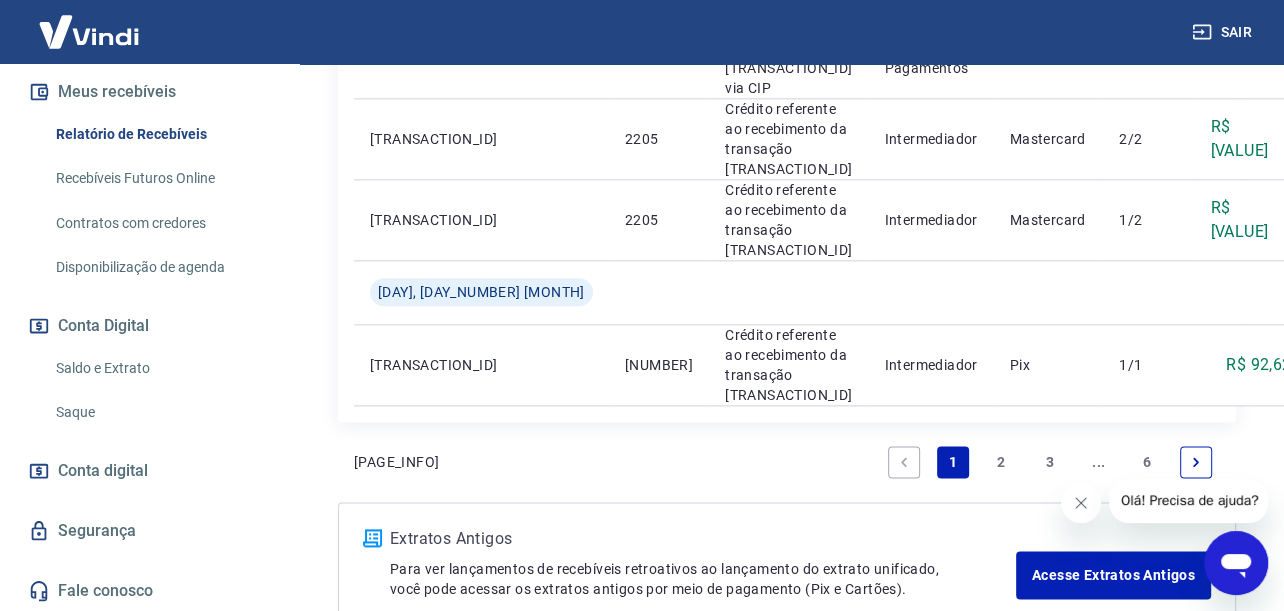 click 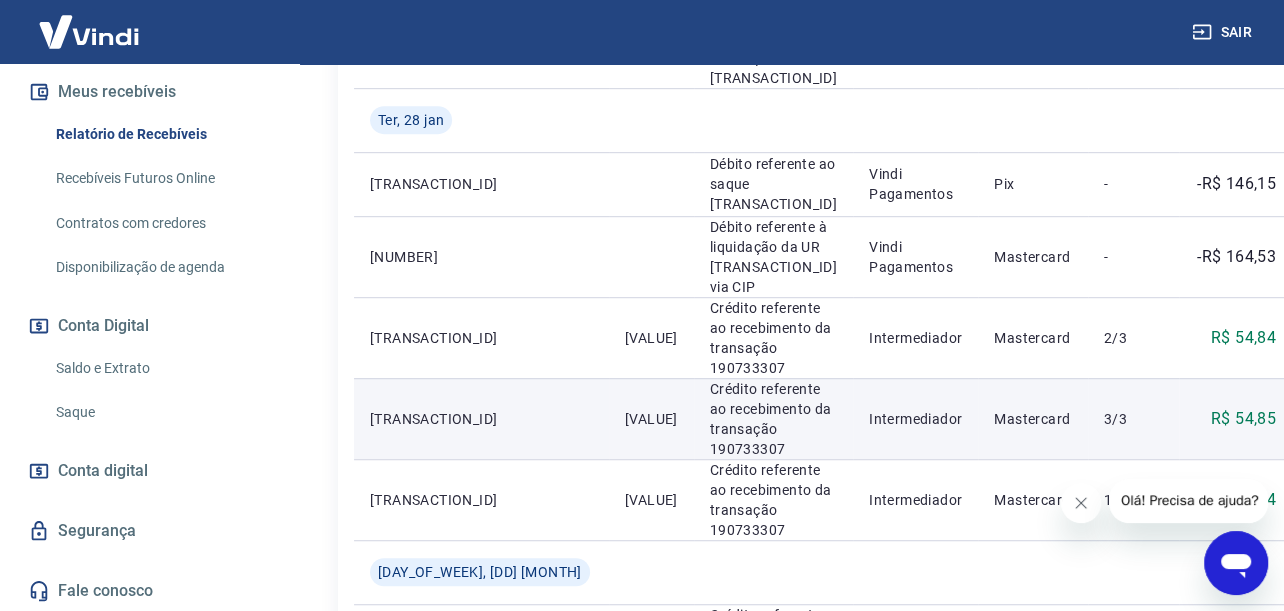 scroll, scrollTop: 933, scrollLeft: 0, axis: vertical 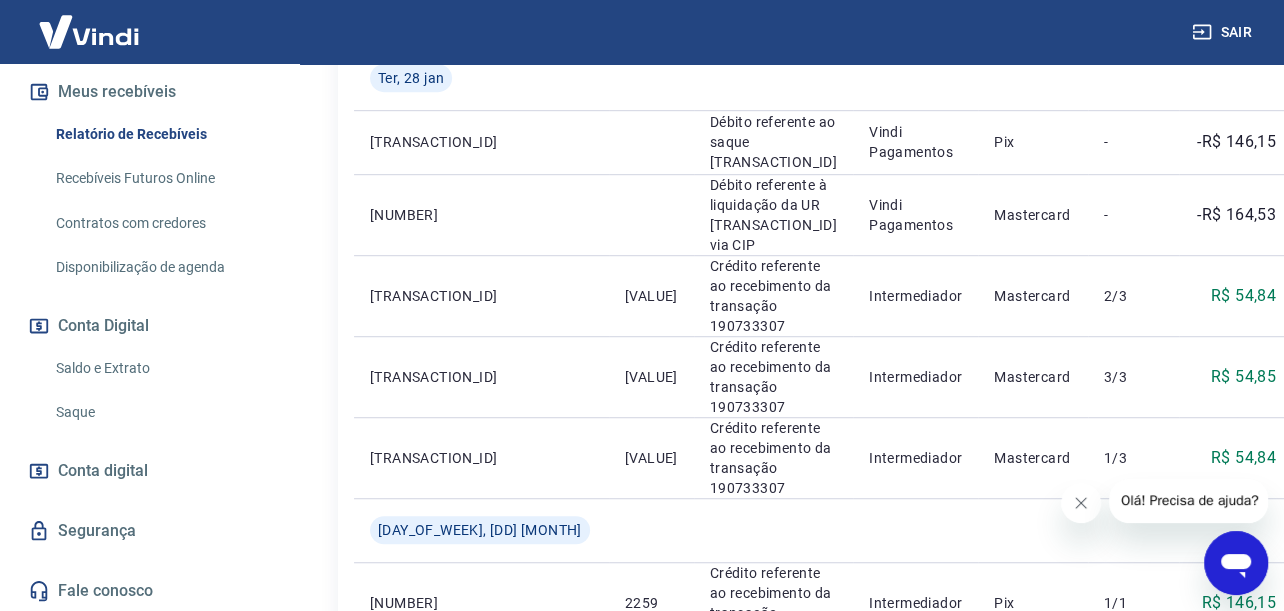 click on "Qua, 29 jan [YEAR] [NUMBER] Crédito referente ao recebimento da transação [NUMBER] Intermediador Pix 1/1 R$ 89,24 [NUMBER] Débito referente à liquidação da UR [NUMBER] via CIP Vindi Pagamentos Mastercard - -R$ 292,45 [NUMBER] Crédito referente ao recebimento da transação [NUMBER] Intermediador Mastercard 2/3 R$ 97,48 [NUMBER] Crédito referente ao recebimento da transação [NUMBER] Intermediador Mastercard 3/3 R$ 97,49 [NUMBER] Crédito referente ao recebimento da transação [NUMBER] 1/3 Pix" at bounding box center (787, 443) 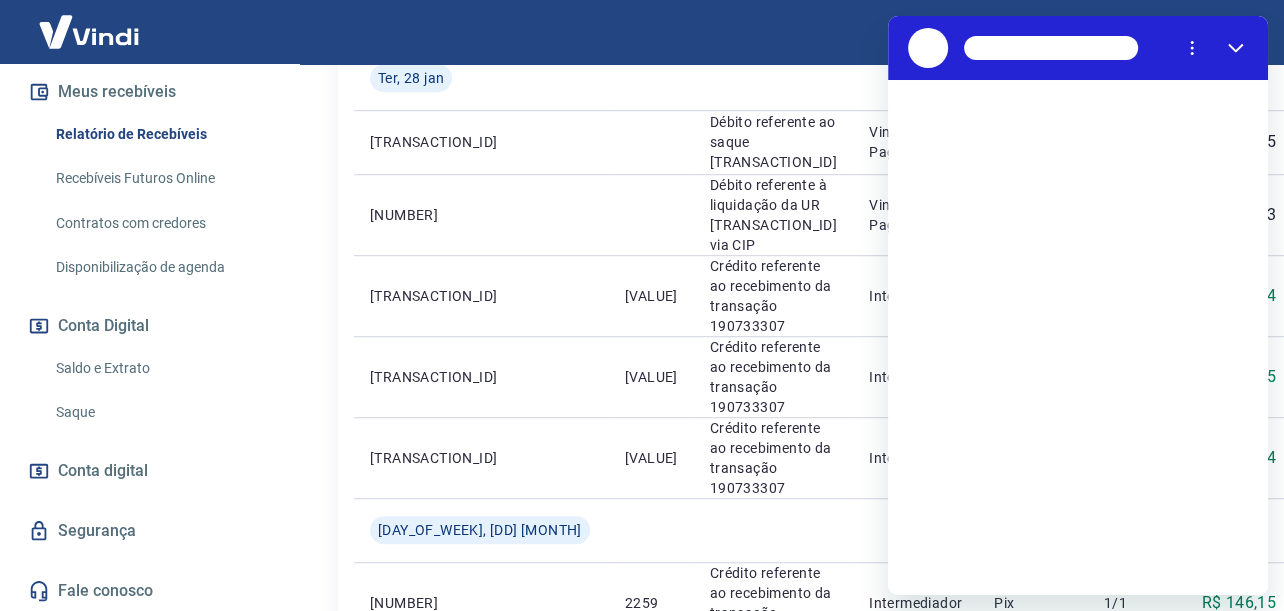 scroll, scrollTop: 0, scrollLeft: 0, axis: both 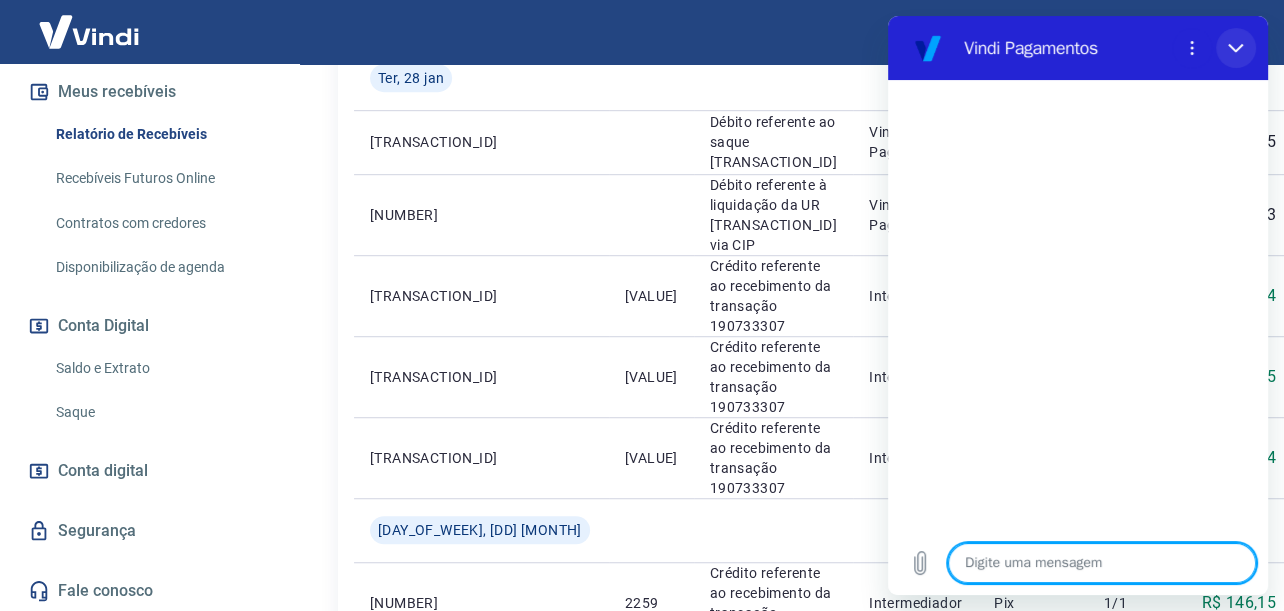 click 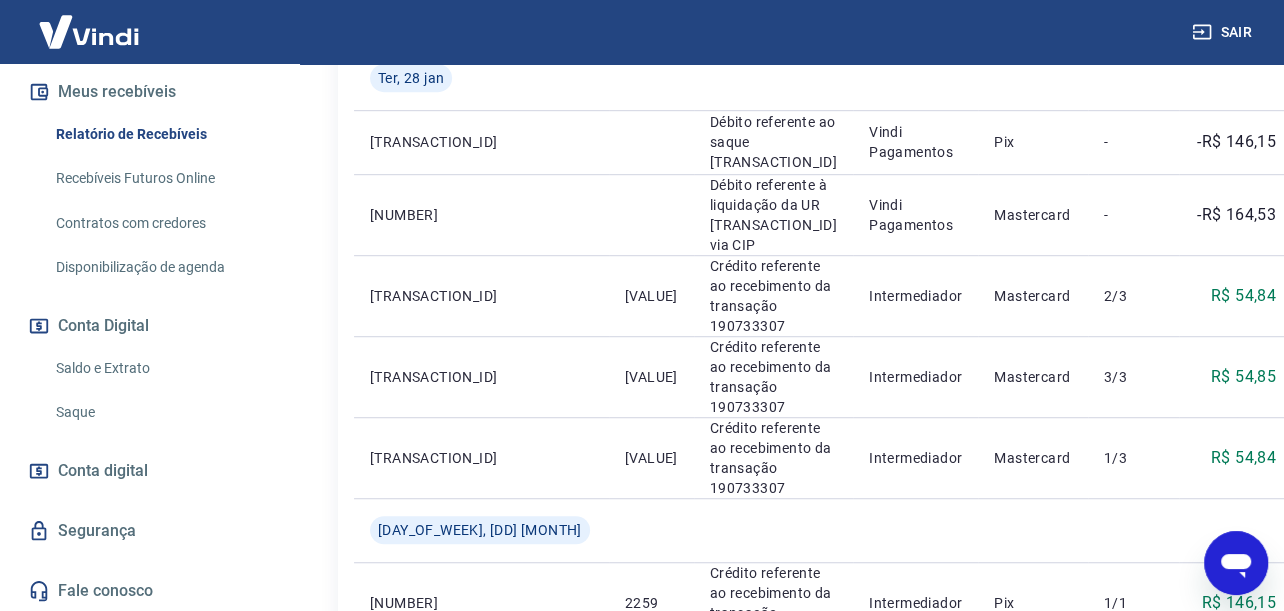 type on "x" 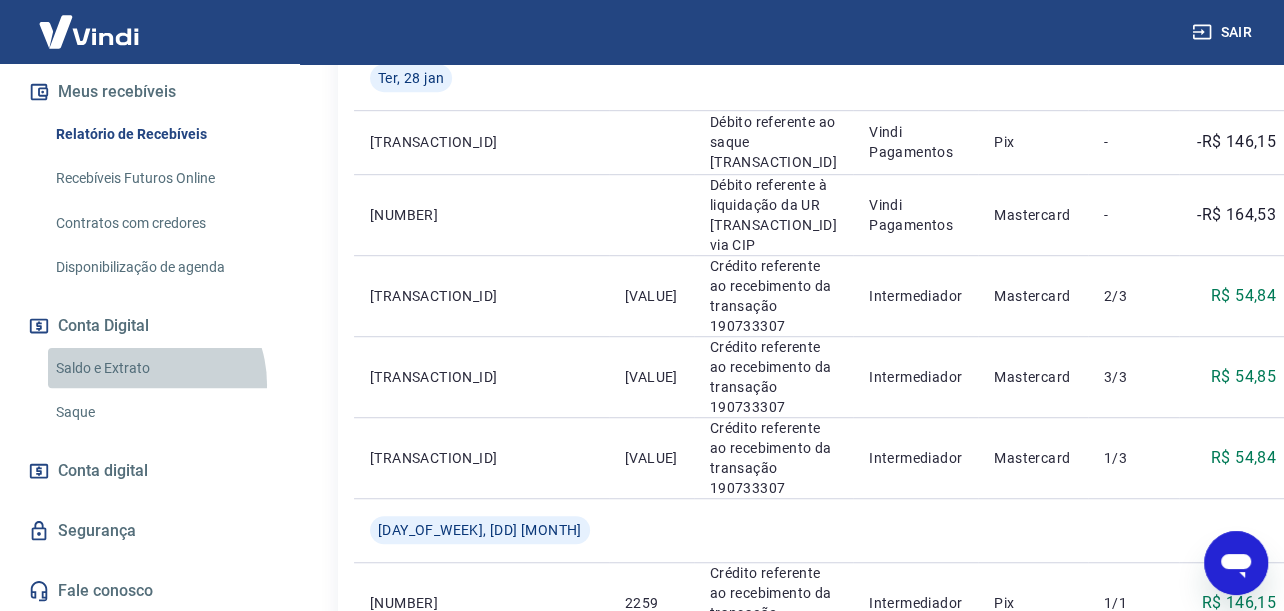 click on "Saldo e Extrato" at bounding box center (161, 368) 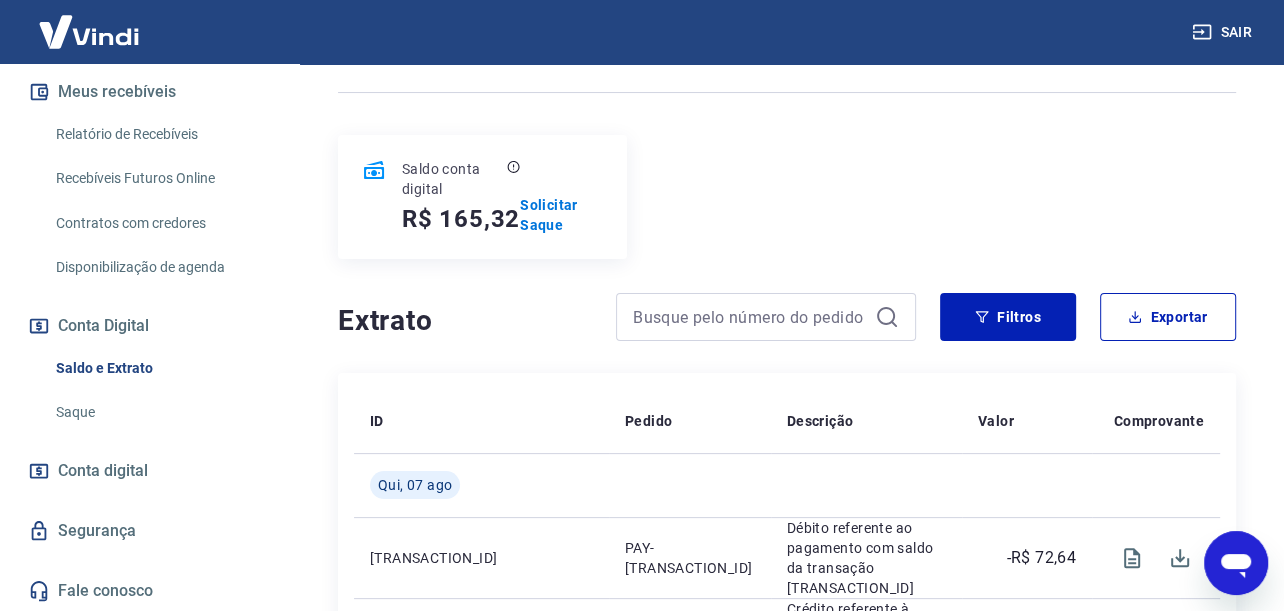 scroll, scrollTop: 333, scrollLeft: 0, axis: vertical 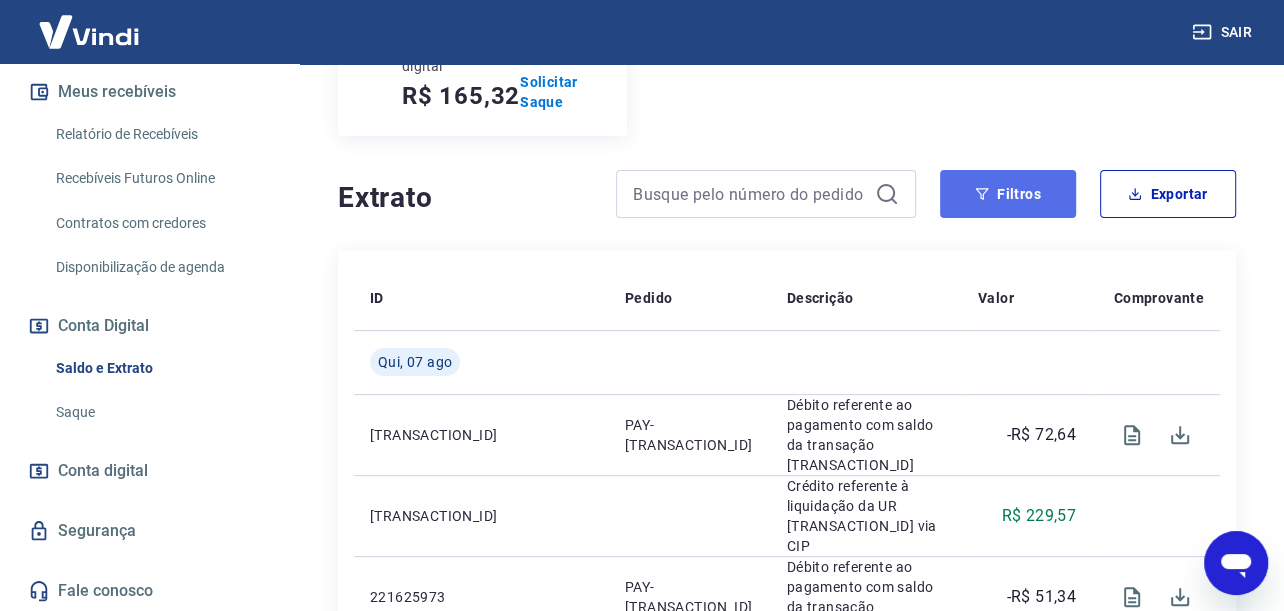 click on "Filtros" at bounding box center (1008, 194) 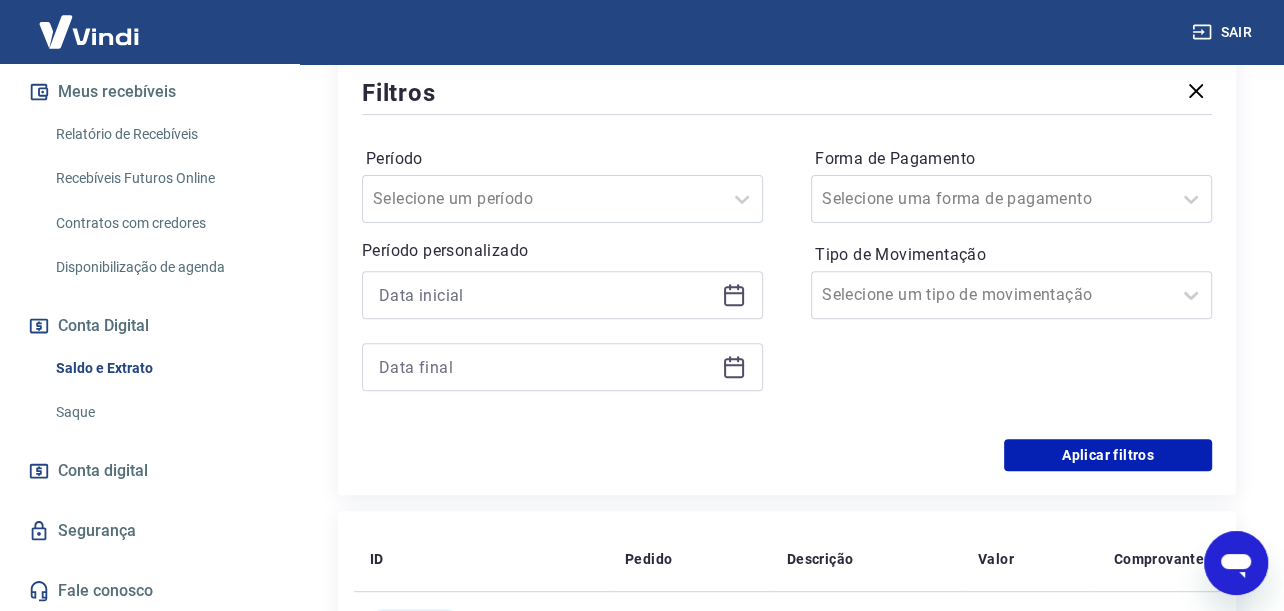 scroll, scrollTop: 533, scrollLeft: 0, axis: vertical 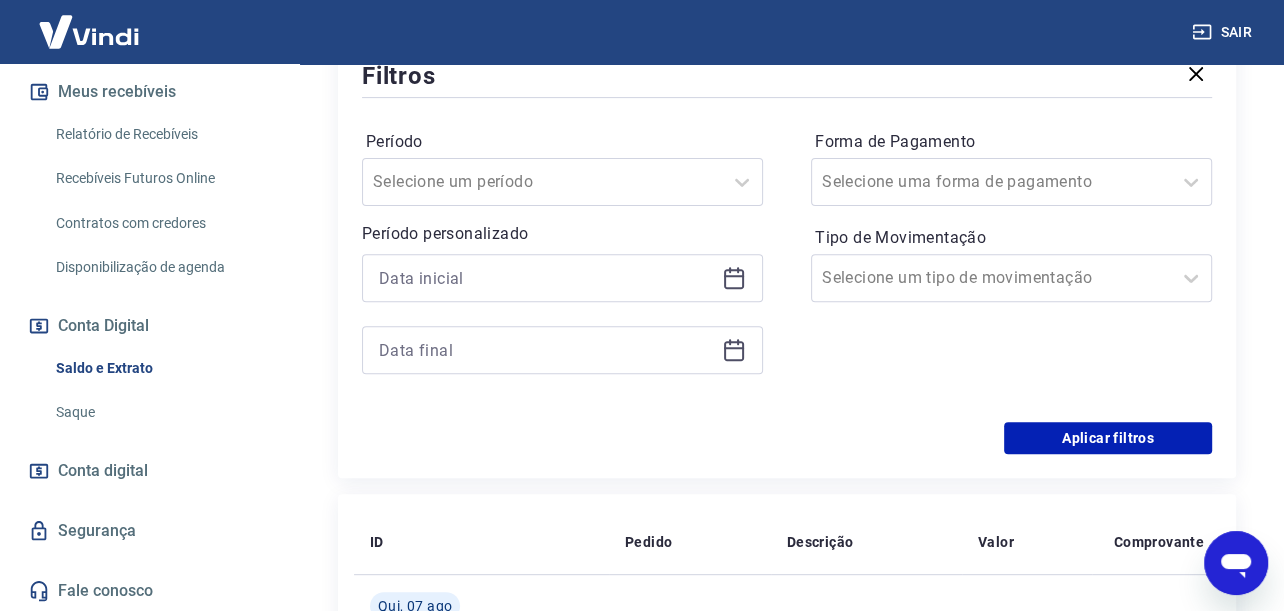 click 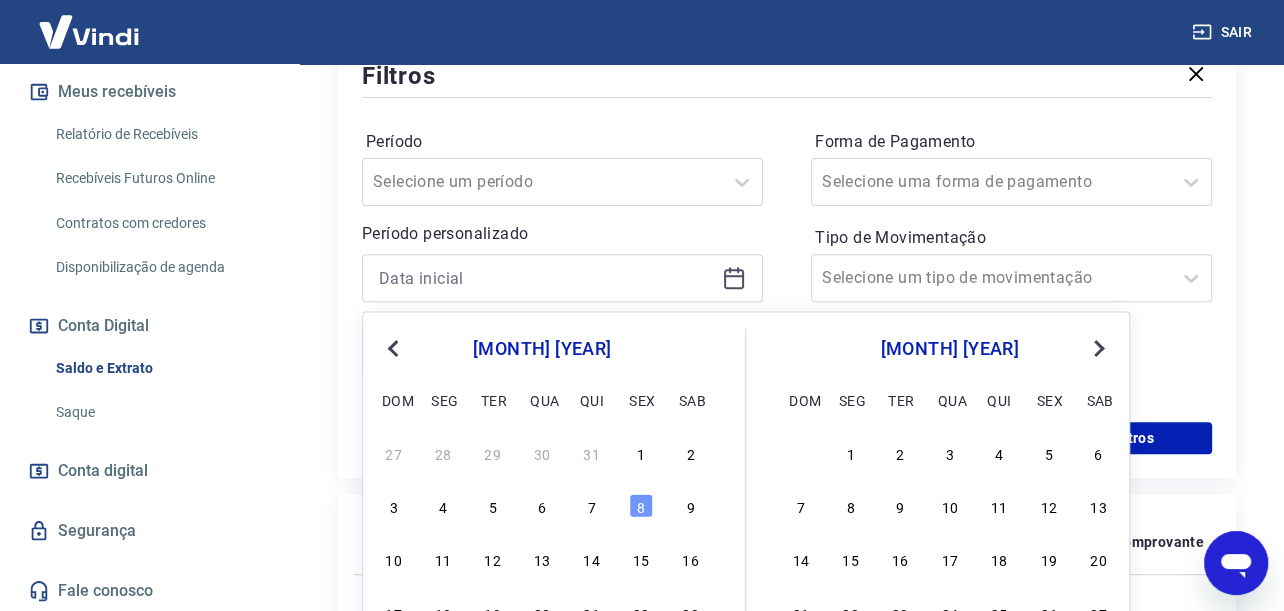click on "Previous Month" at bounding box center [395, 347] 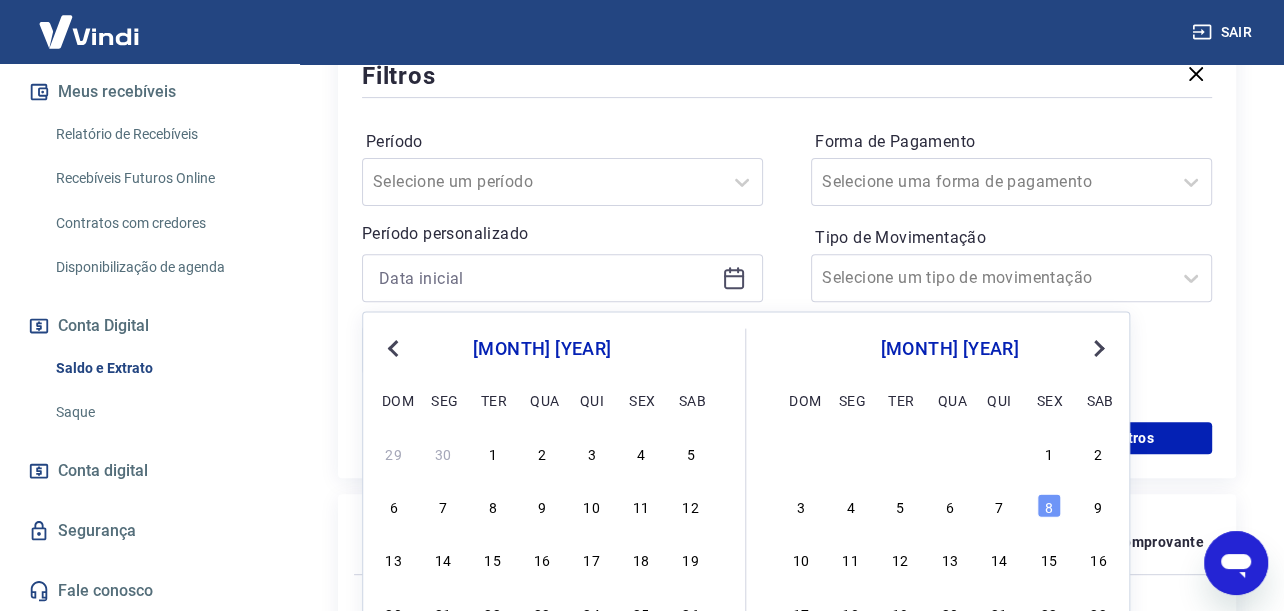 click on "Previous Month" at bounding box center [395, 347] 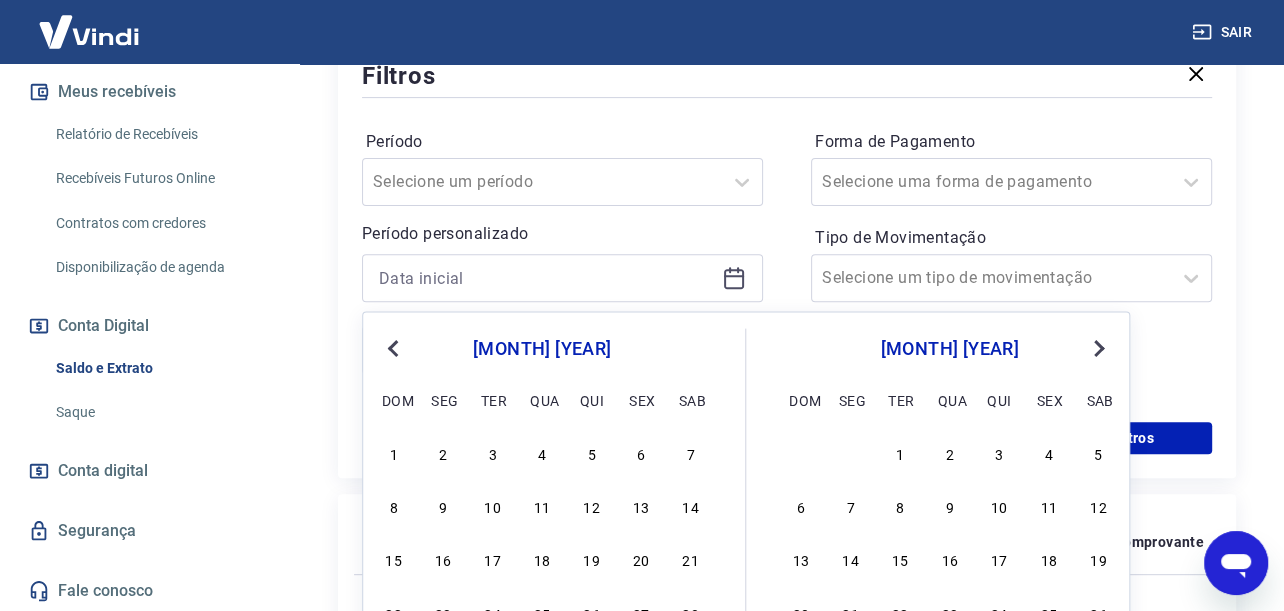 click on "Previous Month" at bounding box center (395, 347) 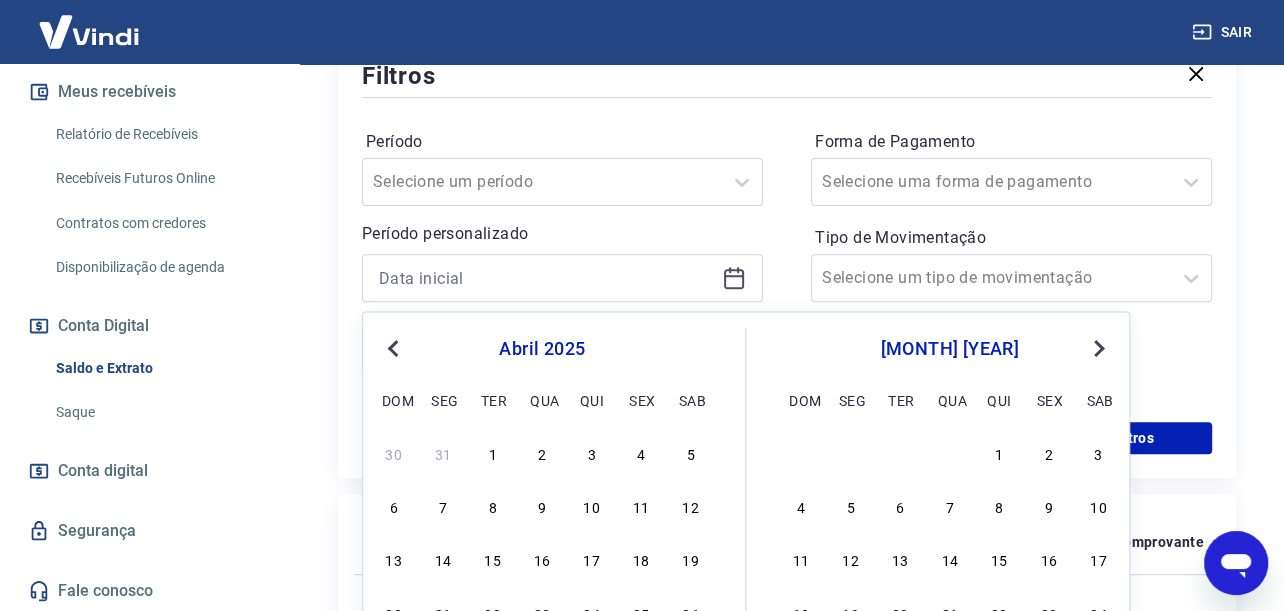 click on "Previous Month" at bounding box center (395, 347) 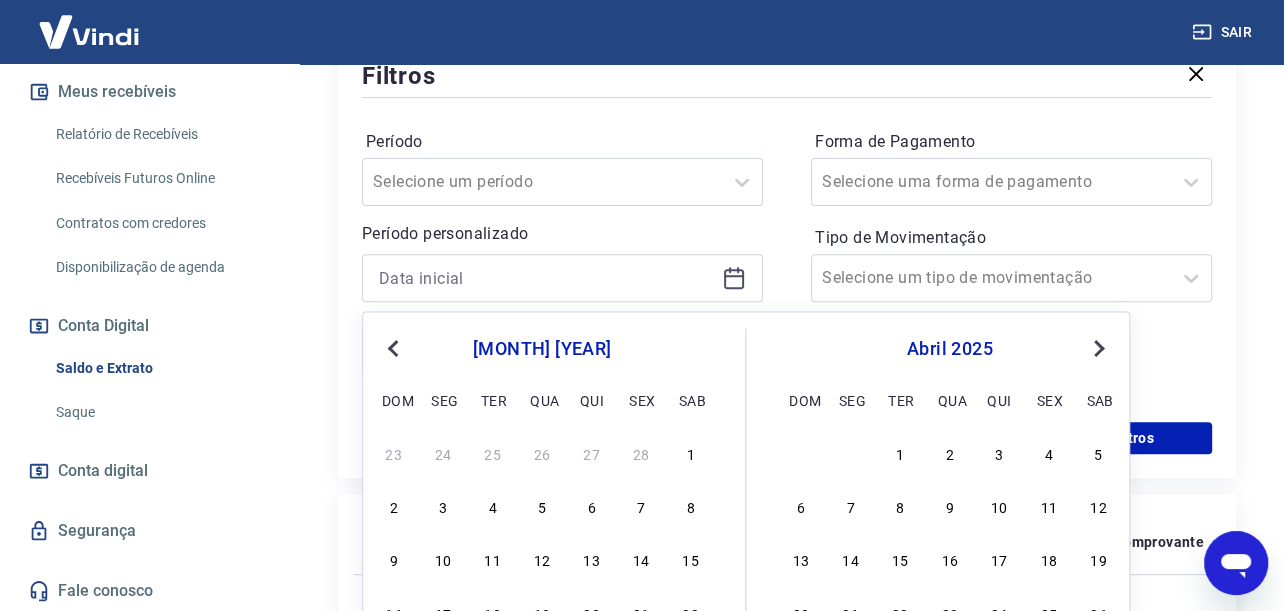 click on "Previous Month" at bounding box center [395, 347] 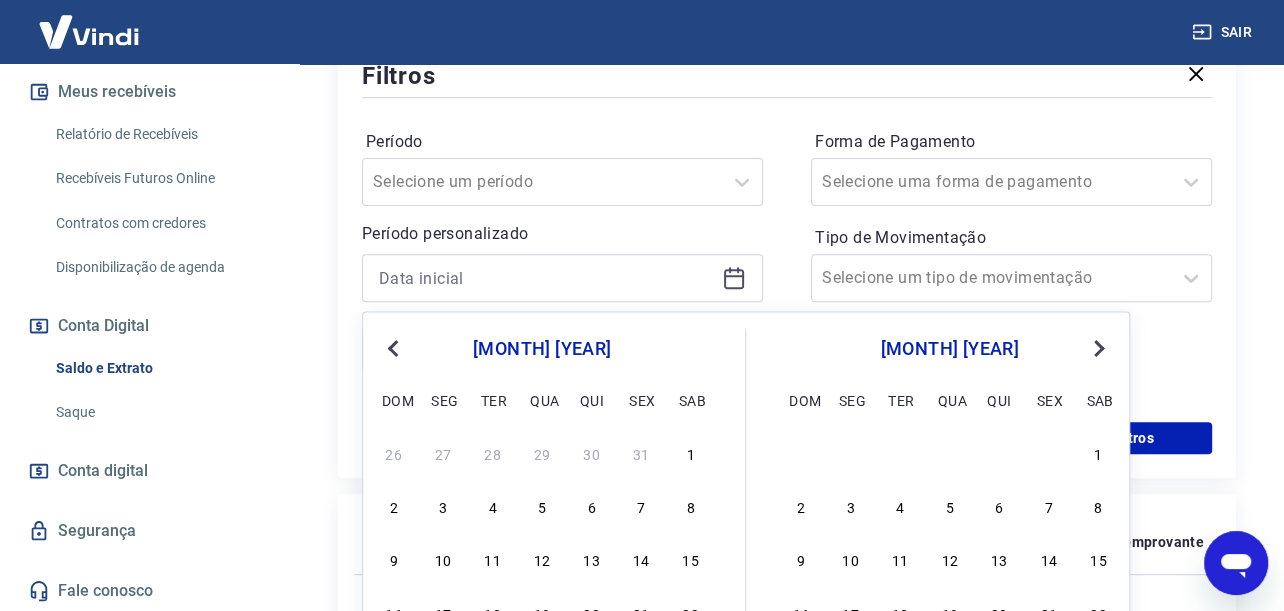 click on "Previous Month" at bounding box center (395, 347) 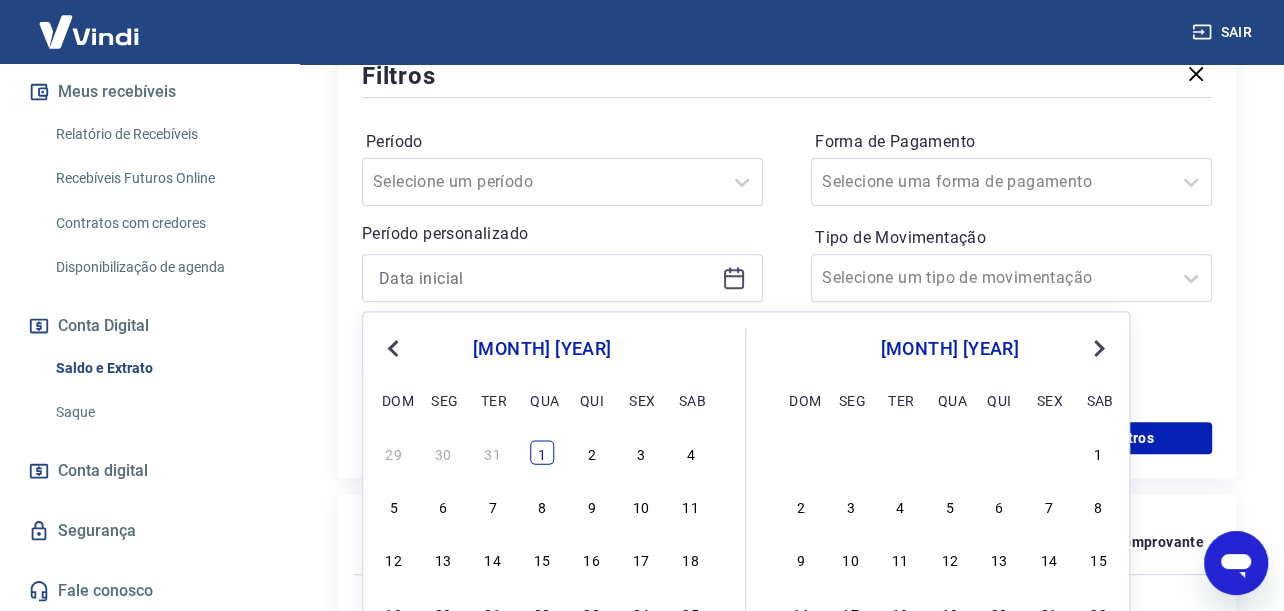 click on "1" at bounding box center [542, 452] 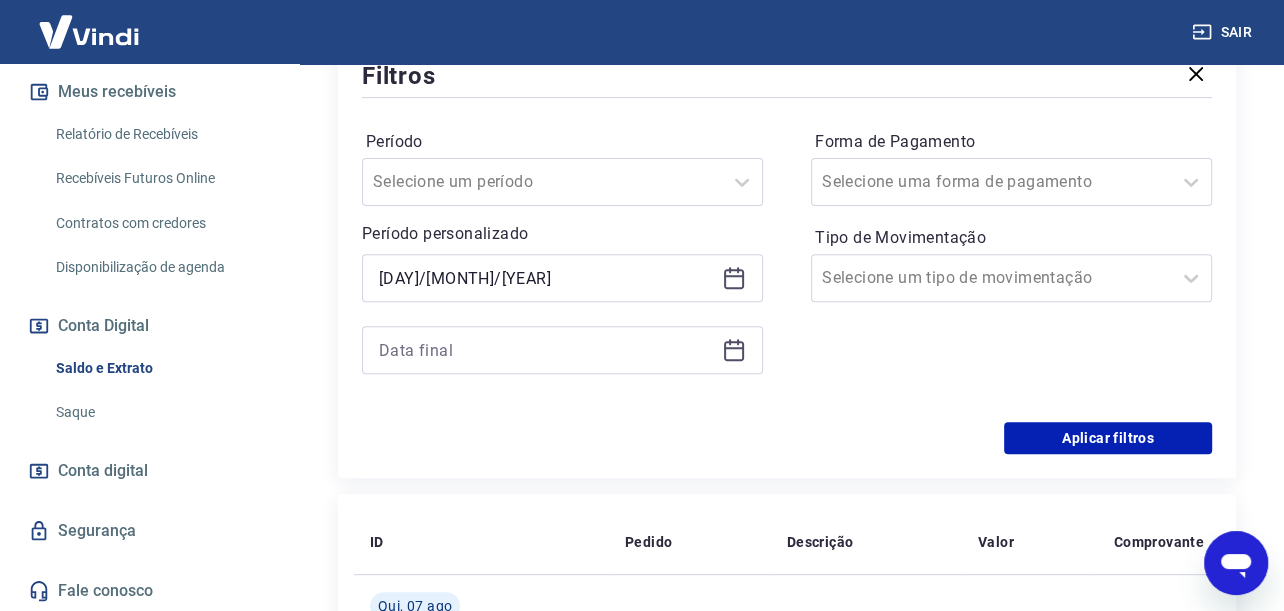 click at bounding box center [562, 350] 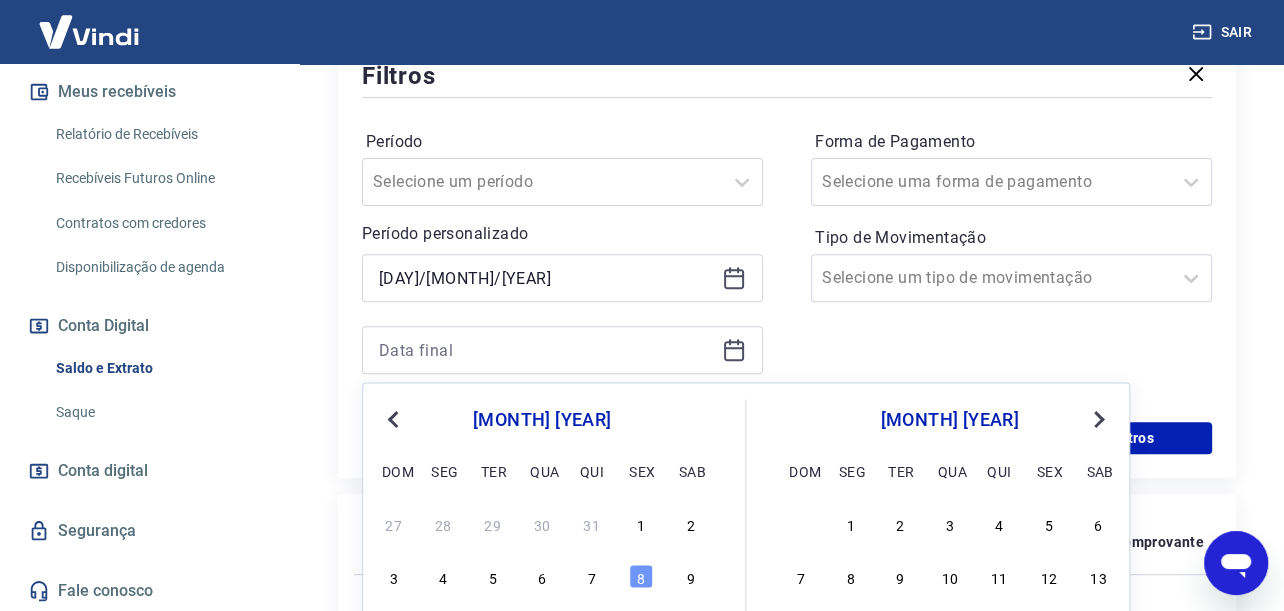 click on "Previous Month" at bounding box center [395, 418] 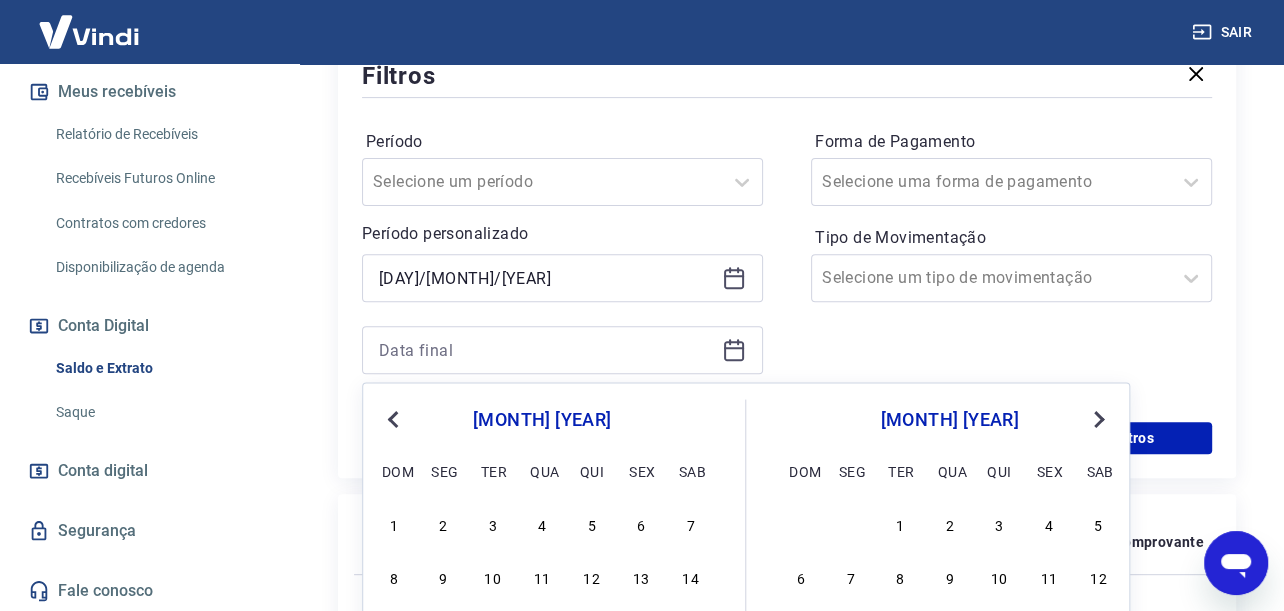 click on "Previous Month" at bounding box center [395, 418] 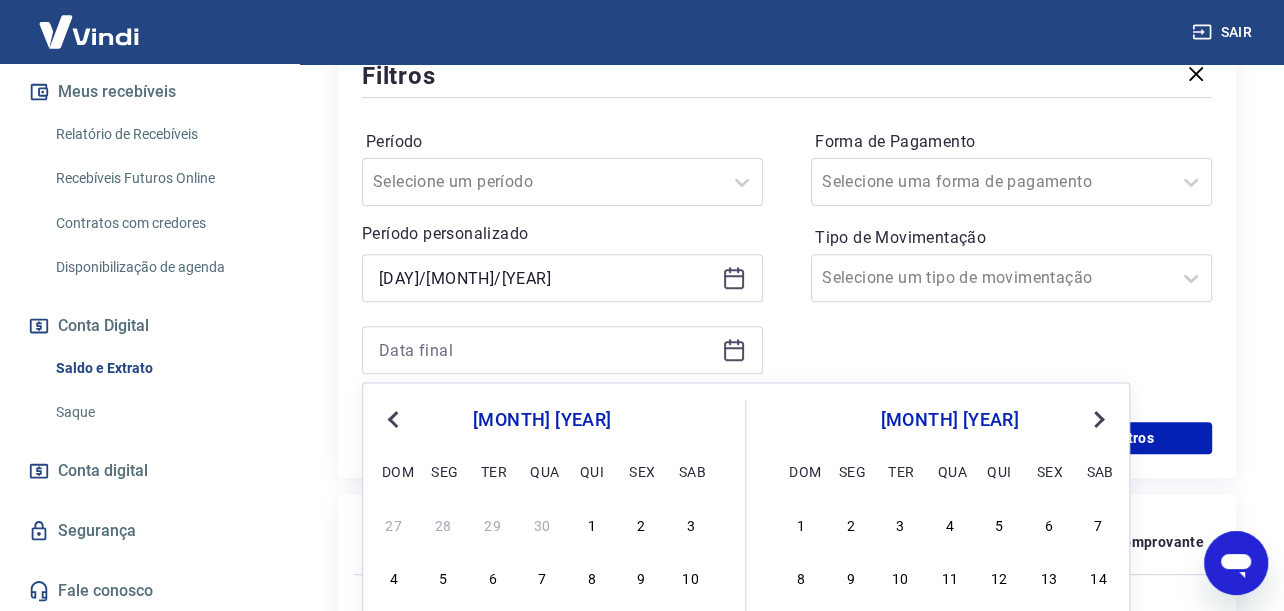 click on "Previous Month" at bounding box center [395, 418] 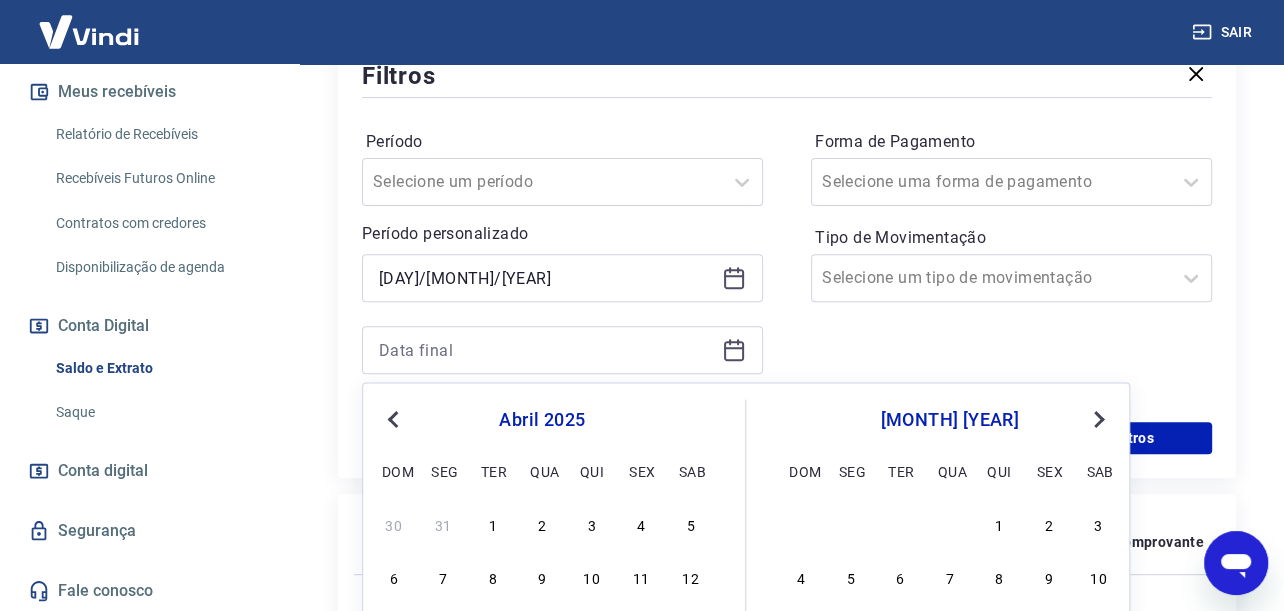 click on "Previous Month" at bounding box center (395, 418) 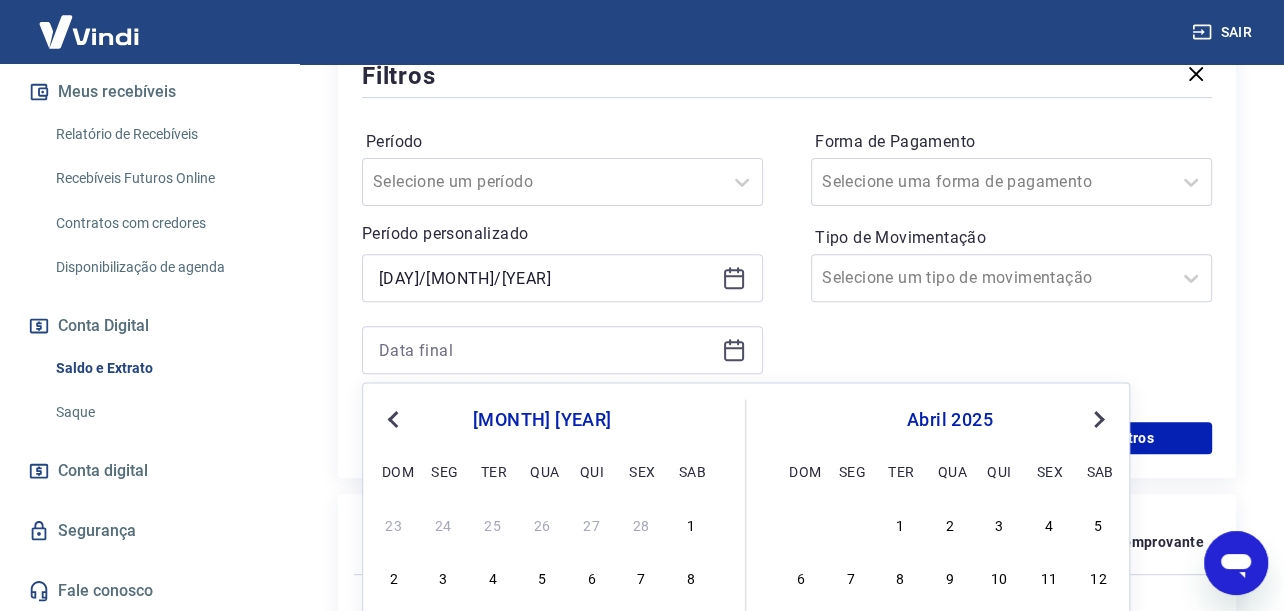 click on "Previous Month" at bounding box center [395, 418] 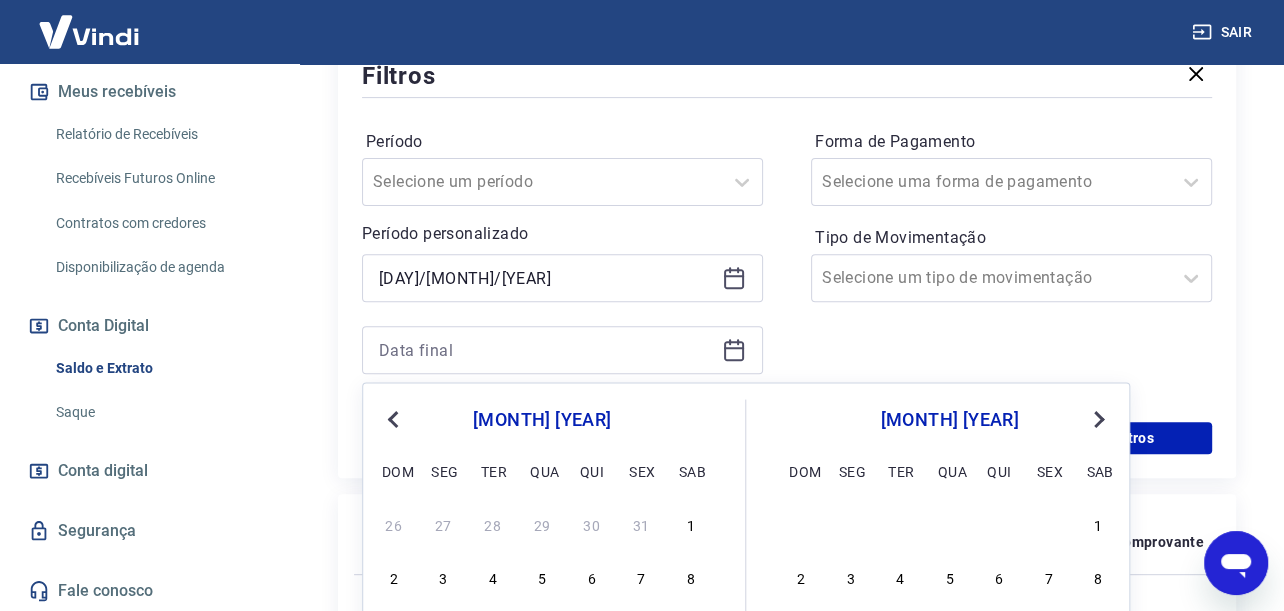 click on "Previous Month" at bounding box center (395, 418) 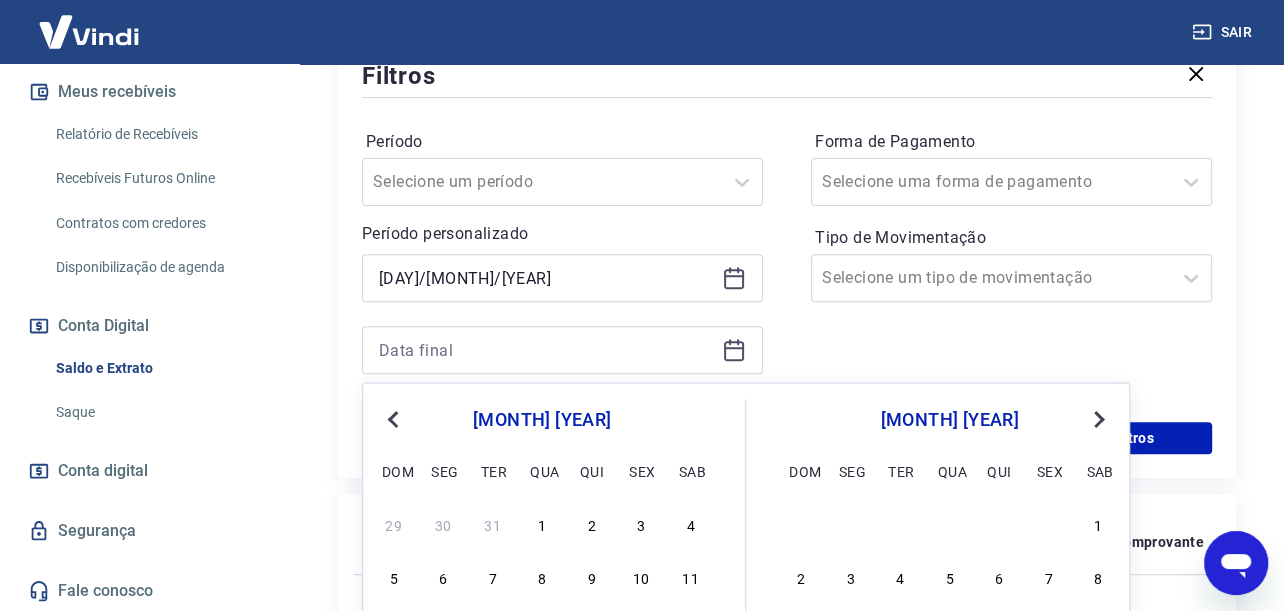 click on "Previous Month" at bounding box center (395, 418) 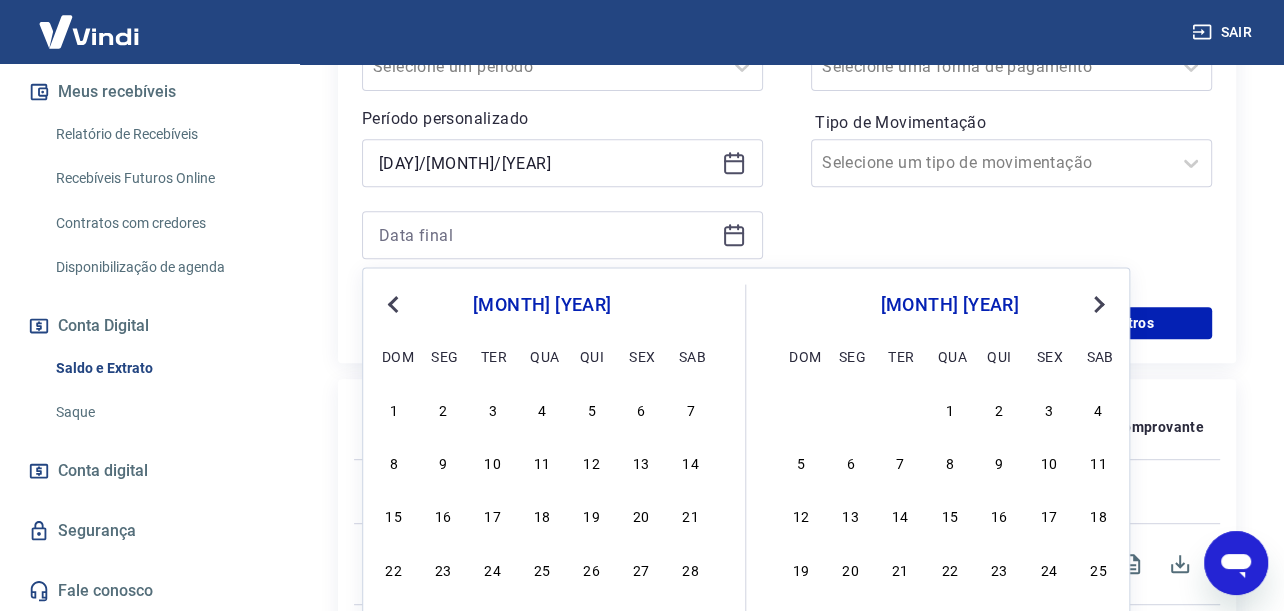 scroll, scrollTop: 833, scrollLeft: 0, axis: vertical 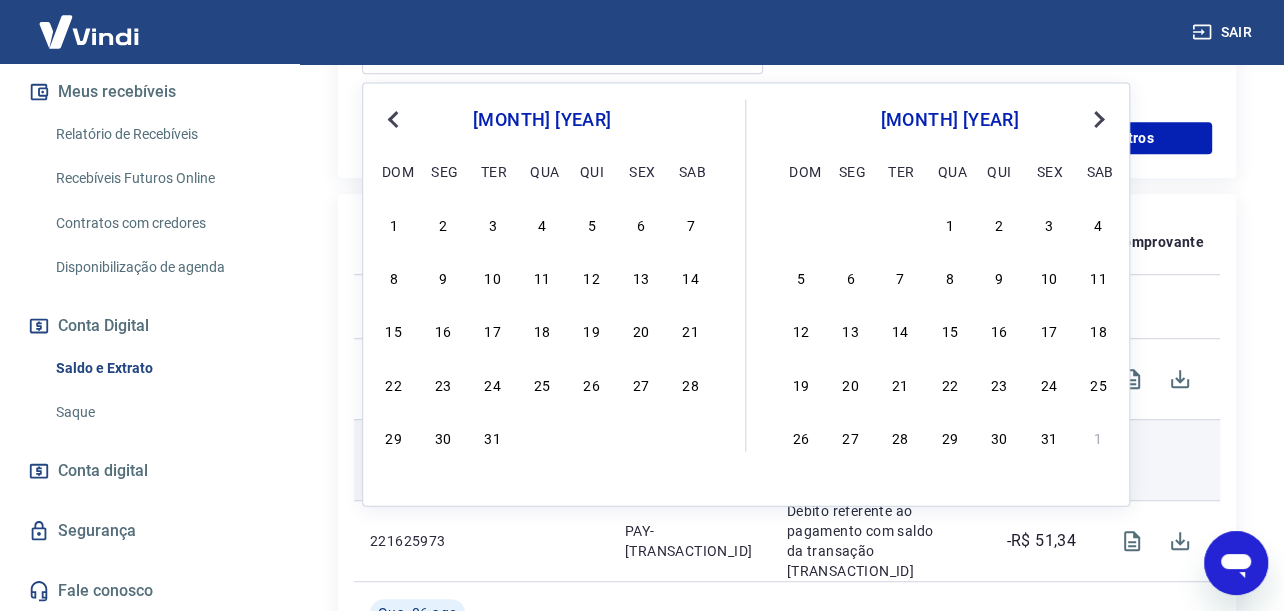 click on "31" at bounding box center (1049, 436) 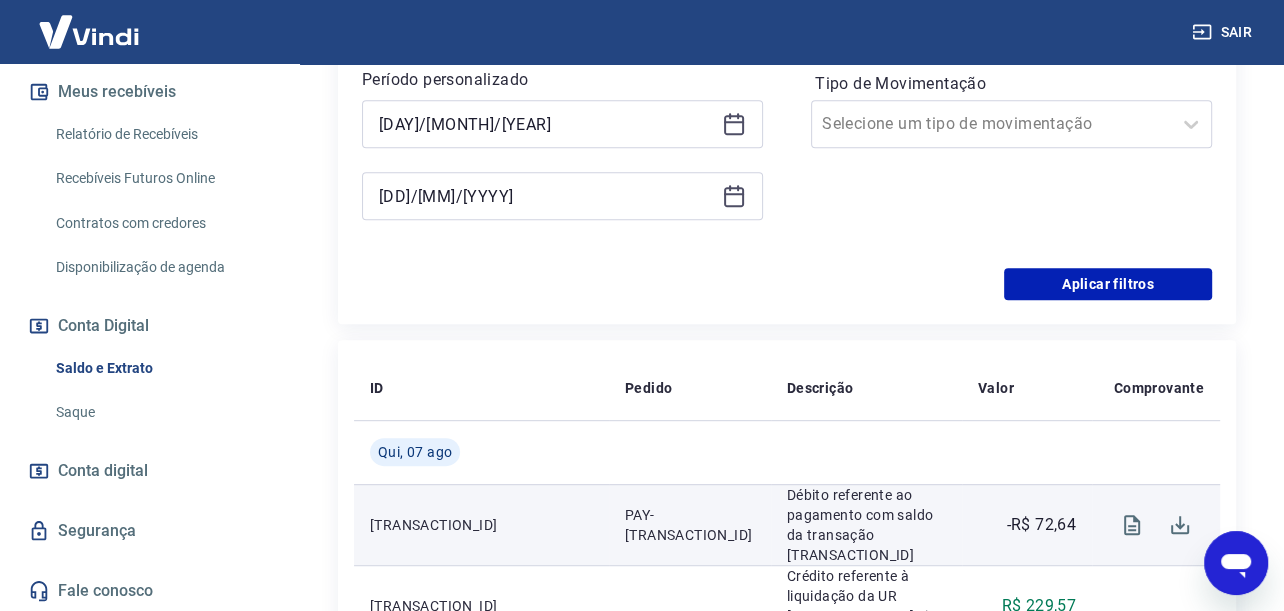 scroll, scrollTop: 633, scrollLeft: 0, axis: vertical 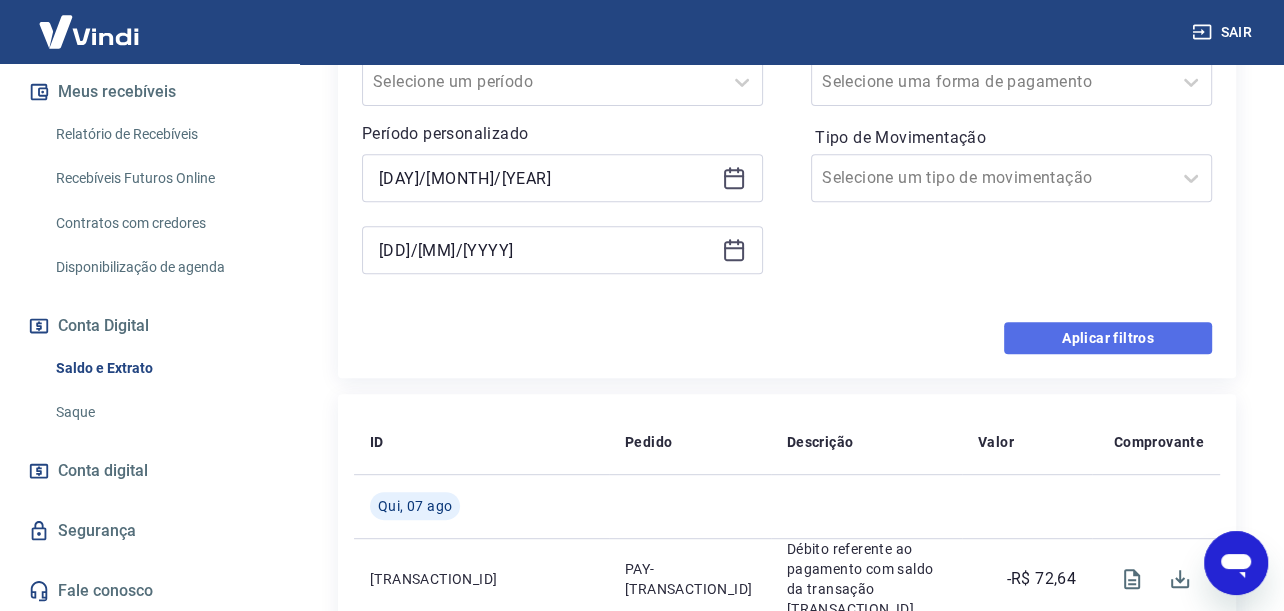 click on "Aplicar filtros" at bounding box center [1108, 338] 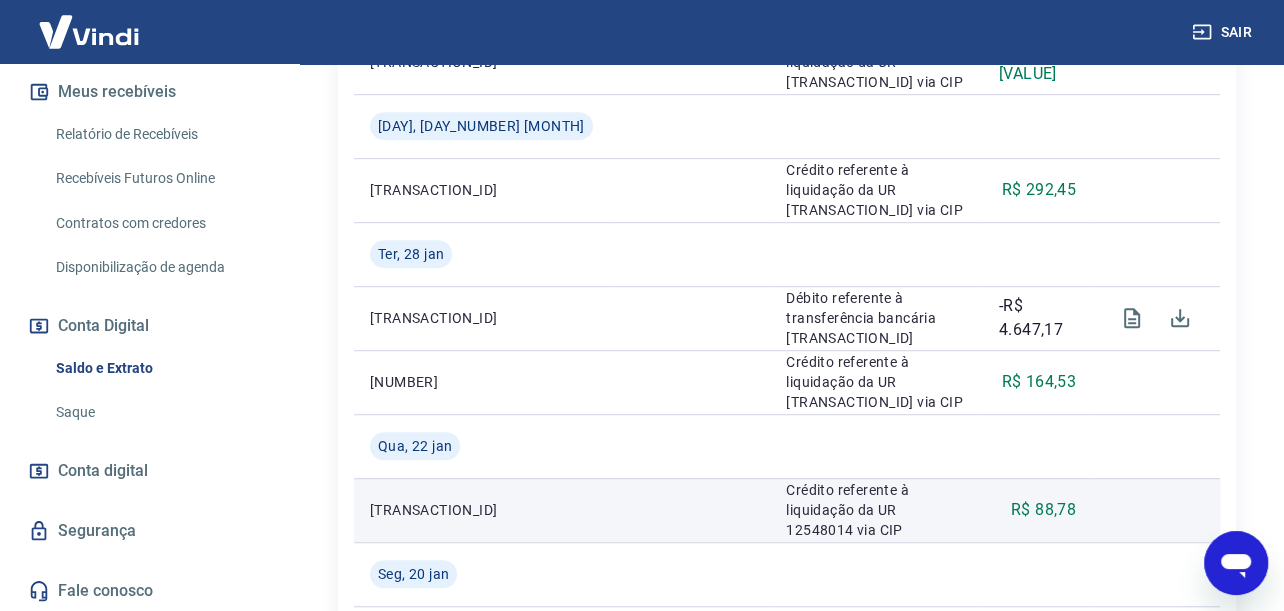 scroll, scrollTop: 1433, scrollLeft: 0, axis: vertical 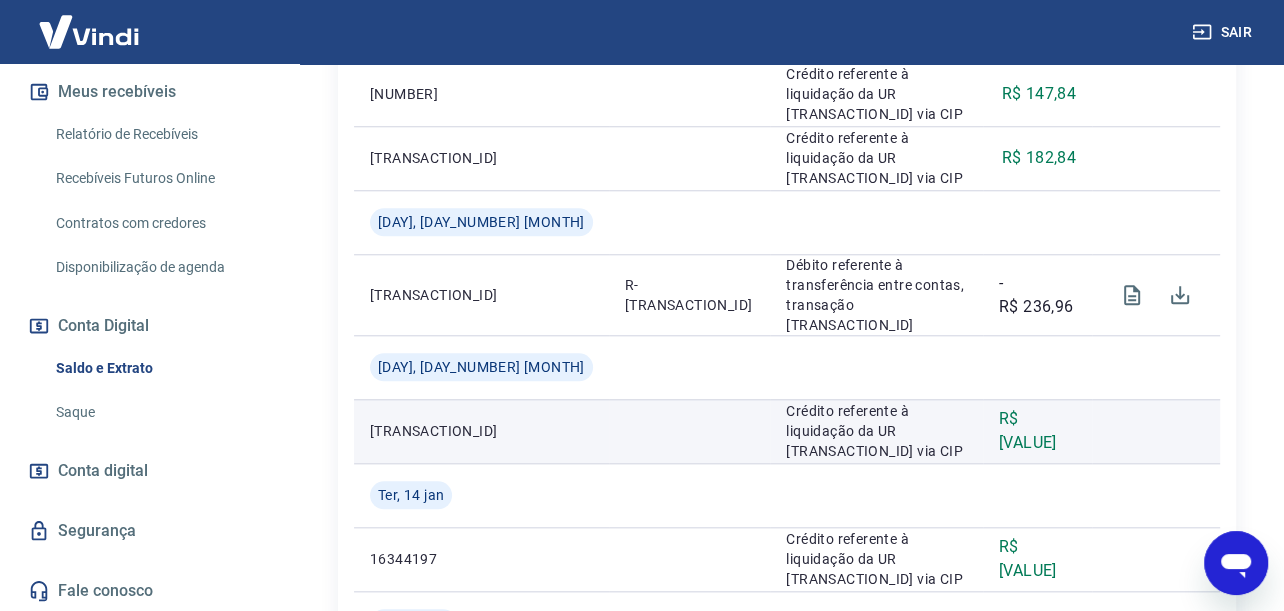 type on "x" 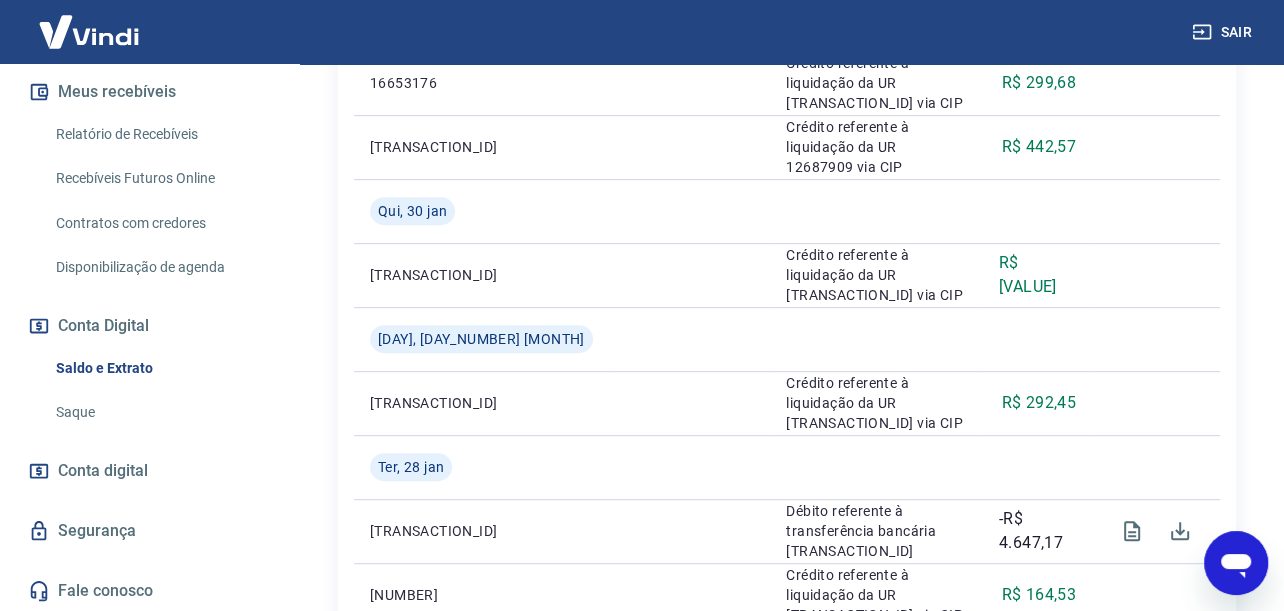 scroll, scrollTop: 489, scrollLeft: 0, axis: vertical 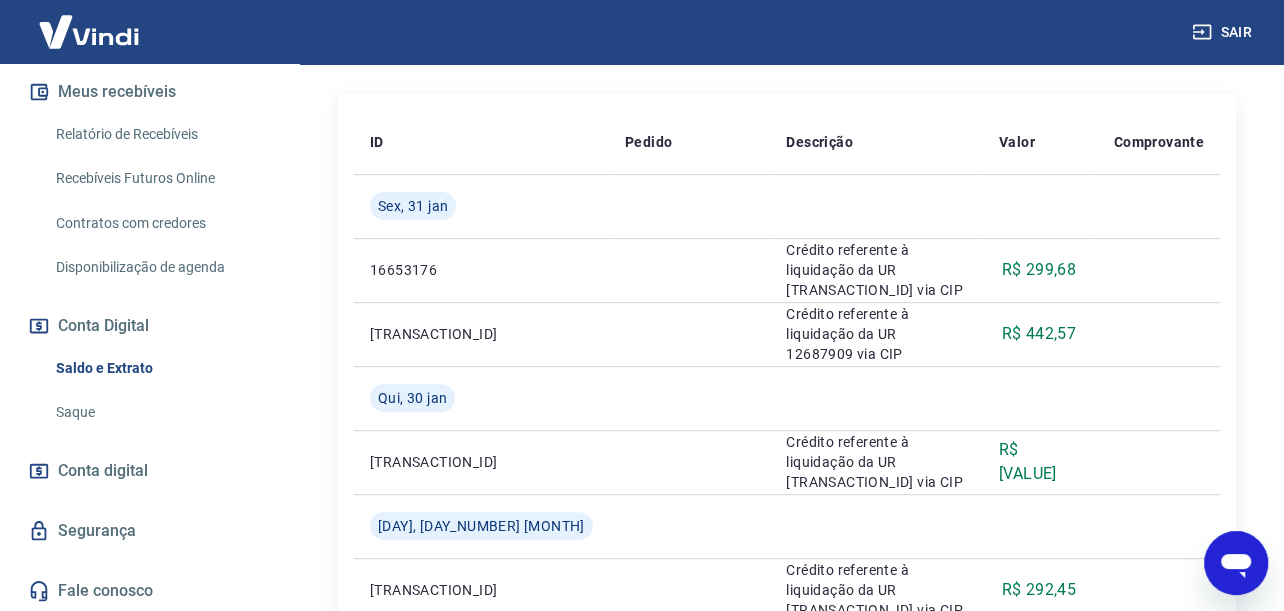 drag, startPoint x: 134, startPoint y: 129, endPoint x: 187, endPoint y: 121, distance: 53.600372 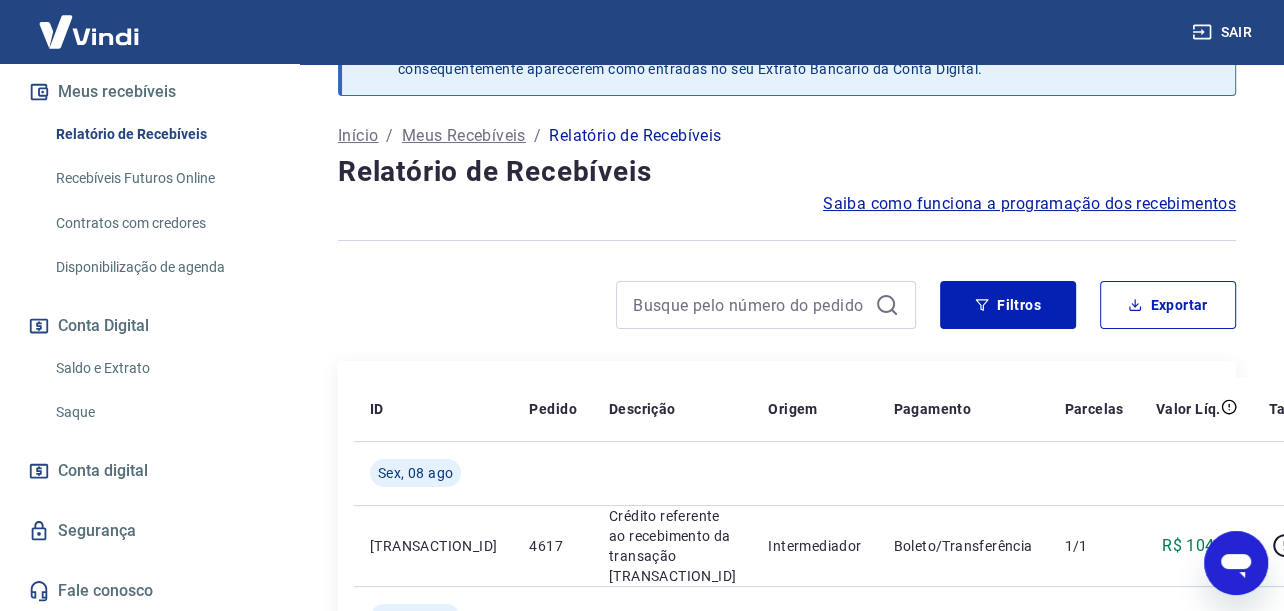 scroll, scrollTop: 0, scrollLeft: 0, axis: both 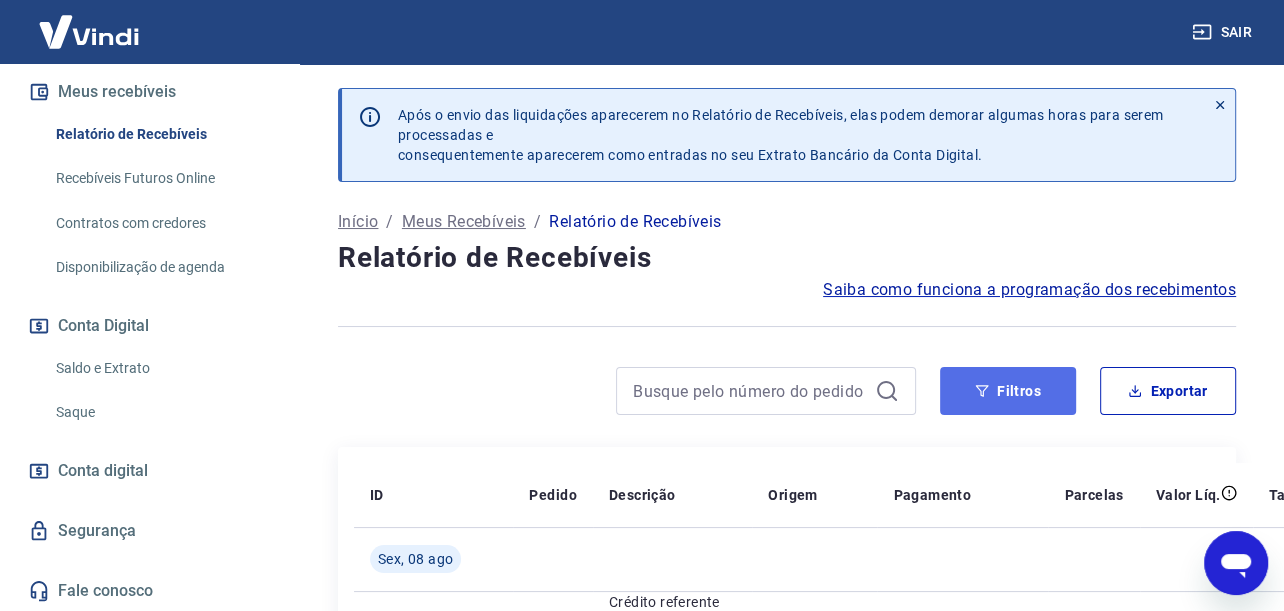 click on "Filtros" at bounding box center (1008, 391) 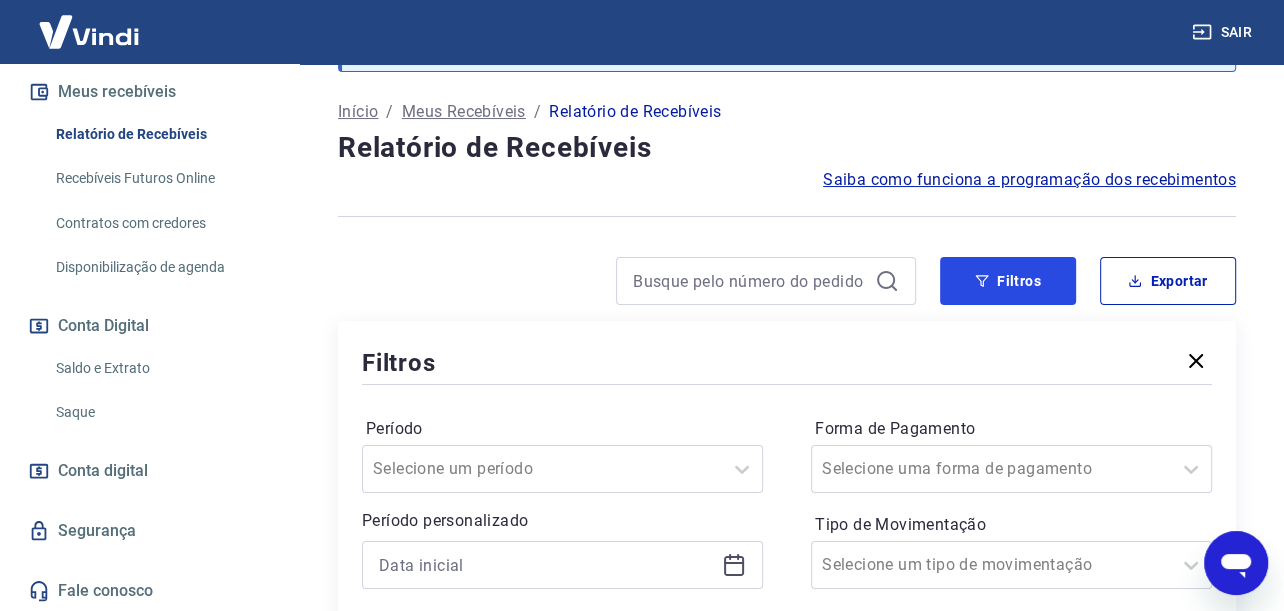 scroll, scrollTop: 200, scrollLeft: 0, axis: vertical 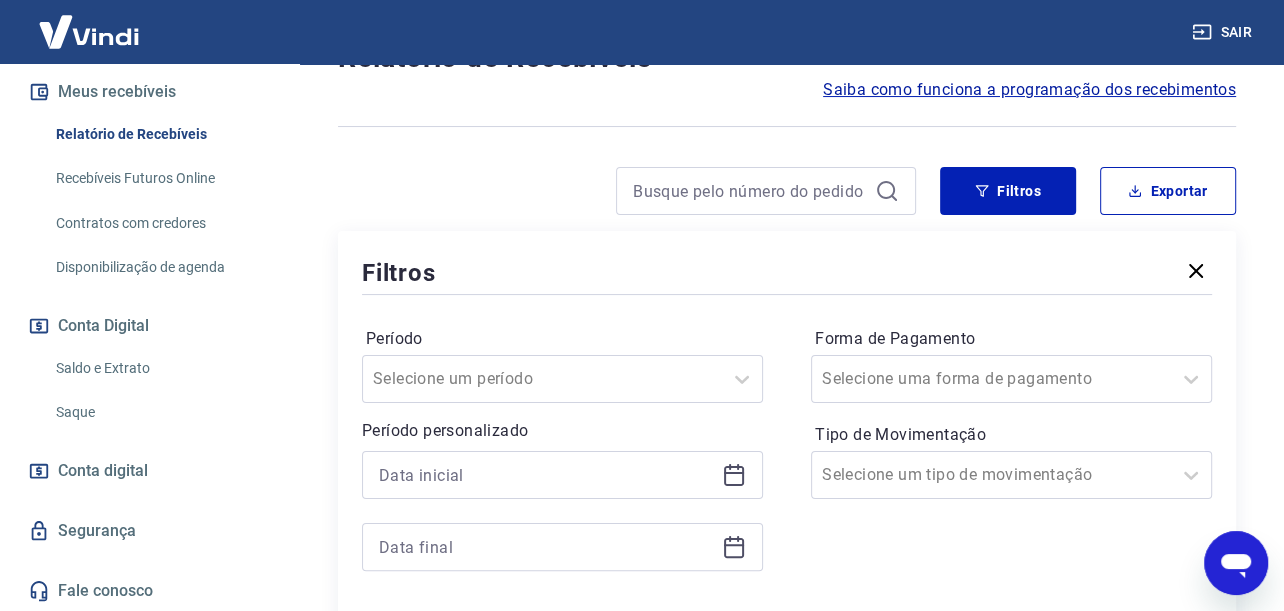 click 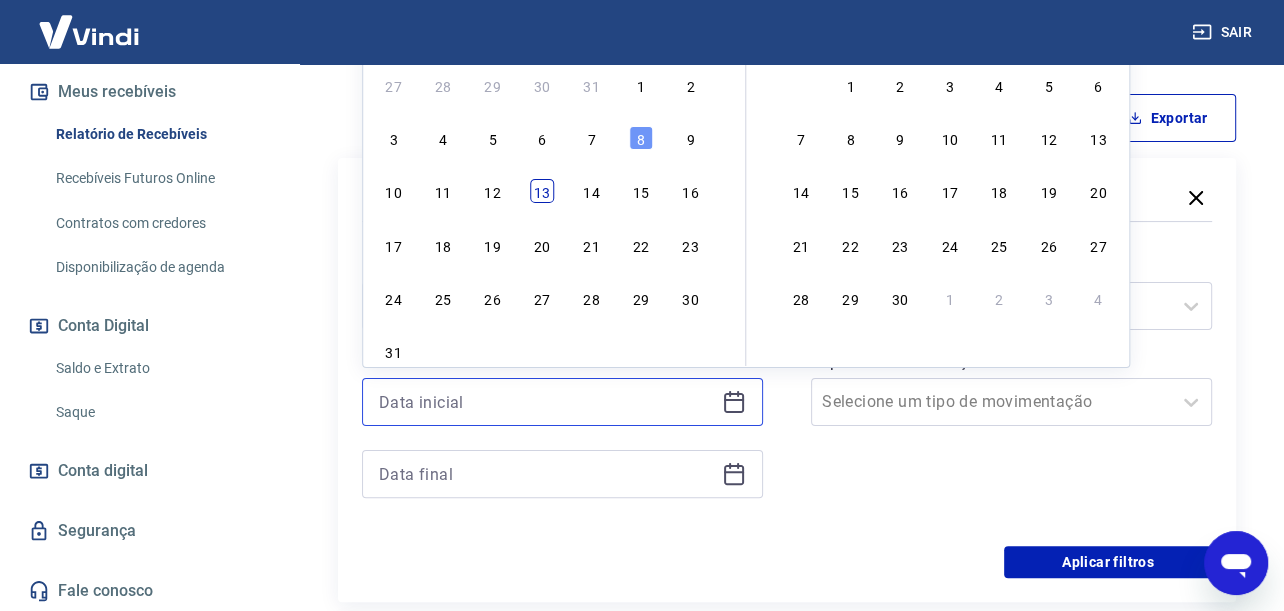 scroll, scrollTop: 100, scrollLeft: 0, axis: vertical 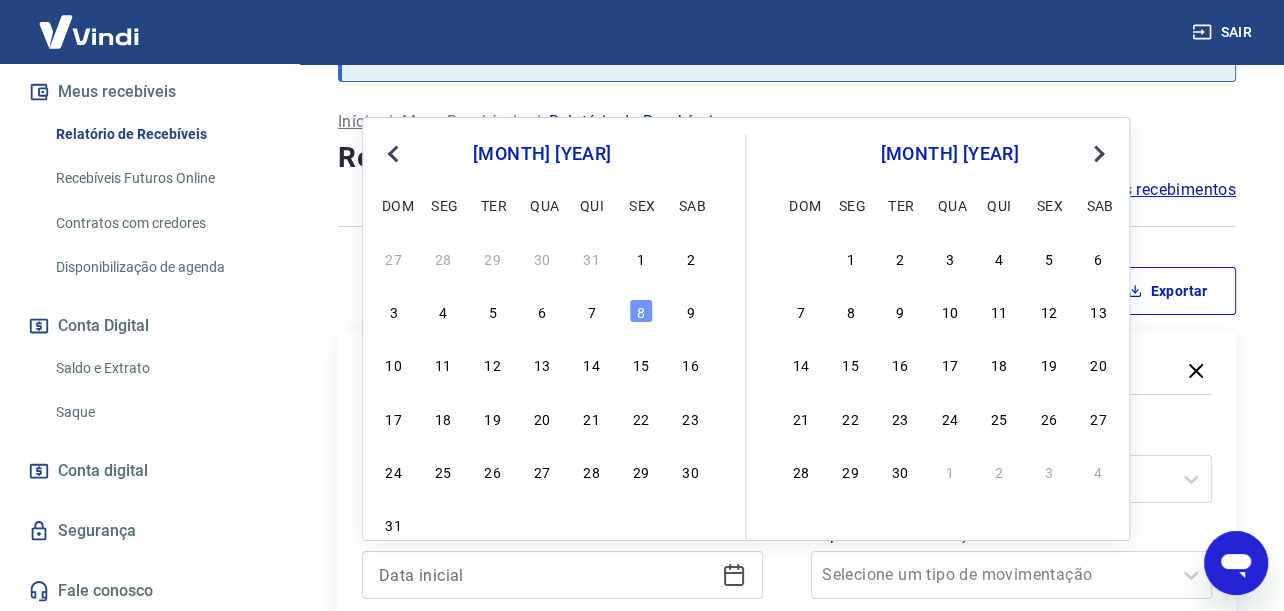 click on "Previous Month" at bounding box center [395, 152] 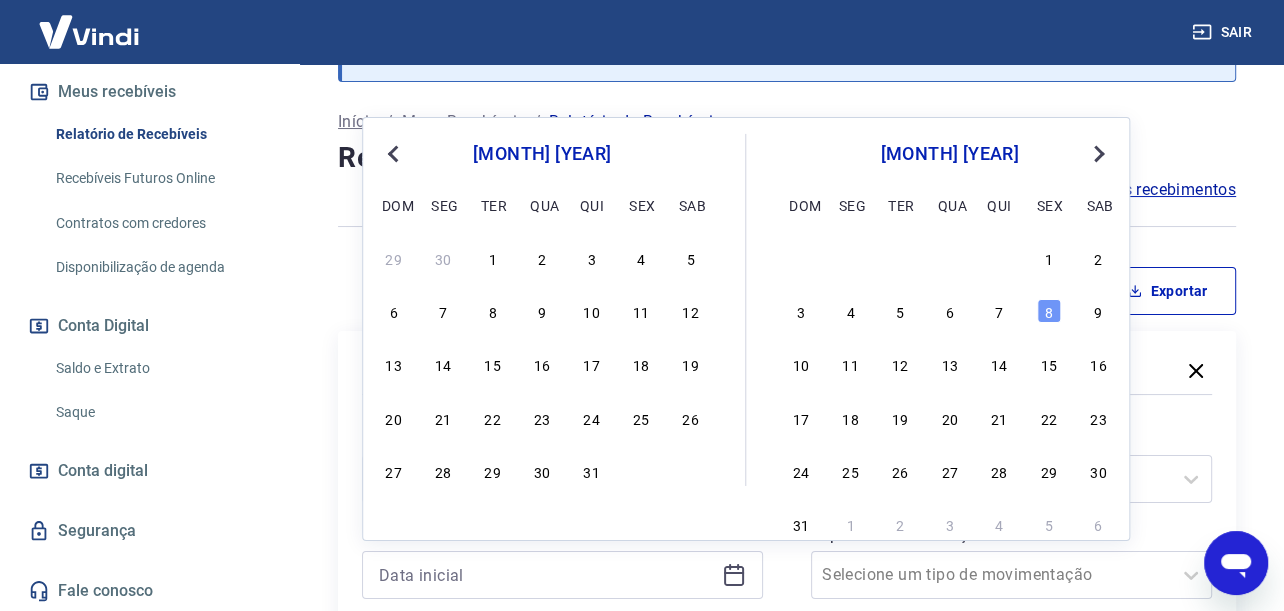 click on "Previous Month" at bounding box center [395, 152] 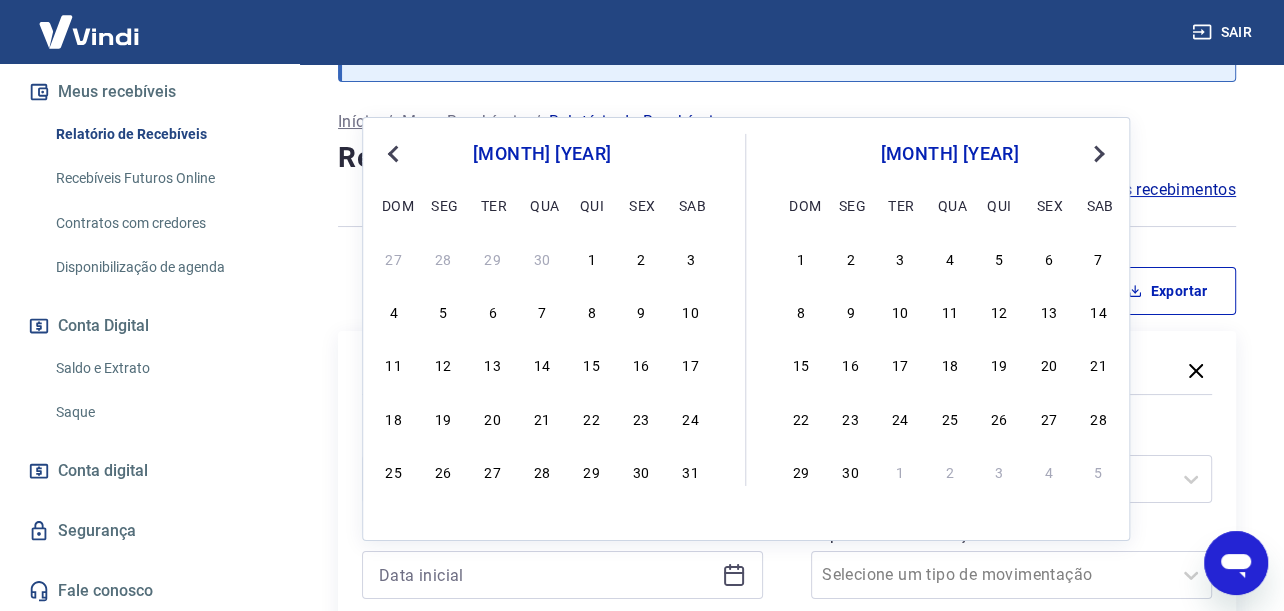 click on "Previous Month" at bounding box center [395, 152] 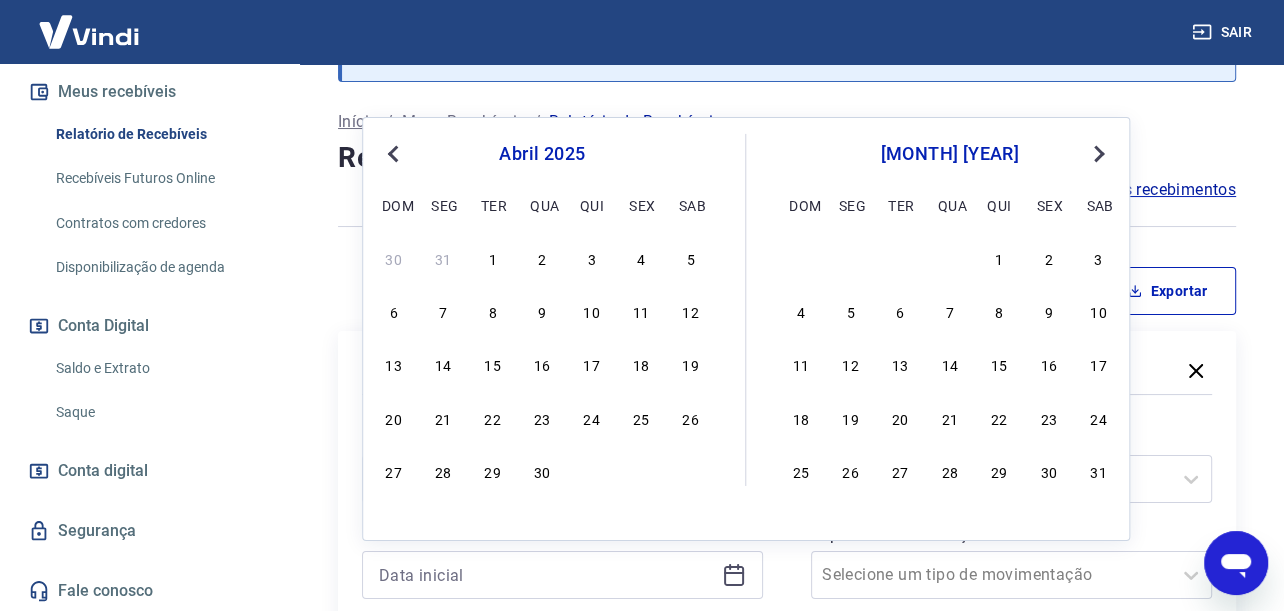 click on "Previous Month" at bounding box center [395, 152] 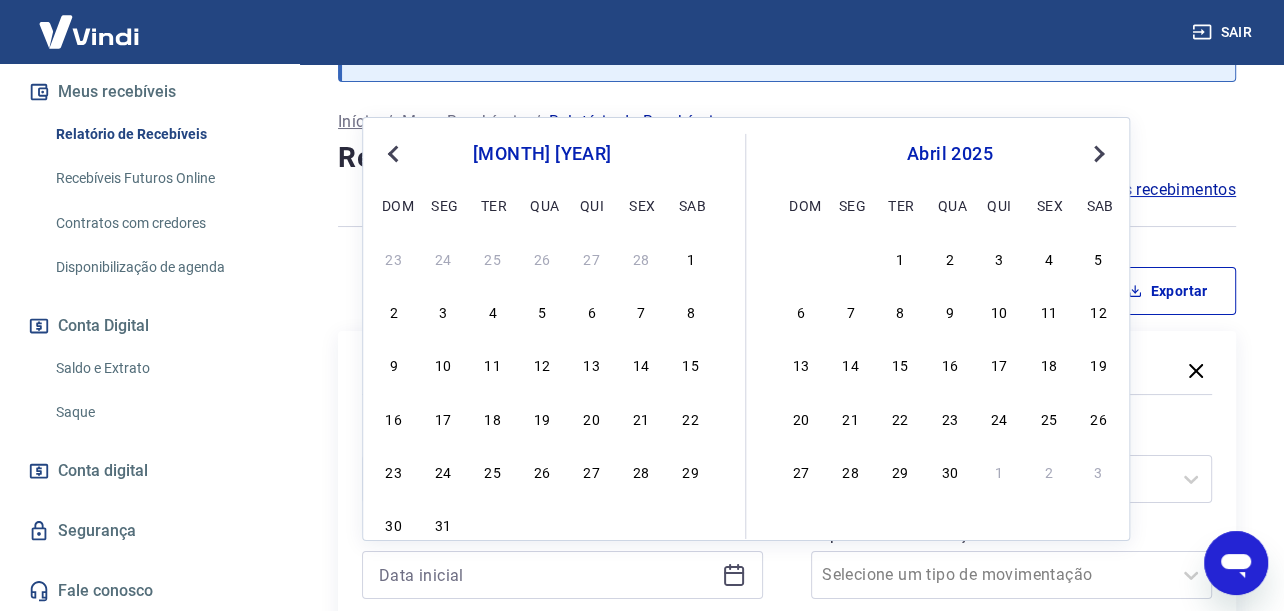 click on "Previous Month" at bounding box center (393, 154) 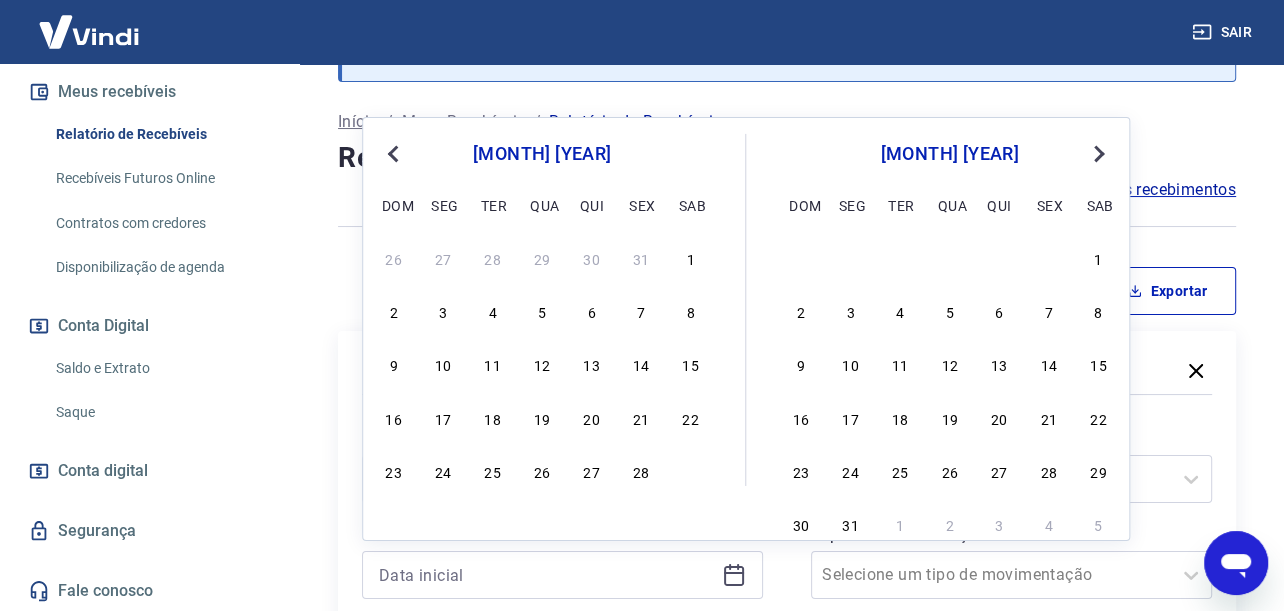 click on "Previous Month" at bounding box center (393, 154) 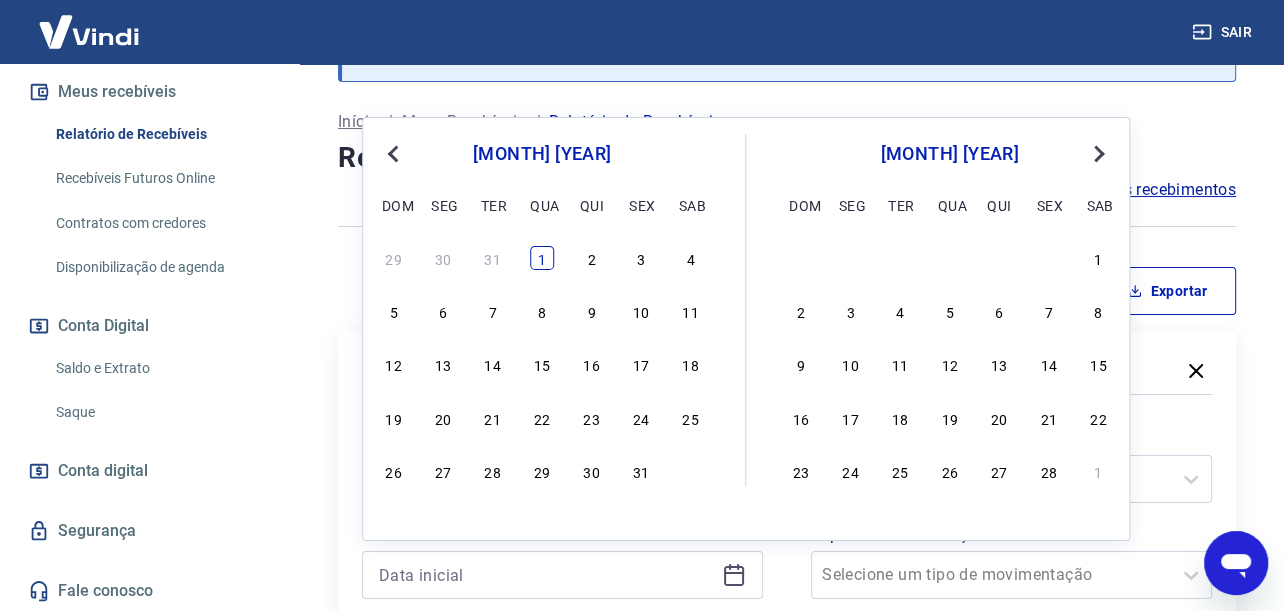 click on "1" at bounding box center [542, 258] 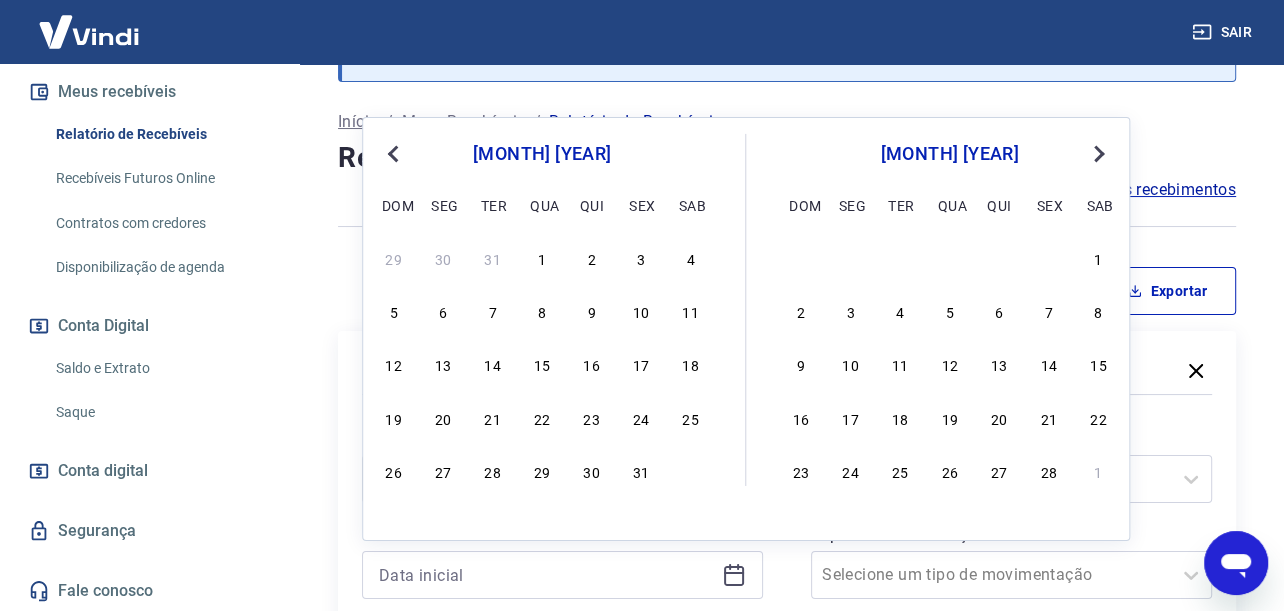 type on "[DAY]/[MONTH]/[YEAR]" 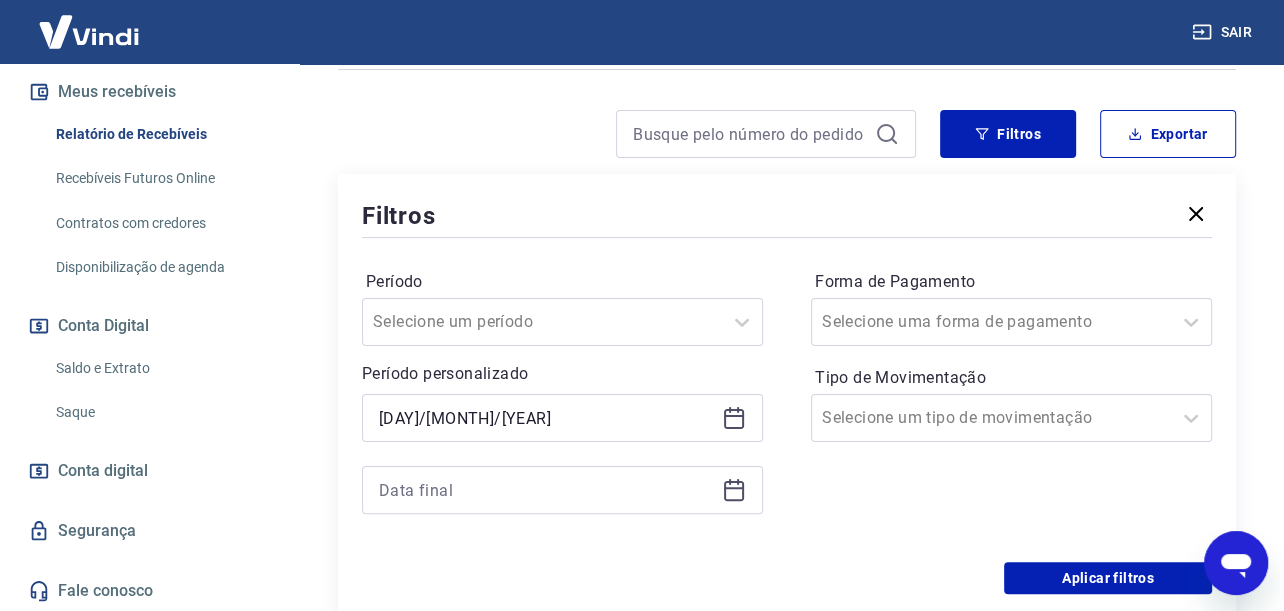 scroll, scrollTop: 300, scrollLeft: 0, axis: vertical 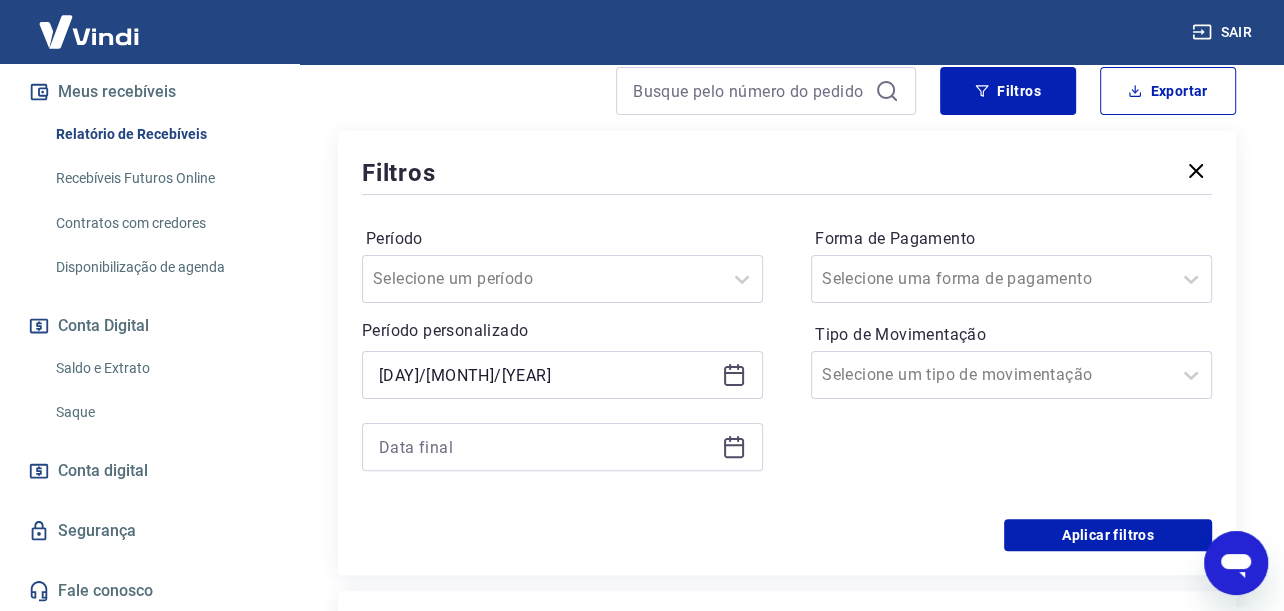 click 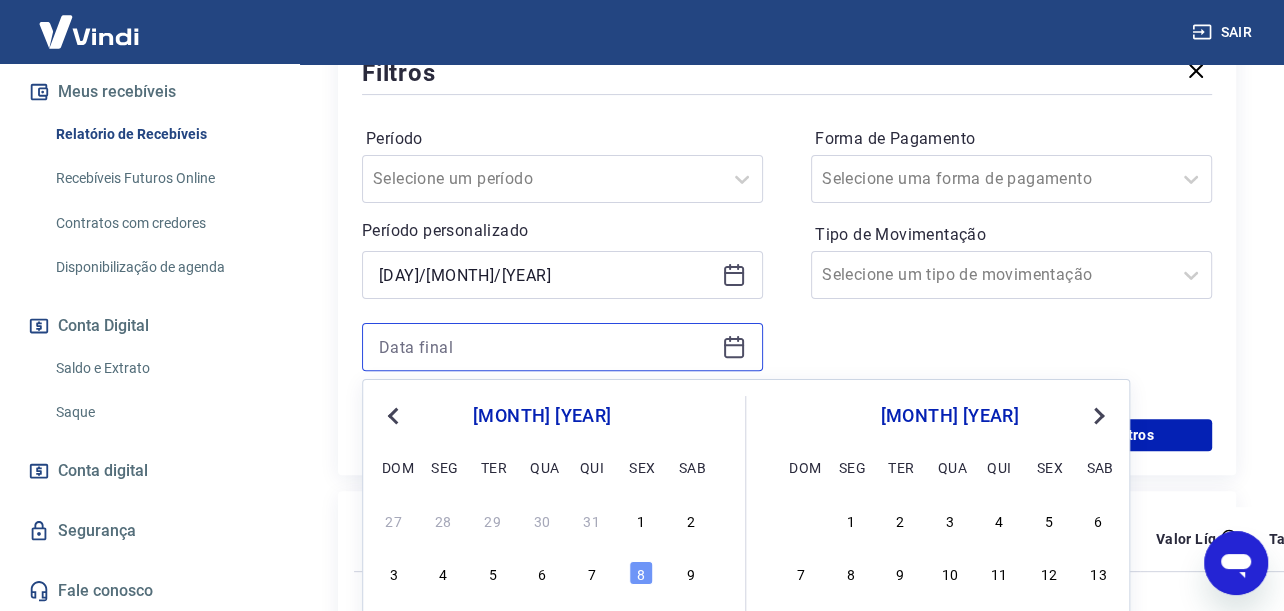 scroll, scrollTop: 500, scrollLeft: 0, axis: vertical 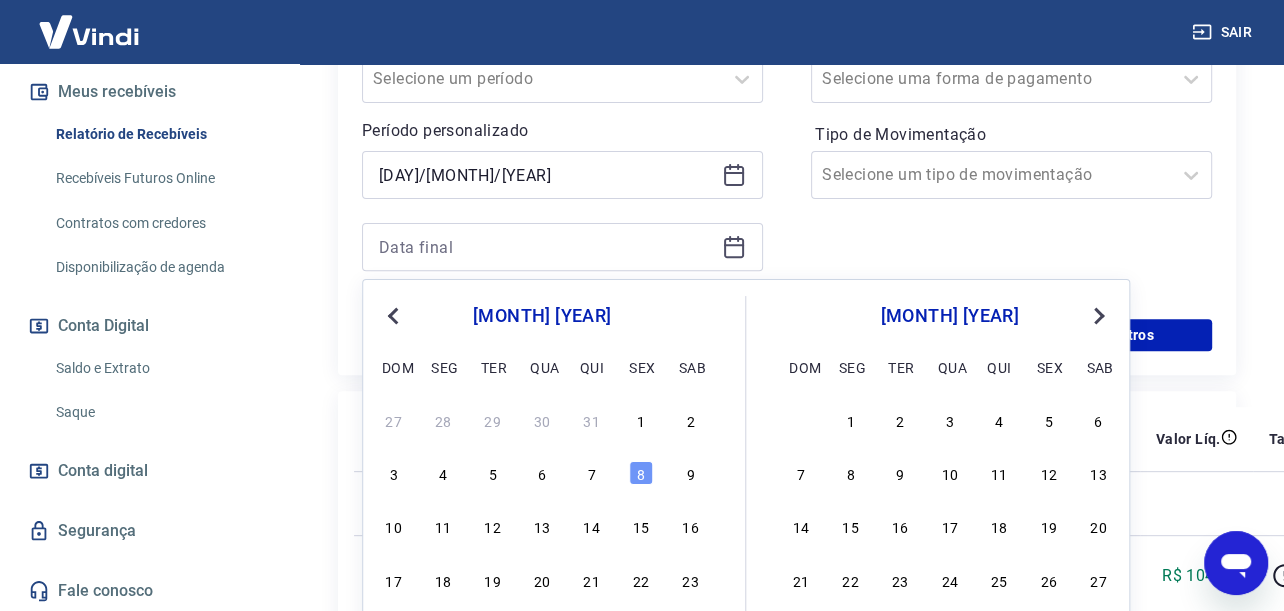 click on "Previous Month" at bounding box center [393, 316] 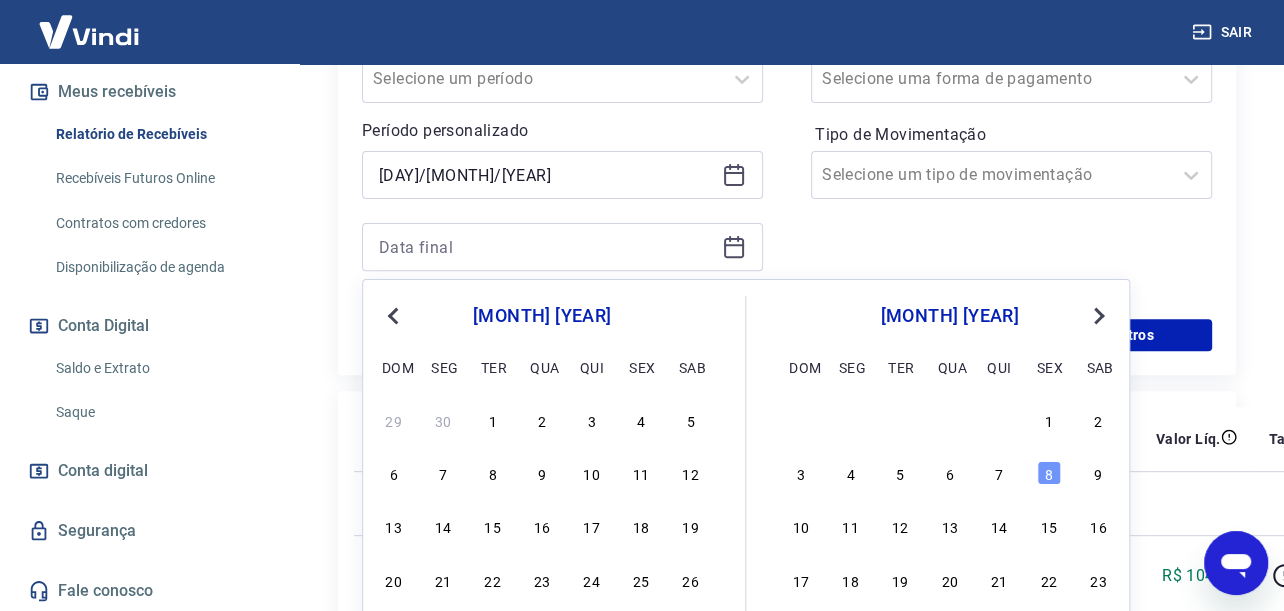 click on "Previous Month" at bounding box center [393, 316] 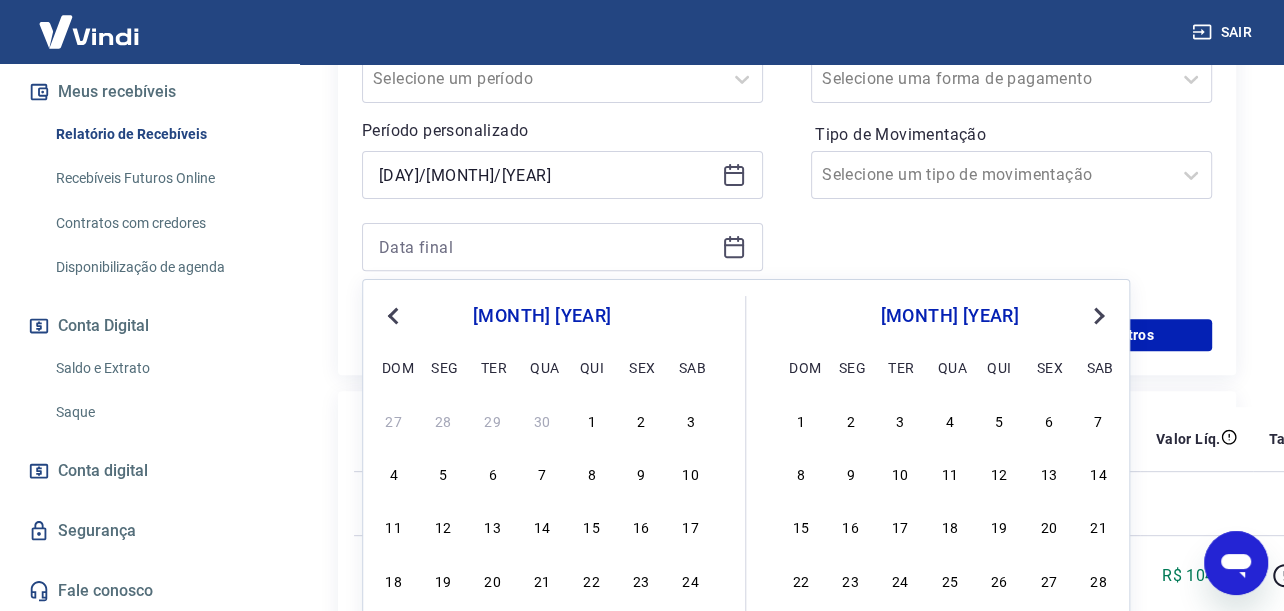 click on "Previous Month" at bounding box center (393, 316) 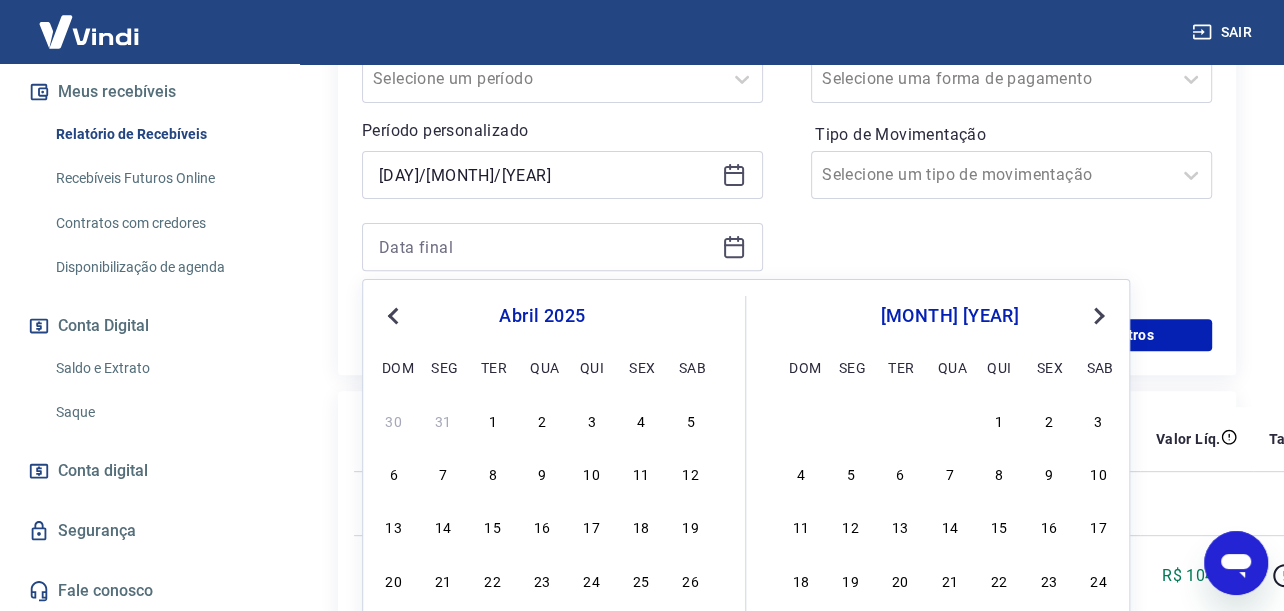 click on "Previous Month" at bounding box center (393, 316) 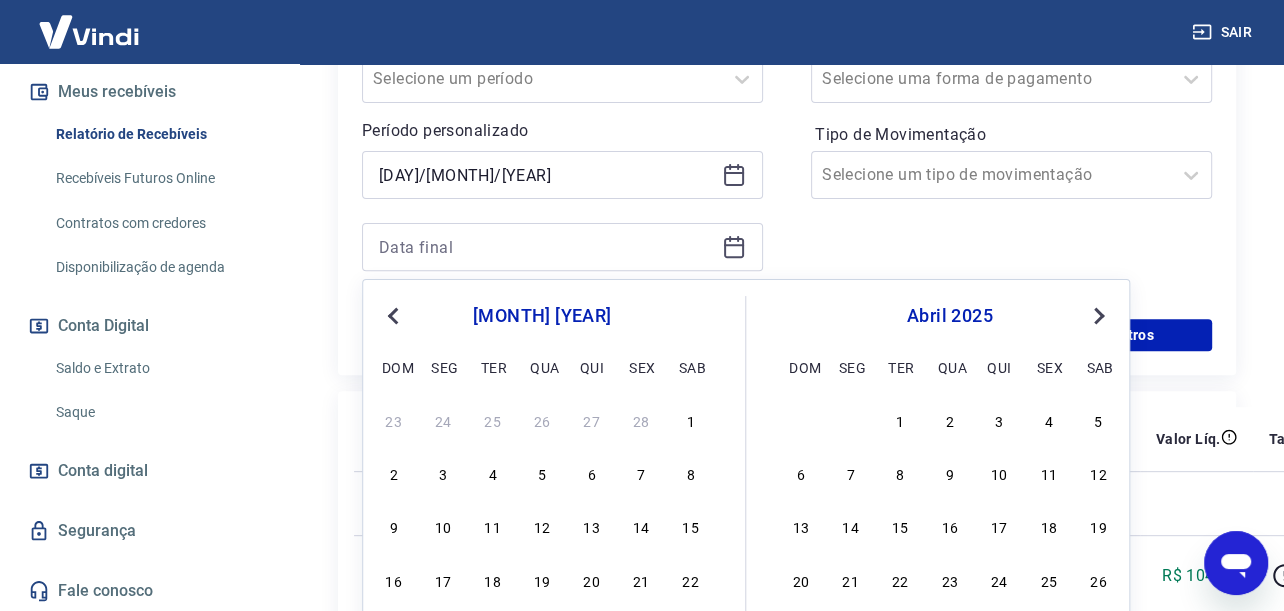 click on "Previous Month" at bounding box center (393, 316) 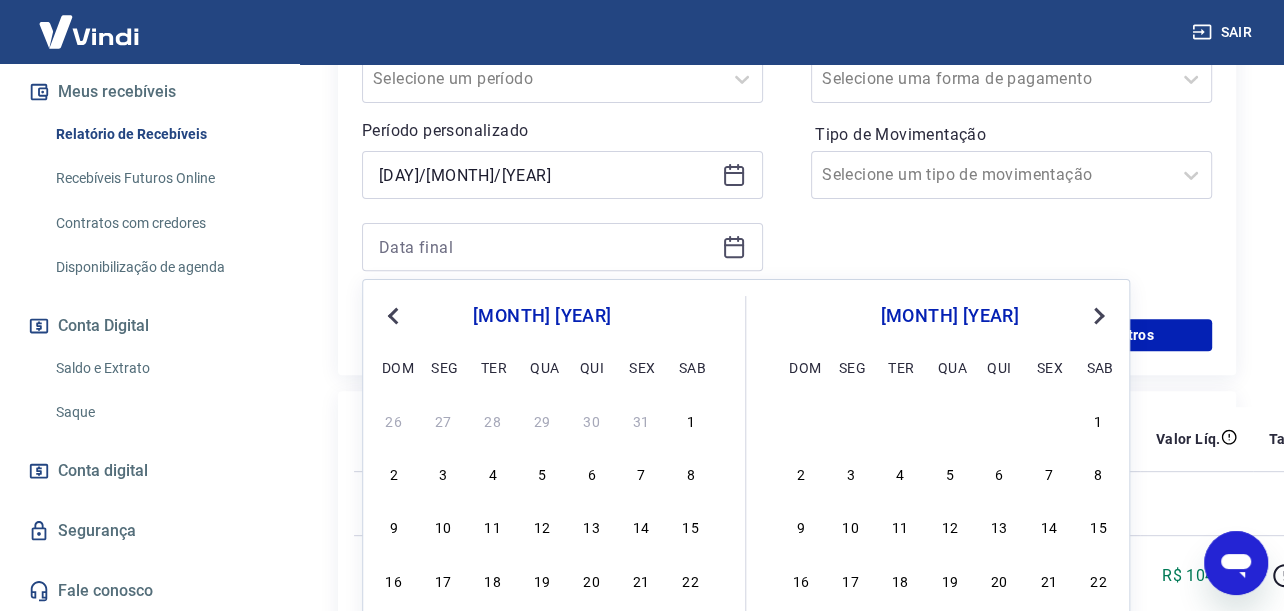 click on "Previous Month" at bounding box center [393, 316] 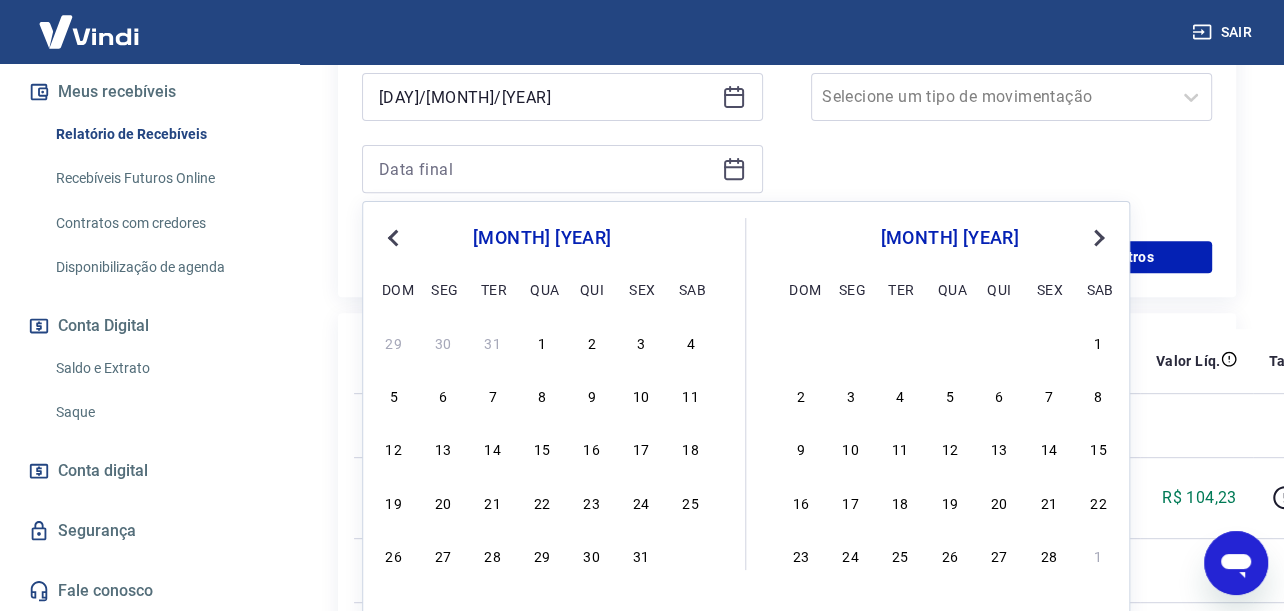 scroll, scrollTop: 700, scrollLeft: 0, axis: vertical 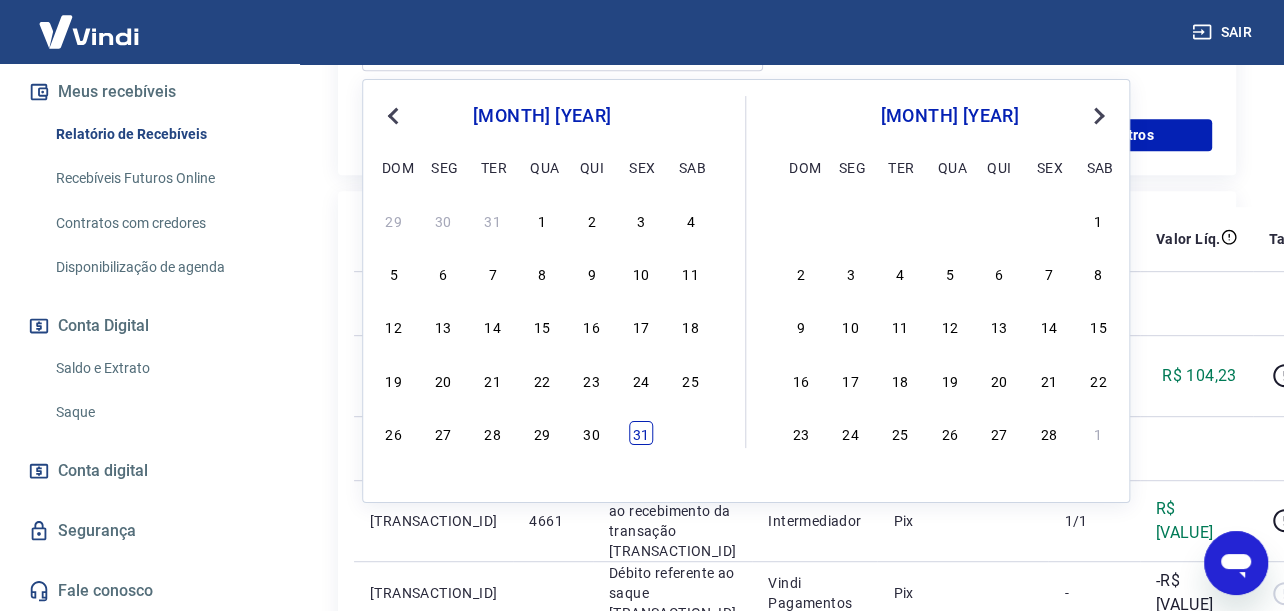 click on "31" at bounding box center (641, 433) 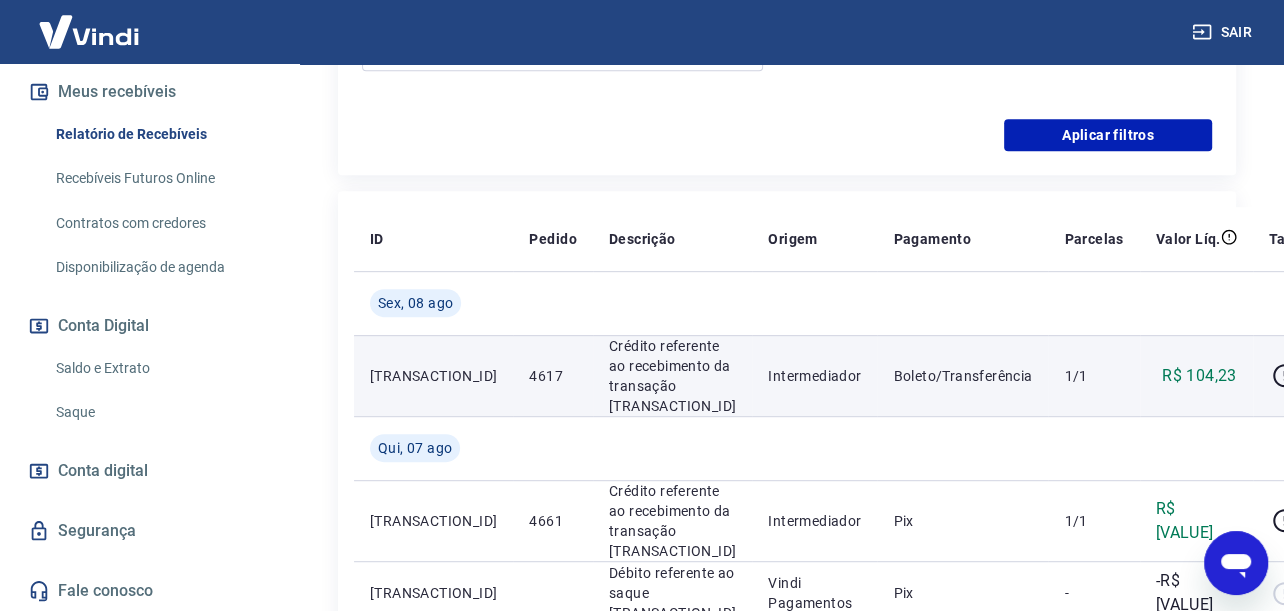 type on "[DD]/[MM]/[YYYY]" 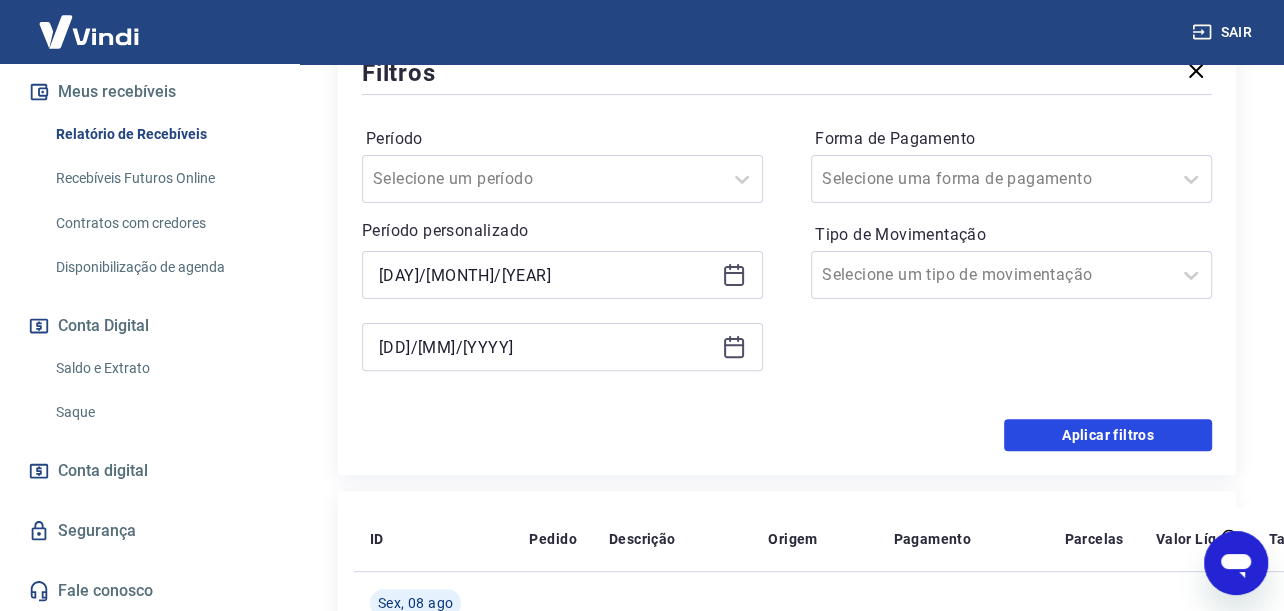click on "Aplicar filtros" at bounding box center [1108, 435] 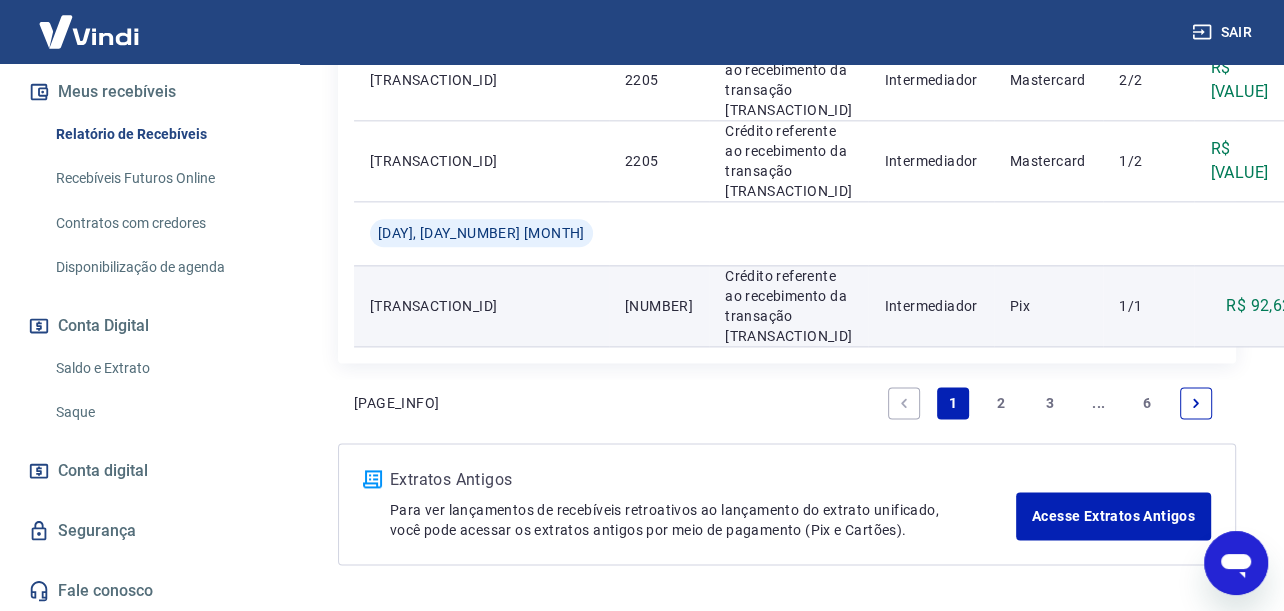 scroll, scrollTop: 1964, scrollLeft: 0, axis: vertical 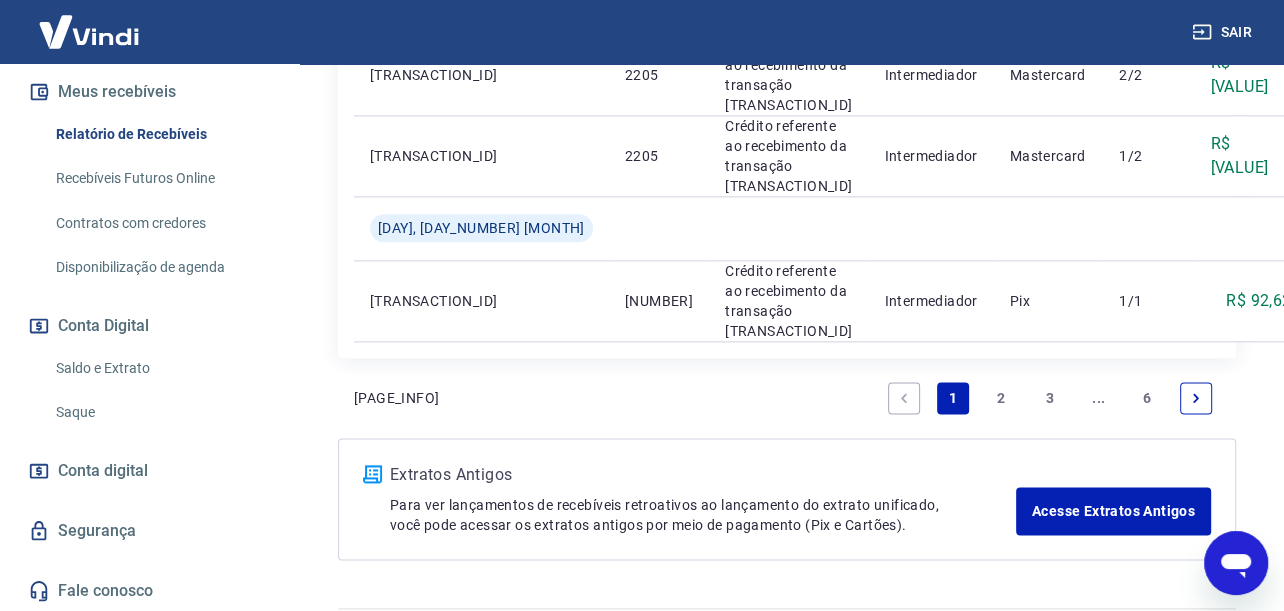 click on "2" at bounding box center [1001, 398] 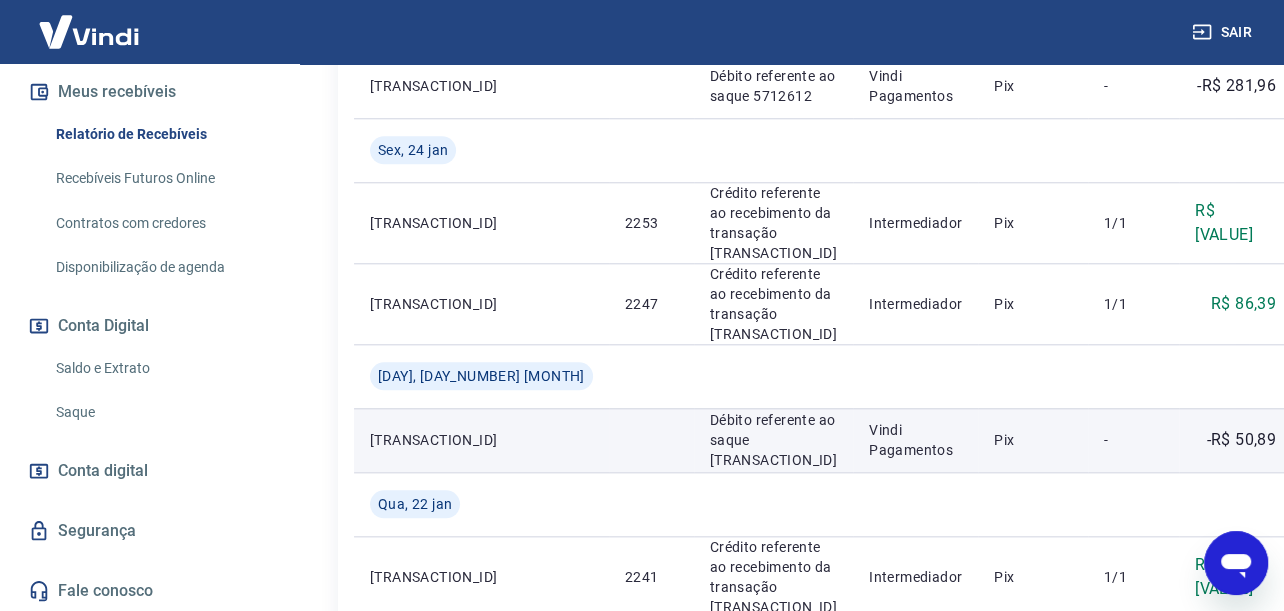 scroll, scrollTop: 1722, scrollLeft: 0, axis: vertical 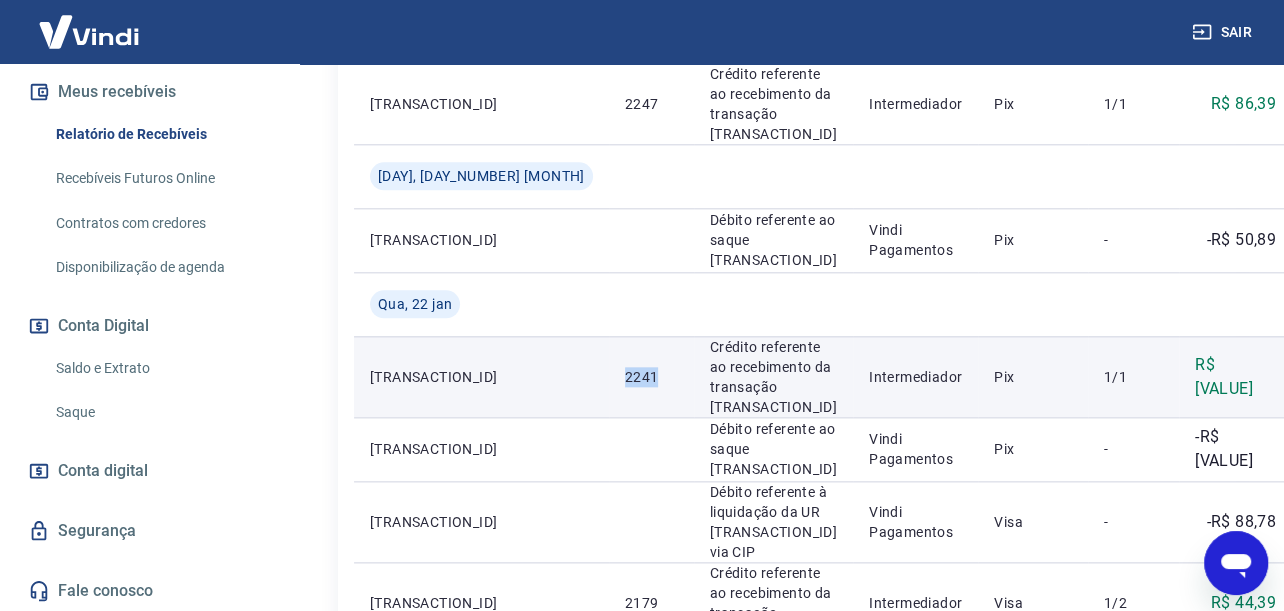 drag, startPoint x: 488, startPoint y: 350, endPoint x: 533, endPoint y: 363, distance: 46.840153 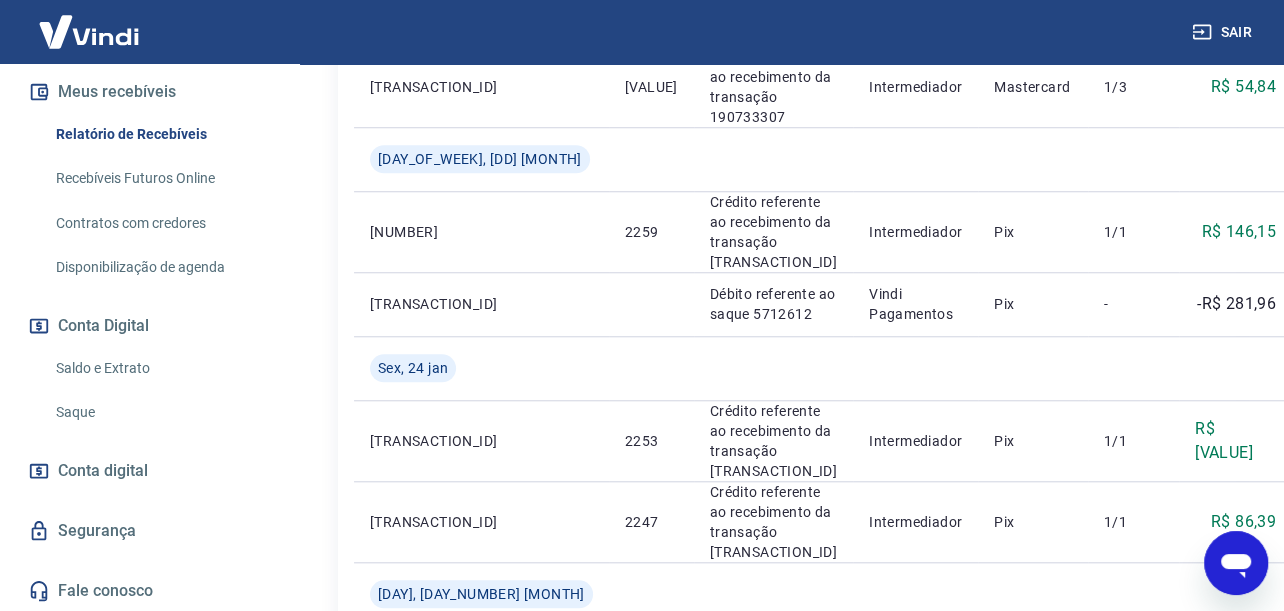scroll, scrollTop: 1622, scrollLeft: 0, axis: vertical 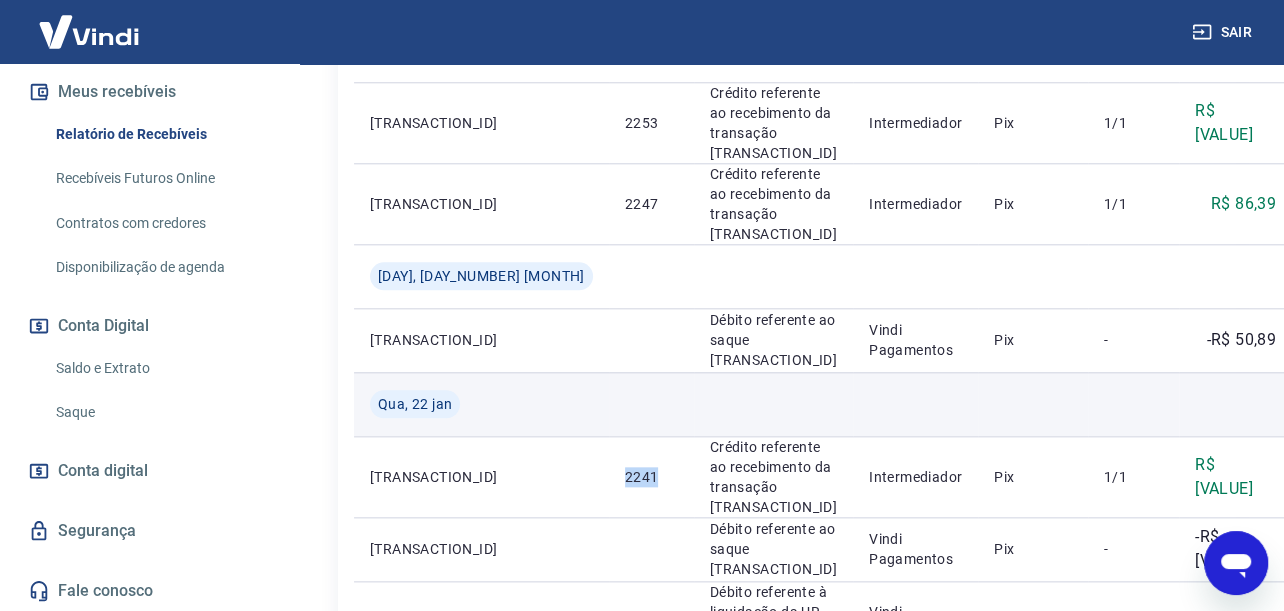 copy on "2241" 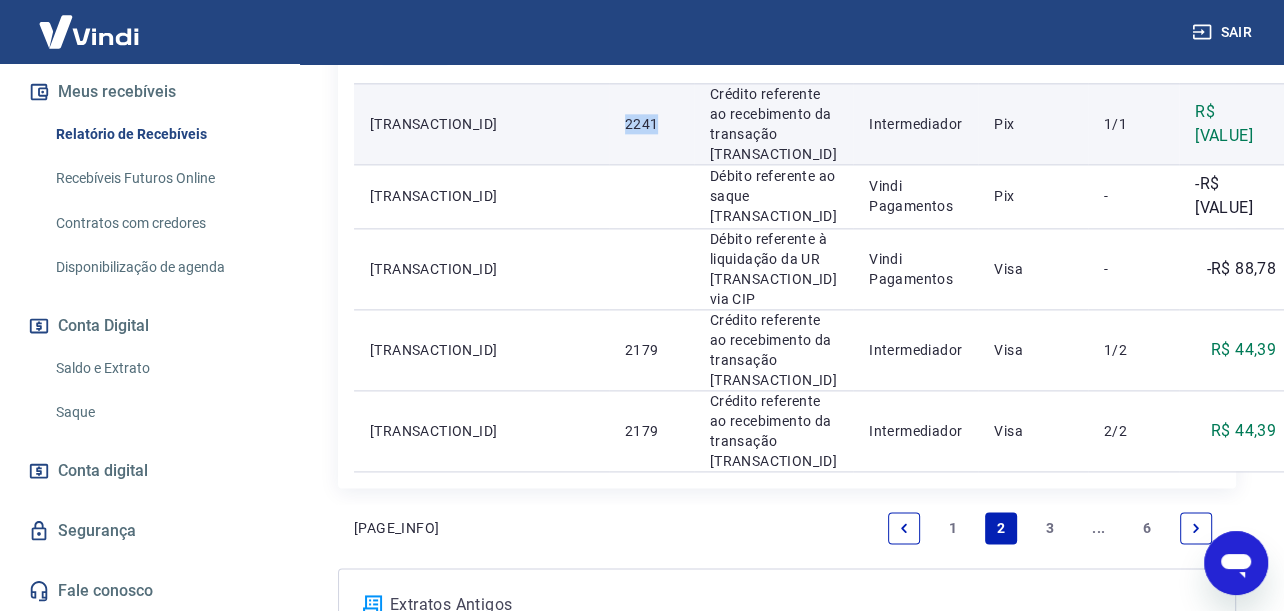 scroll, scrollTop: 2022, scrollLeft: 0, axis: vertical 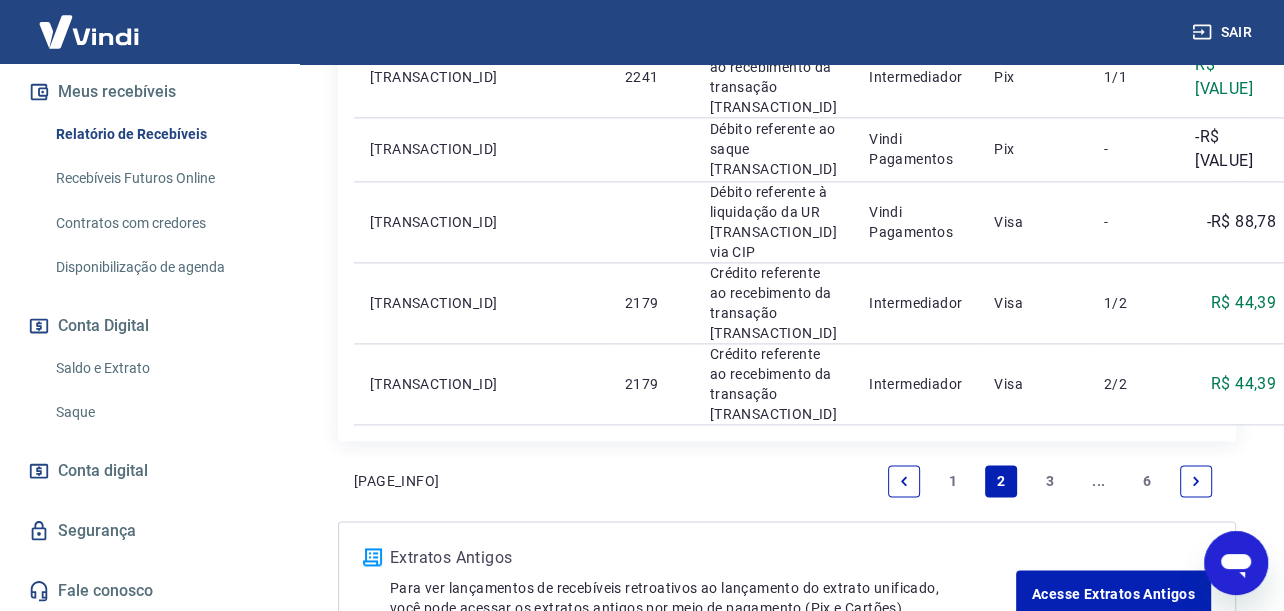 click on "3" at bounding box center [1050, 481] 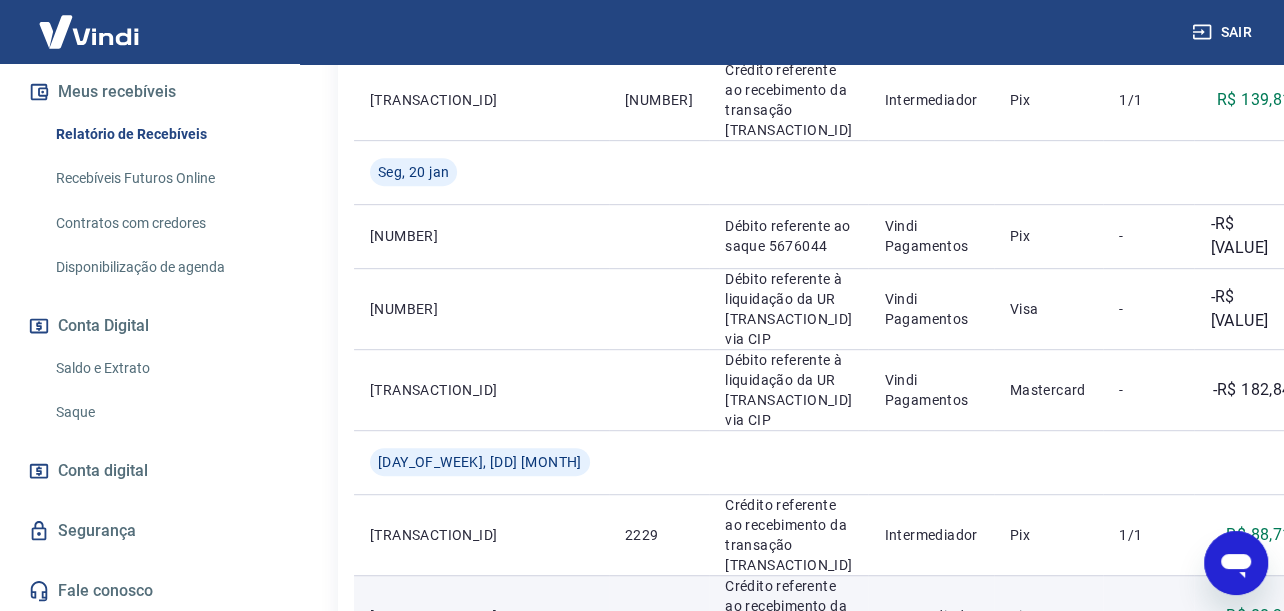 scroll, scrollTop: 789, scrollLeft: 0, axis: vertical 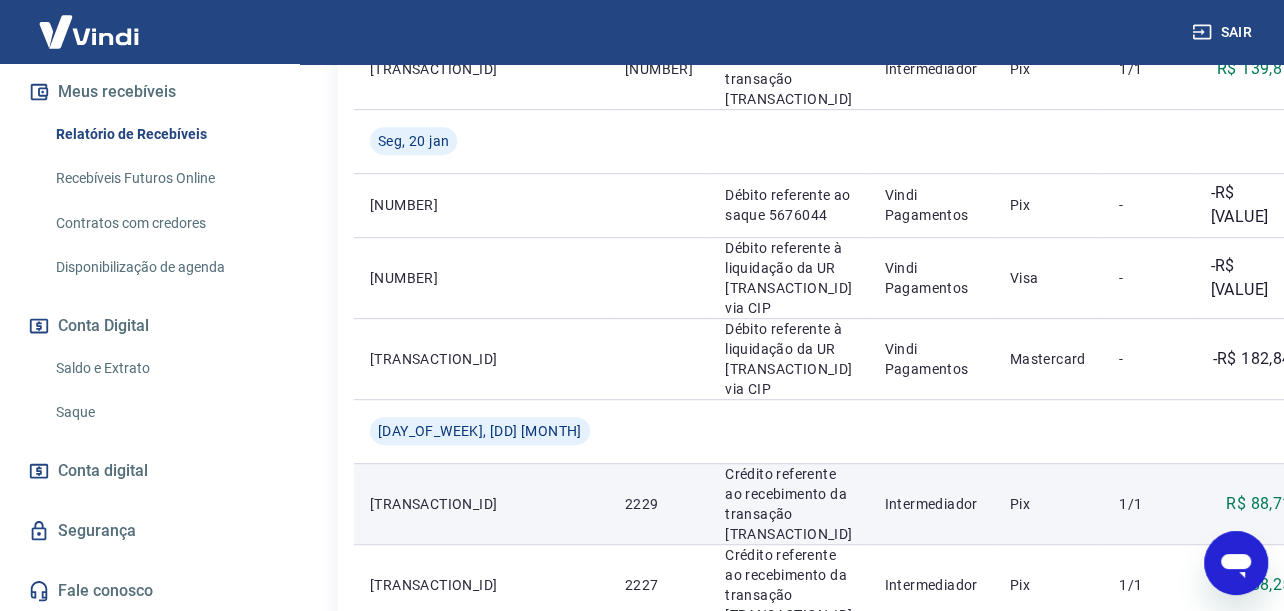 type on "x" 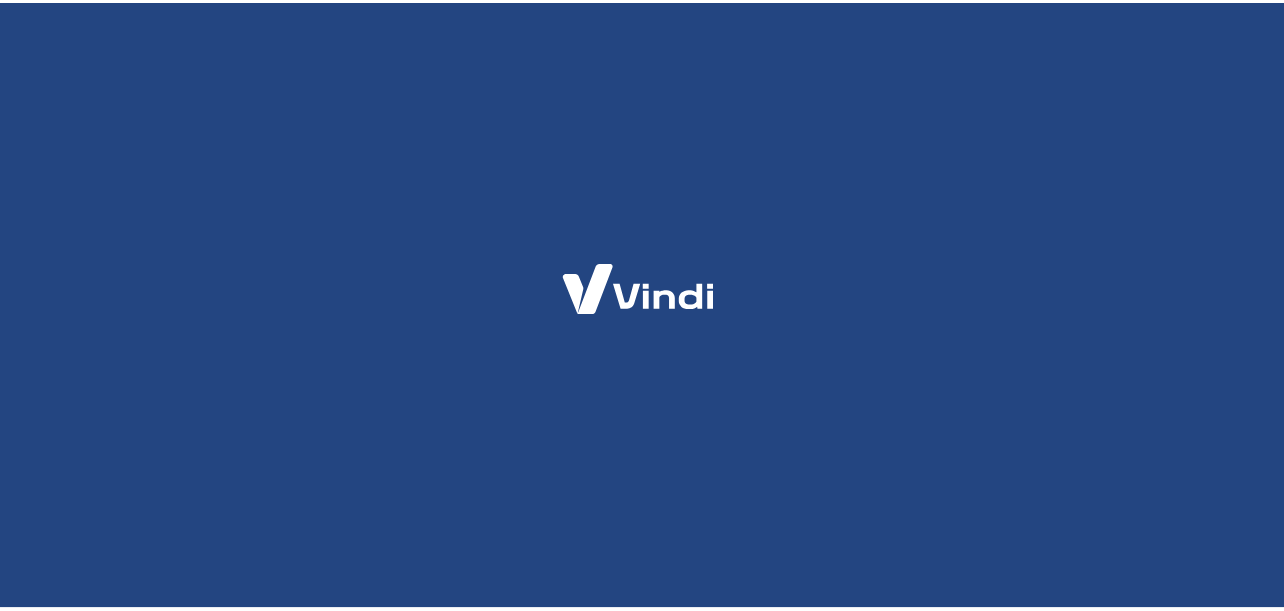 scroll, scrollTop: 0, scrollLeft: 0, axis: both 